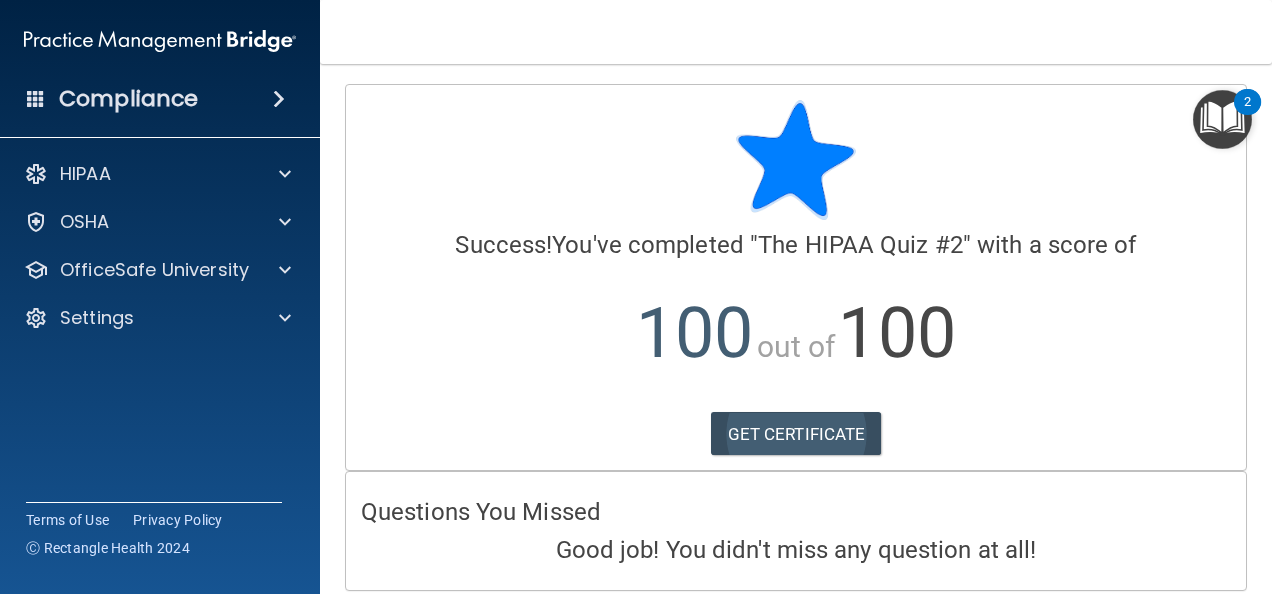 scroll, scrollTop: 0, scrollLeft: 0, axis: both 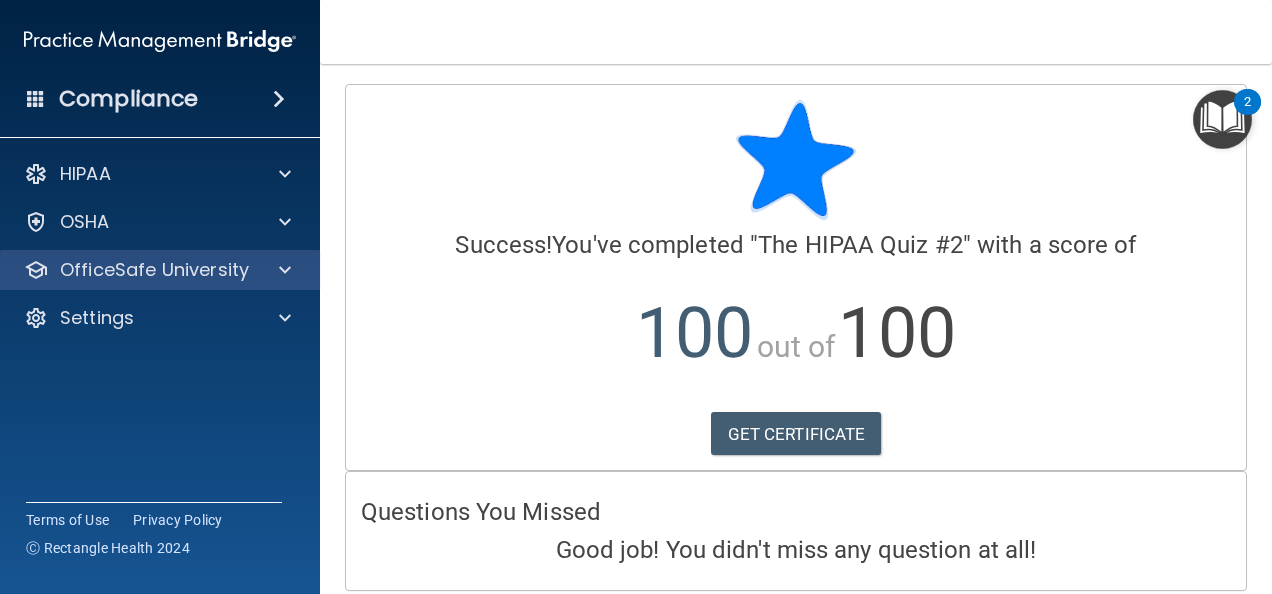 click on "OfficeSafe University" at bounding box center [160, 270] 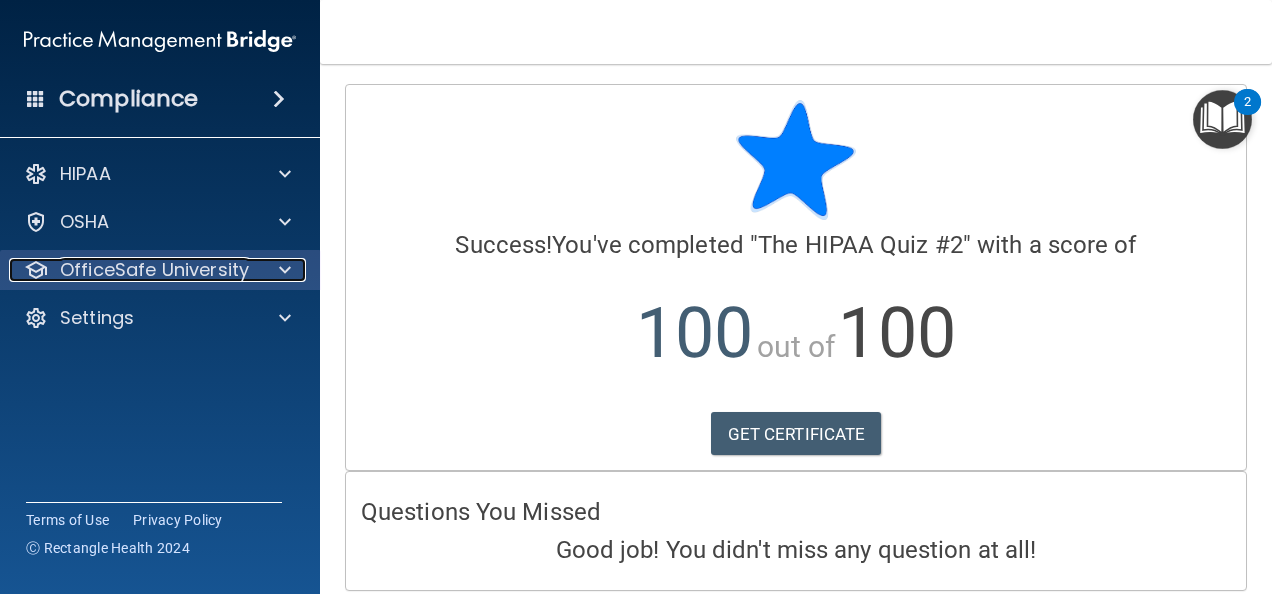 click at bounding box center [285, 270] 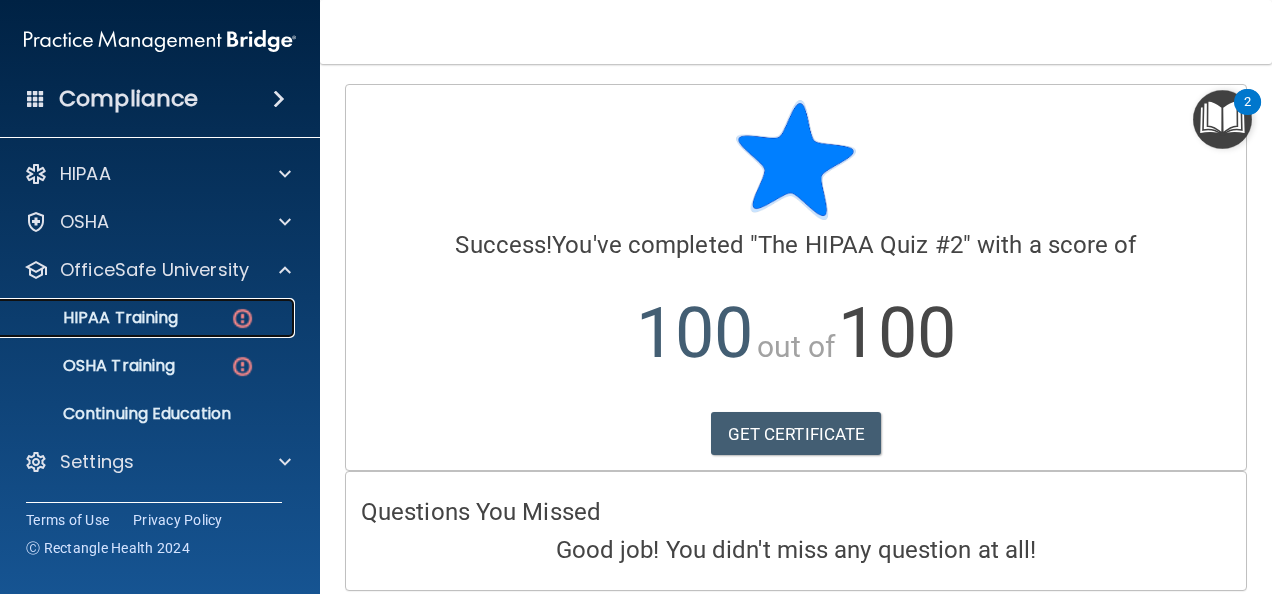 click on "HIPAA Training" at bounding box center [137, 318] 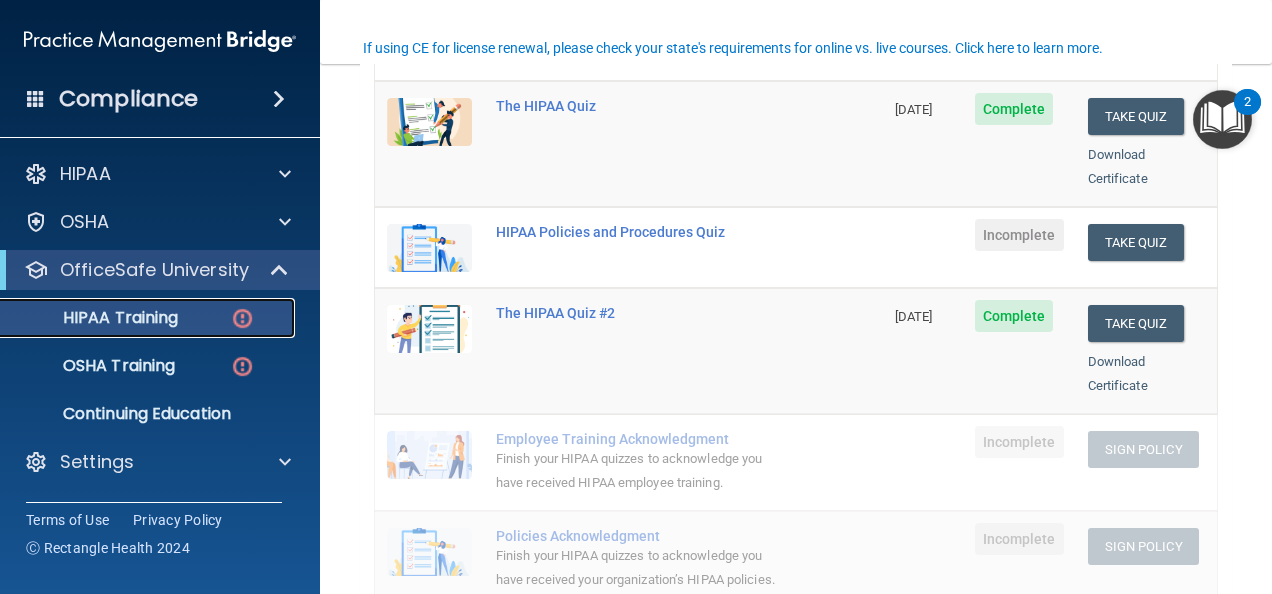 scroll, scrollTop: 300, scrollLeft: 0, axis: vertical 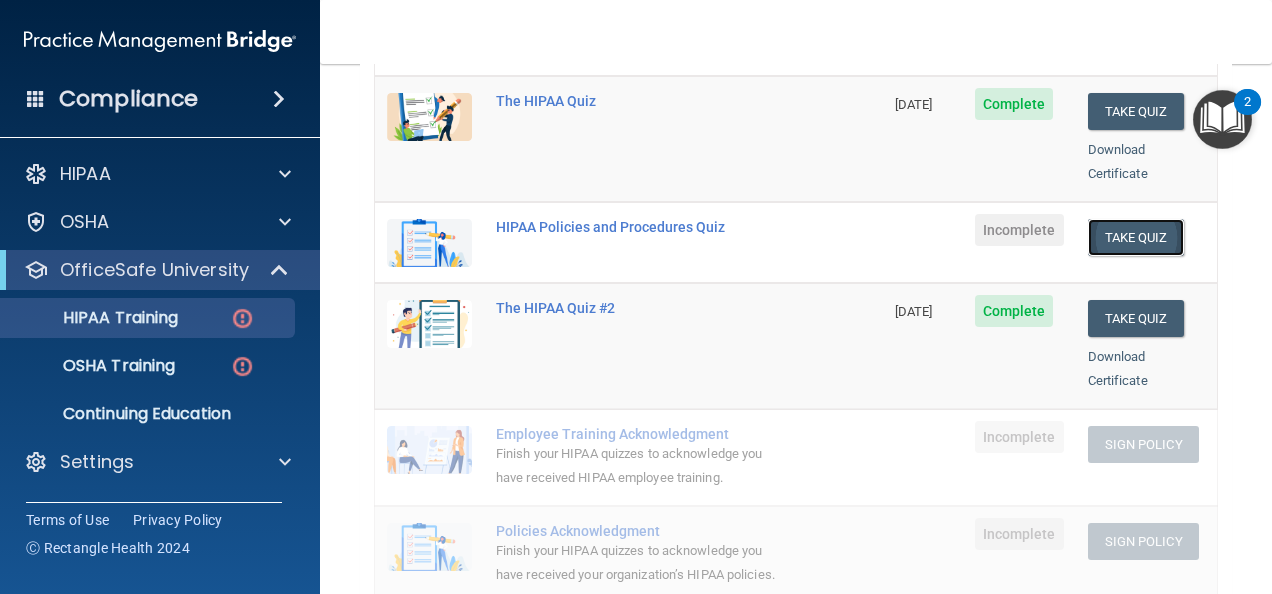 click on "Take Quiz" at bounding box center [1136, 237] 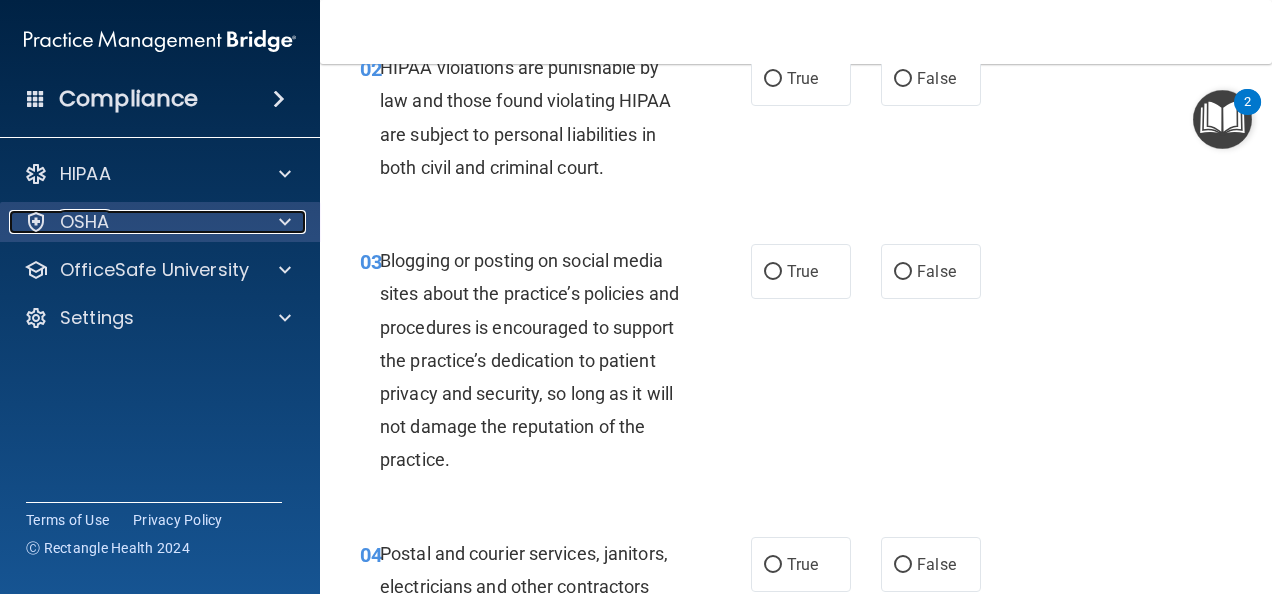 click at bounding box center [282, 222] 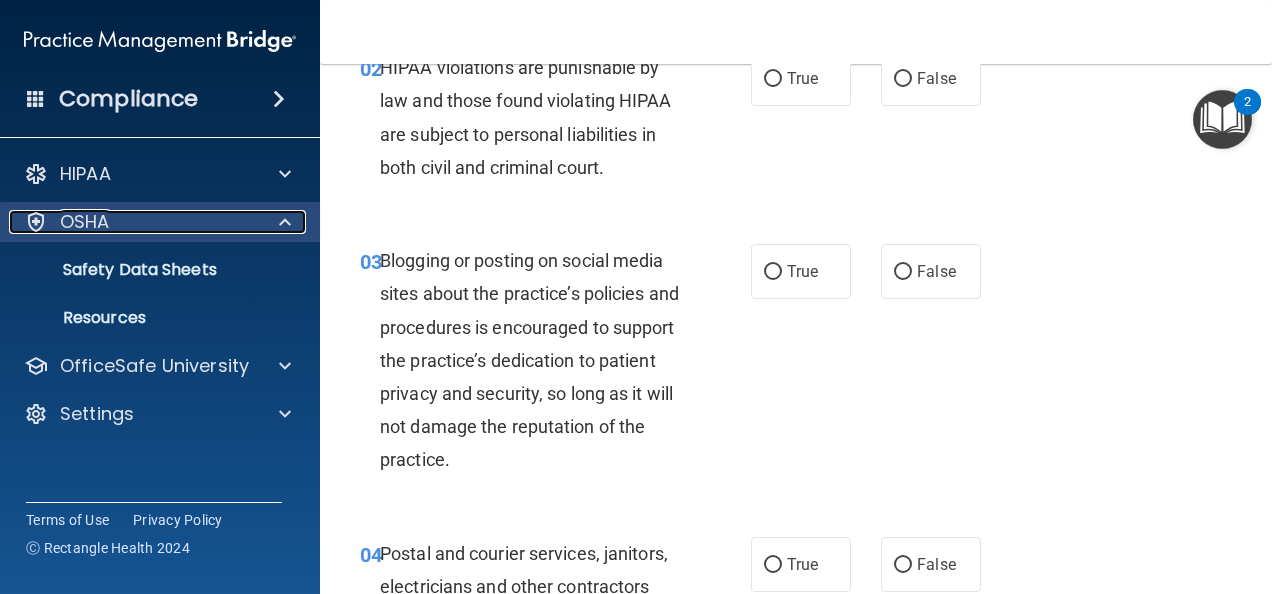 click at bounding box center (282, 222) 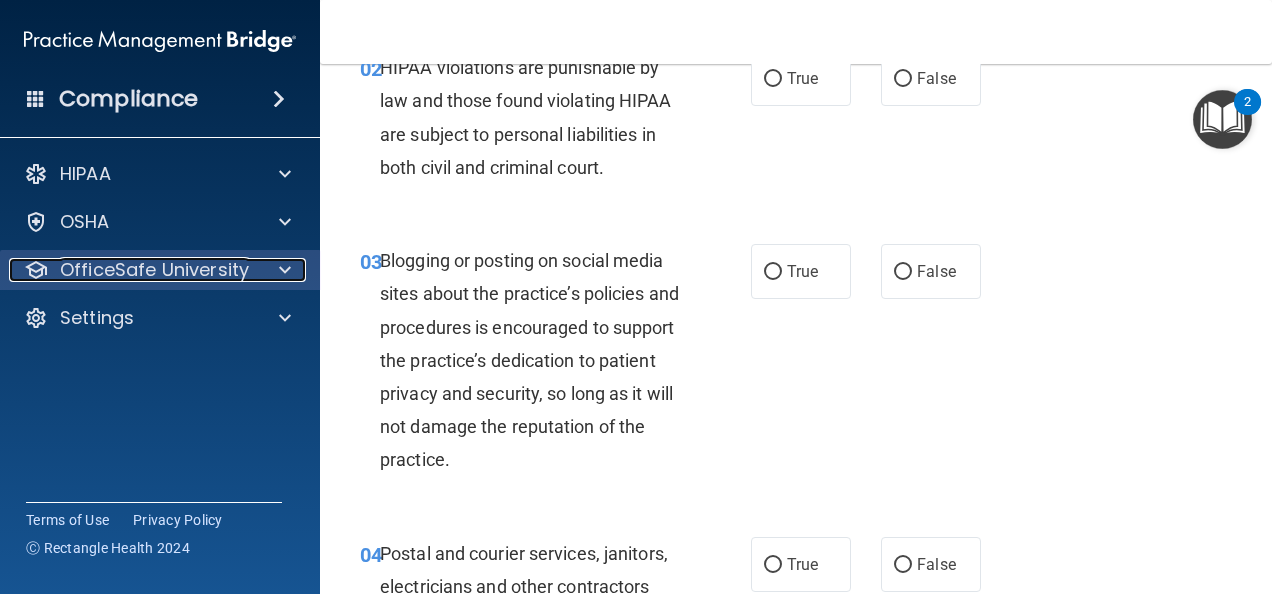 click at bounding box center [285, 270] 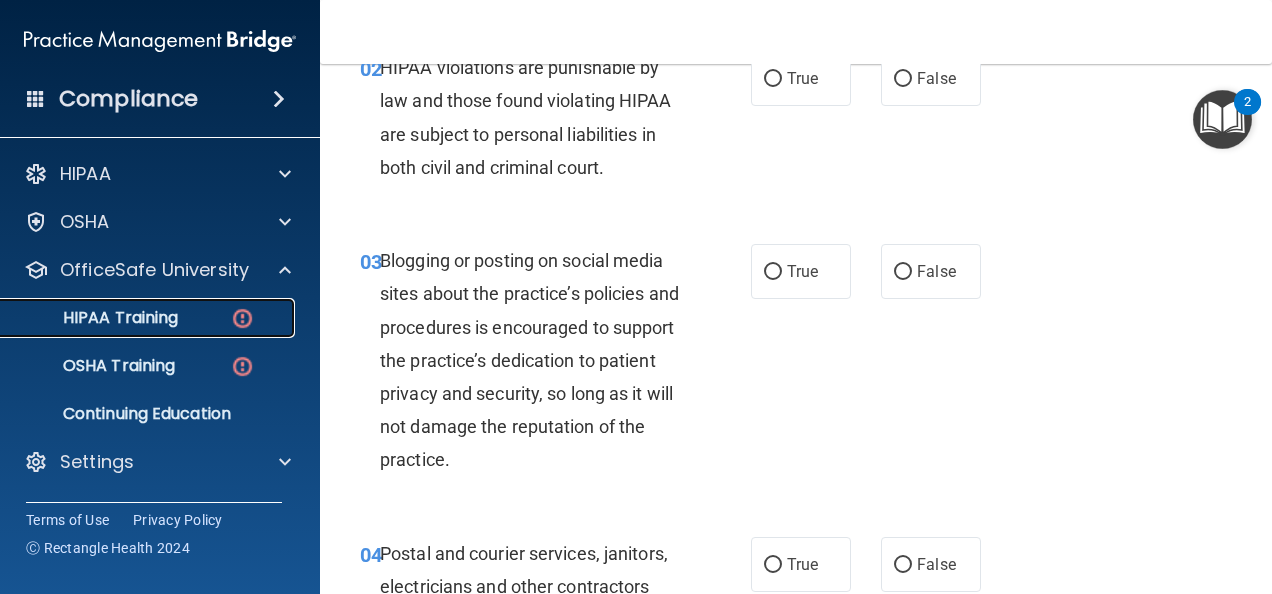 click at bounding box center (242, 318) 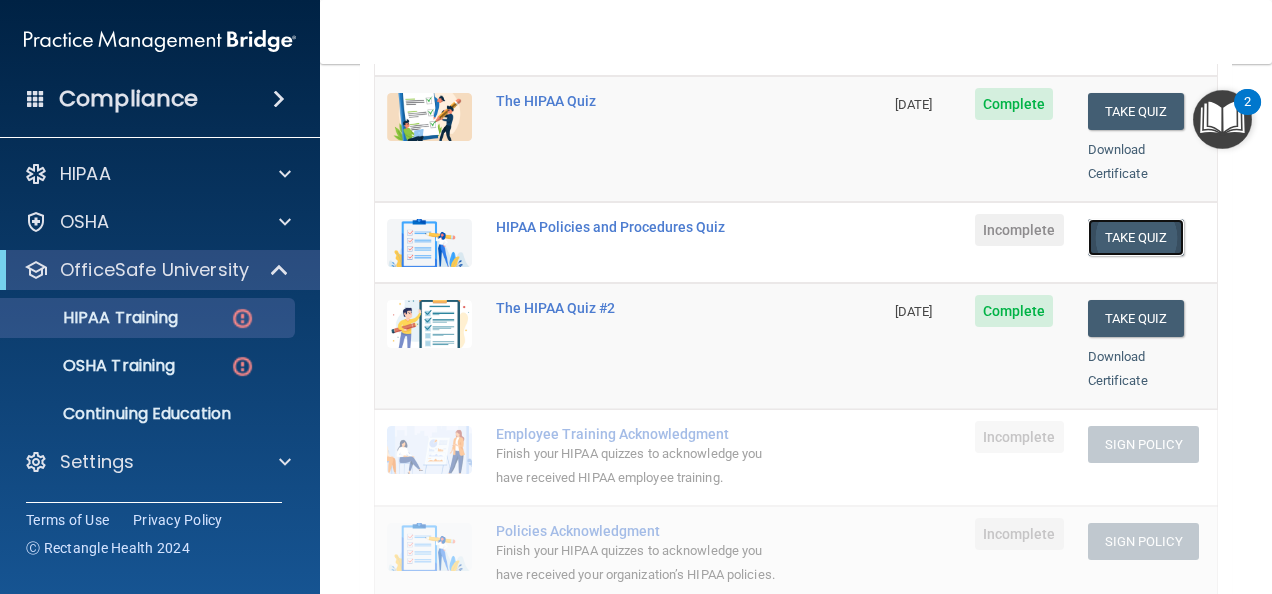 click on "Take Quiz" at bounding box center [1136, 237] 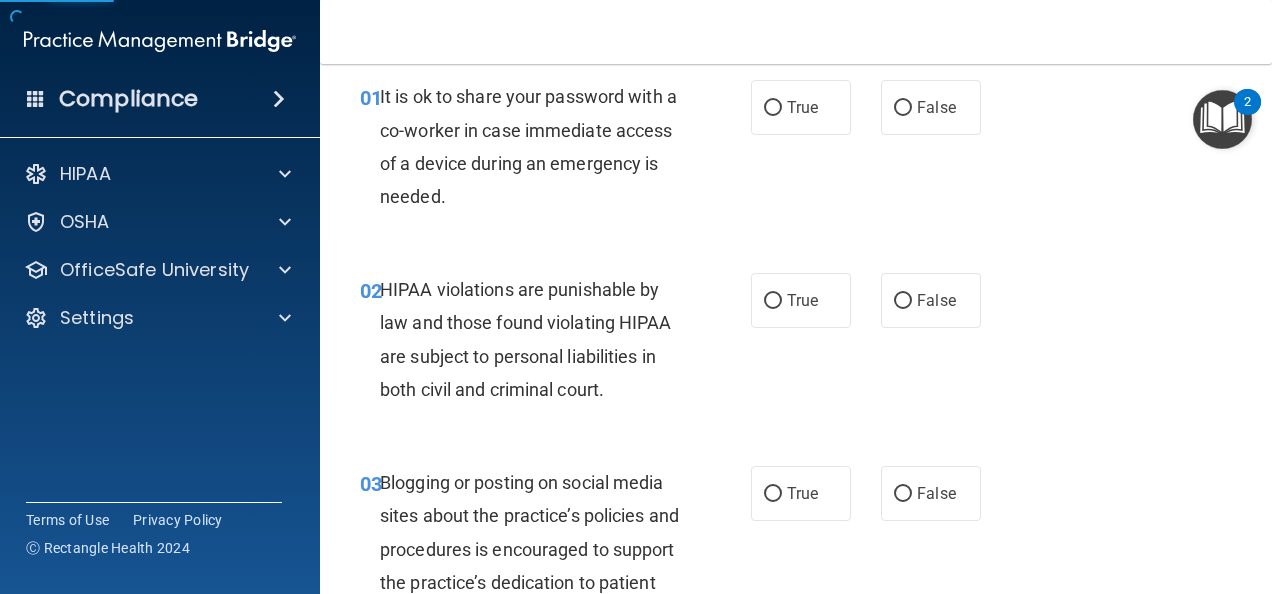 scroll, scrollTop: 0, scrollLeft: 0, axis: both 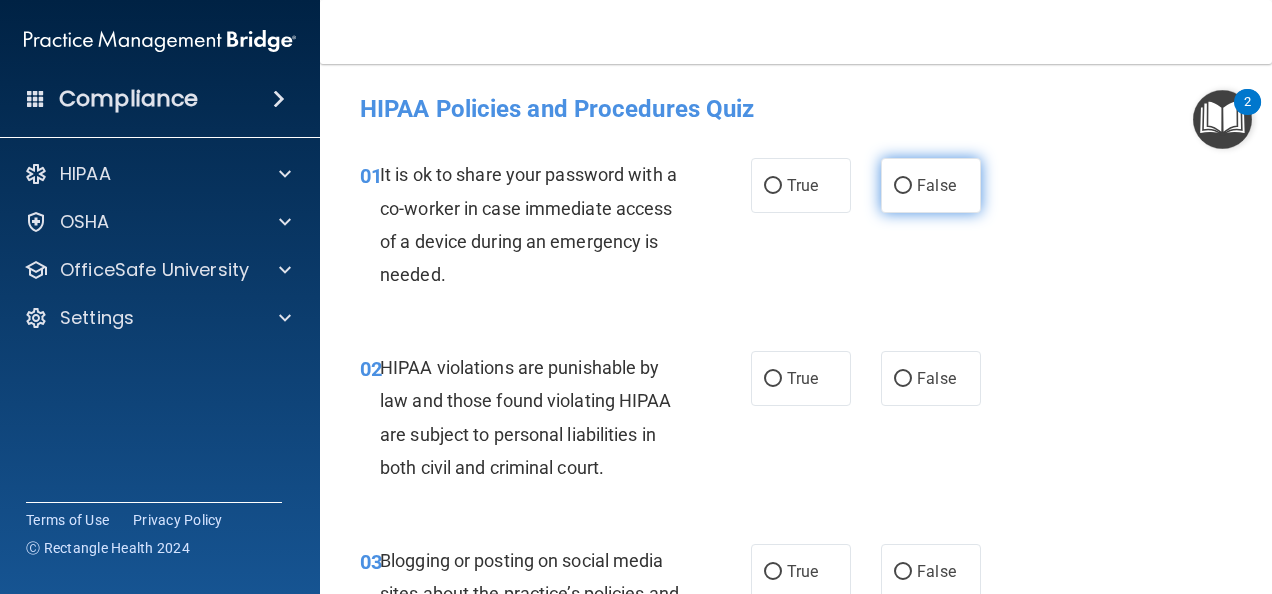 click on "False" at bounding box center [903, 186] 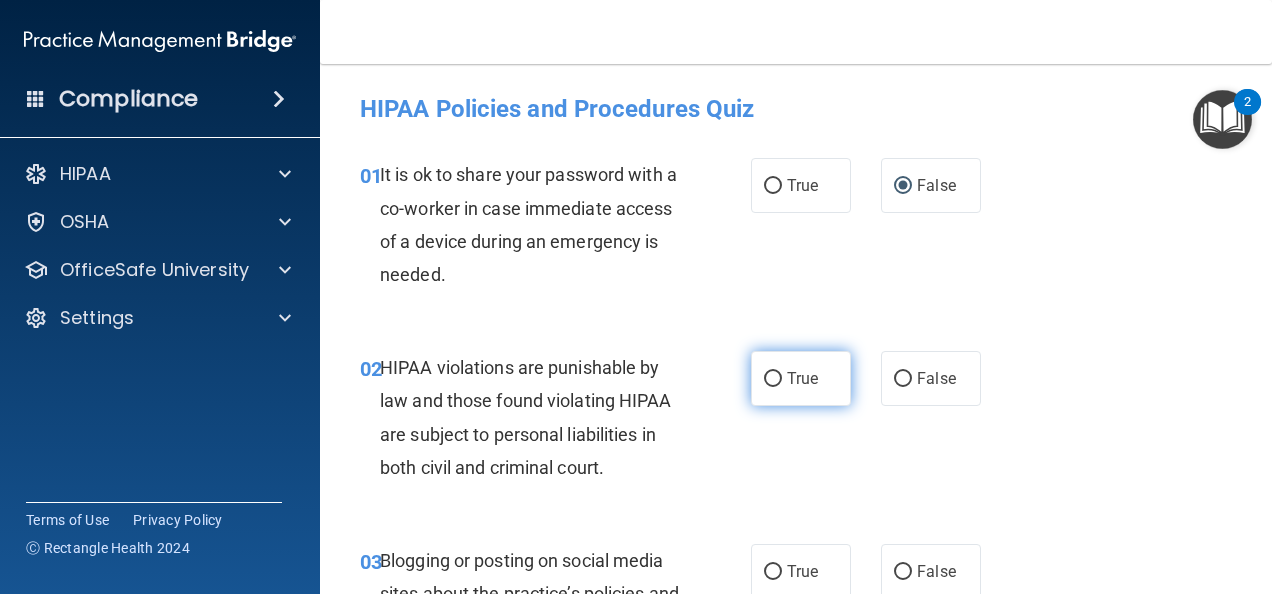 click on "True" at bounding box center (773, 379) 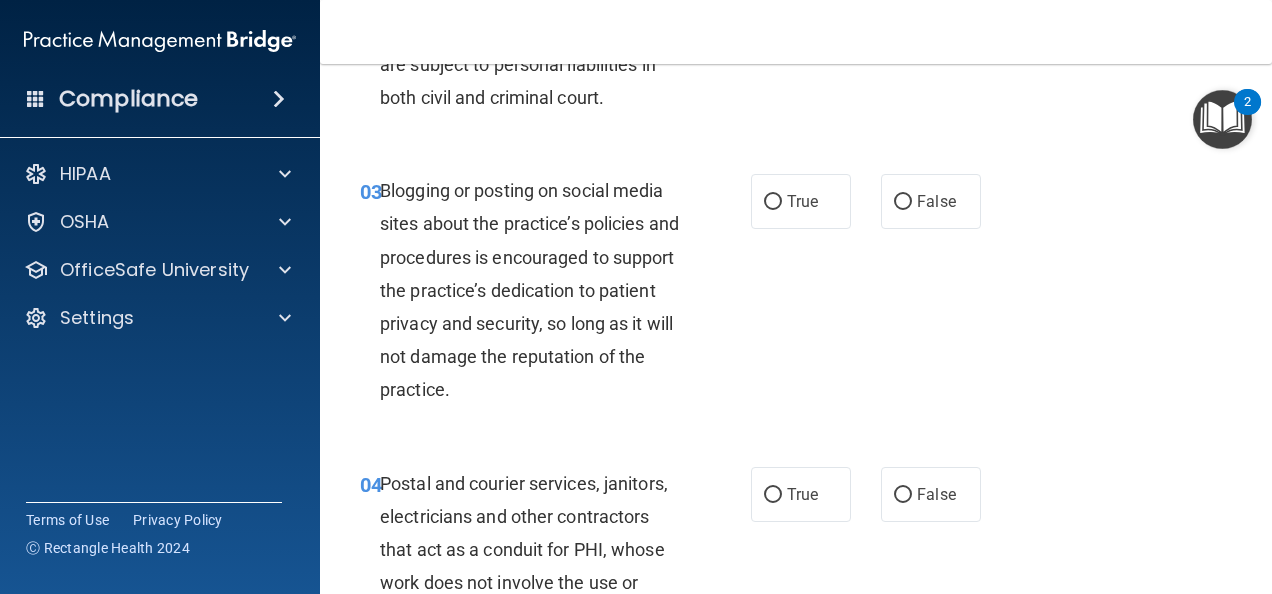 scroll, scrollTop: 400, scrollLeft: 0, axis: vertical 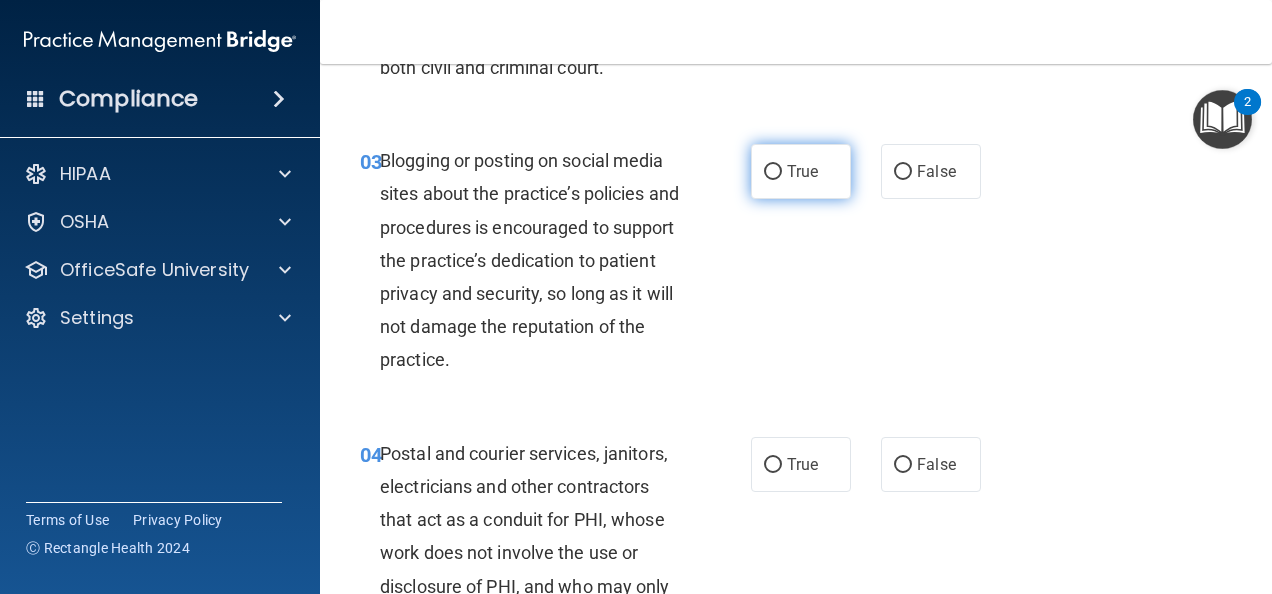 click on "True" at bounding box center (773, 172) 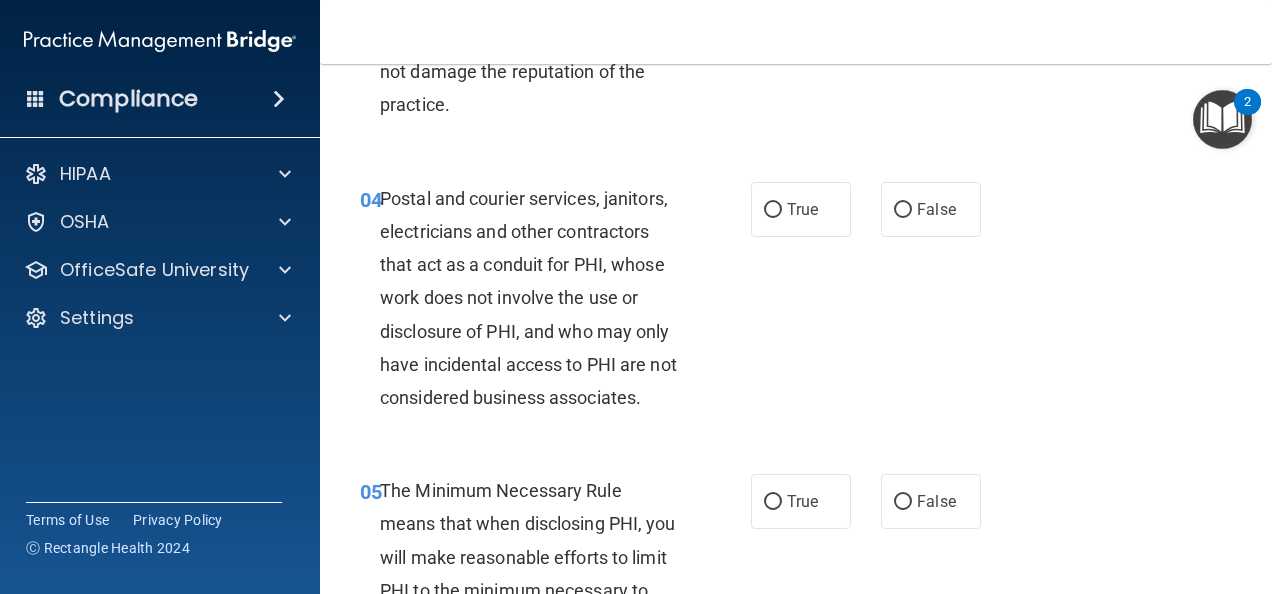scroll, scrollTop: 700, scrollLeft: 0, axis: vertical 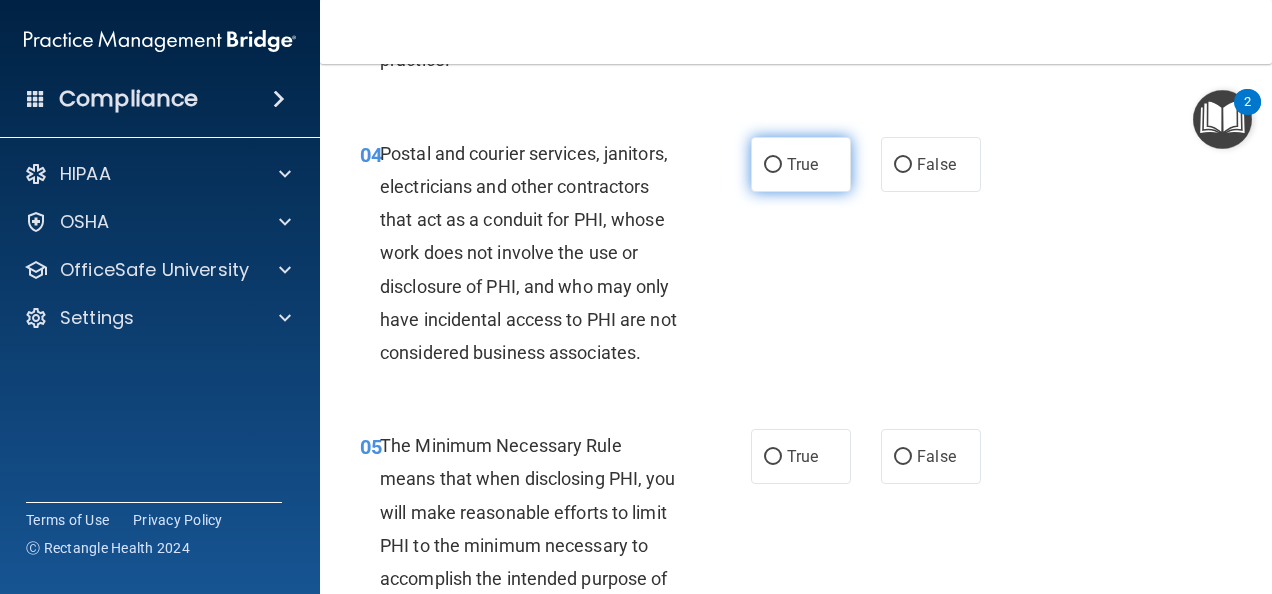 click on "True" at bounding box center [801, 164] 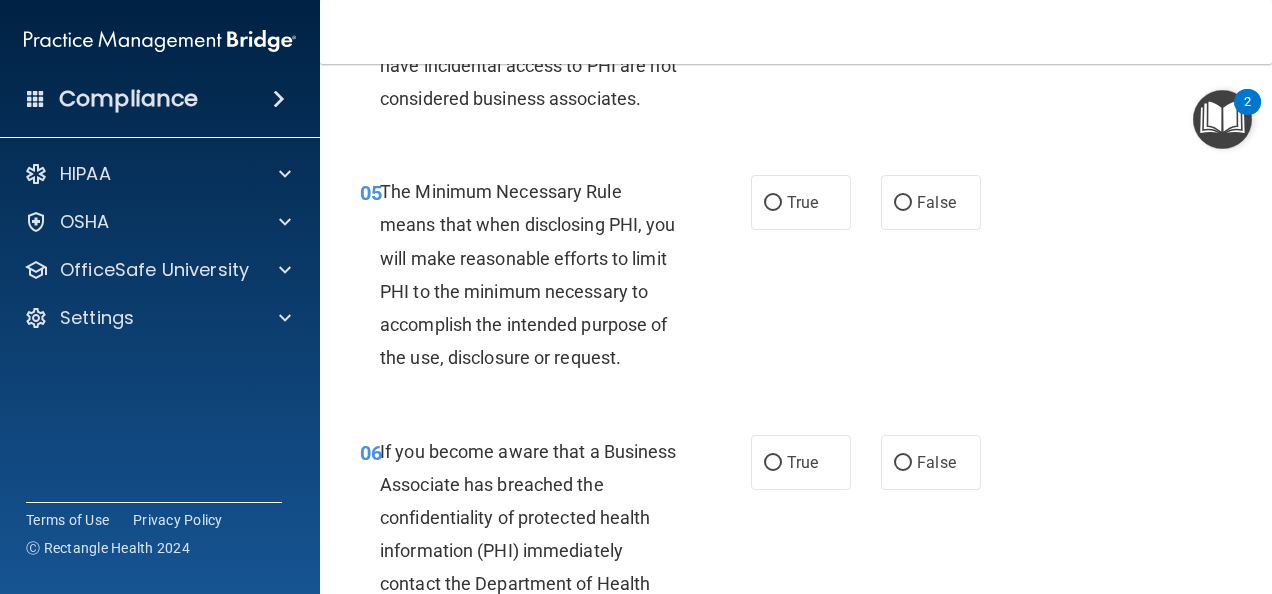 scroll, scrollTop: 1000, scrollLeft: 0, axis: vertical 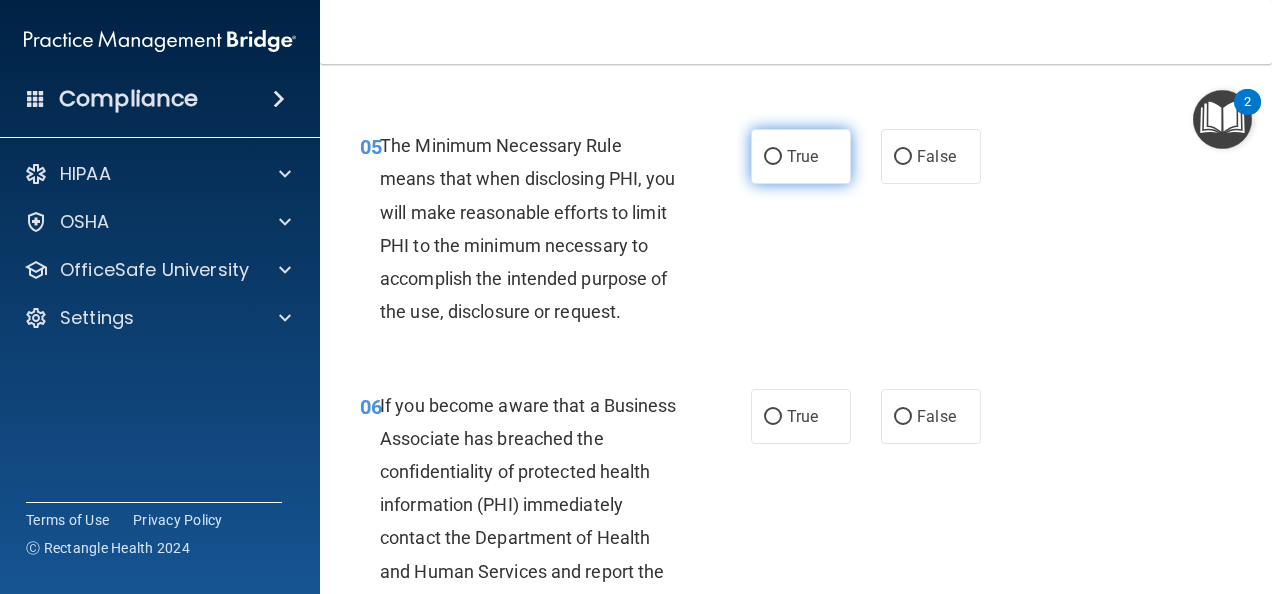 click on "True" at bounding box center (801, 156) 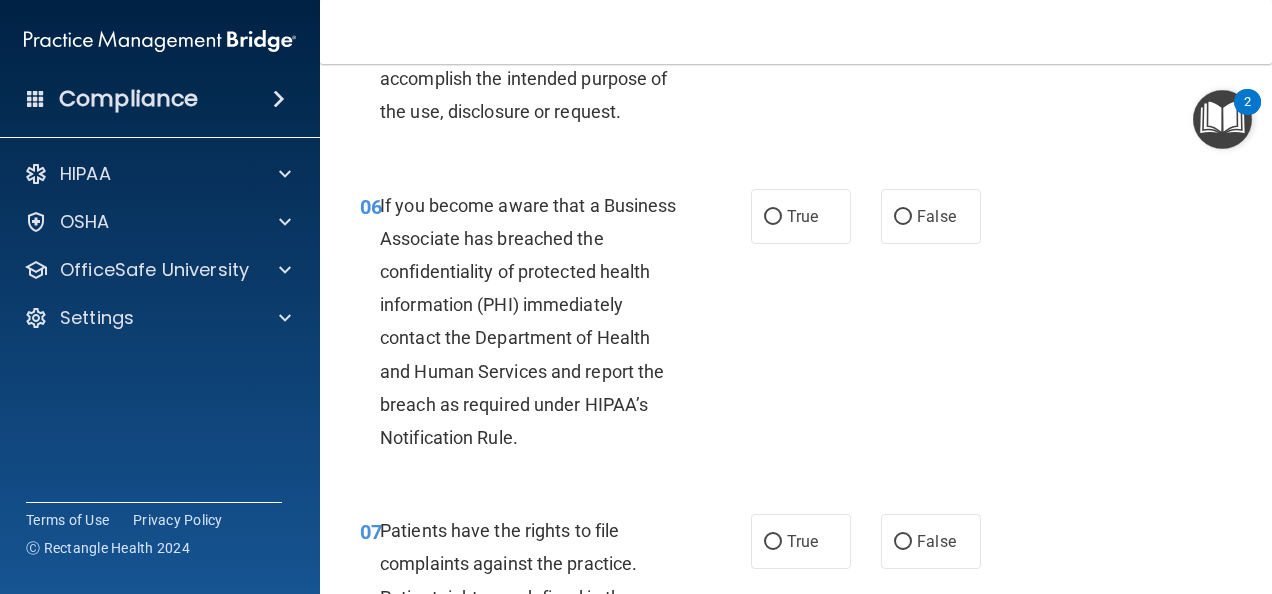 scroll, scrollTop: 1300, scrollLeft: 0, axis: vertical 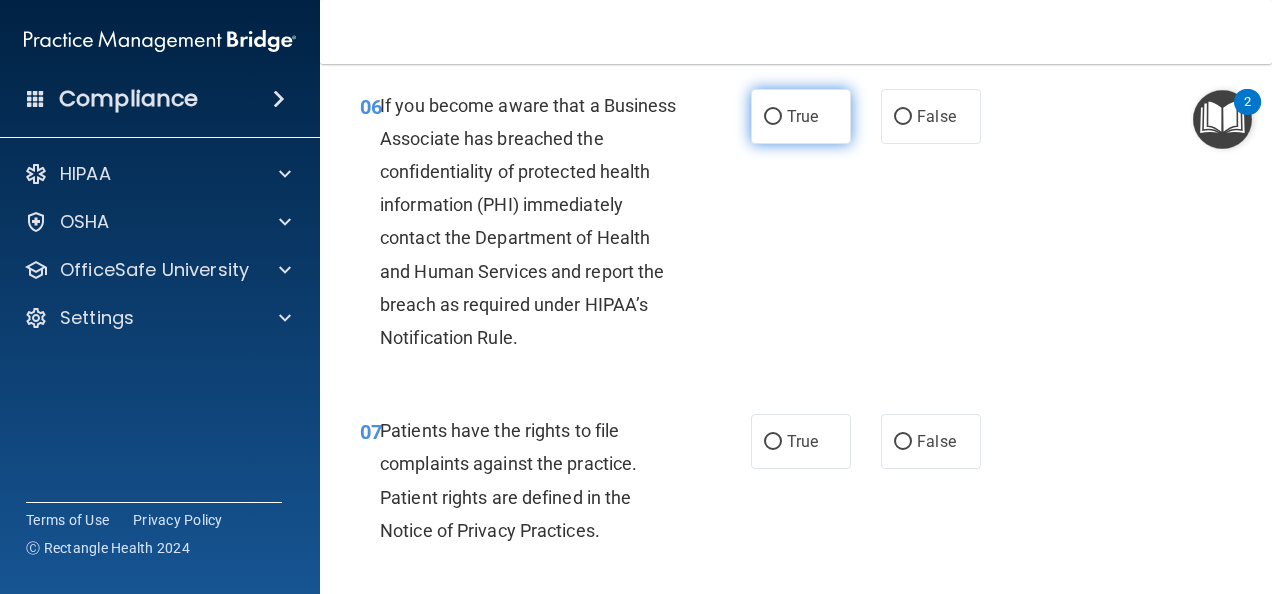 click on "True" at bounding box center (773, 117) 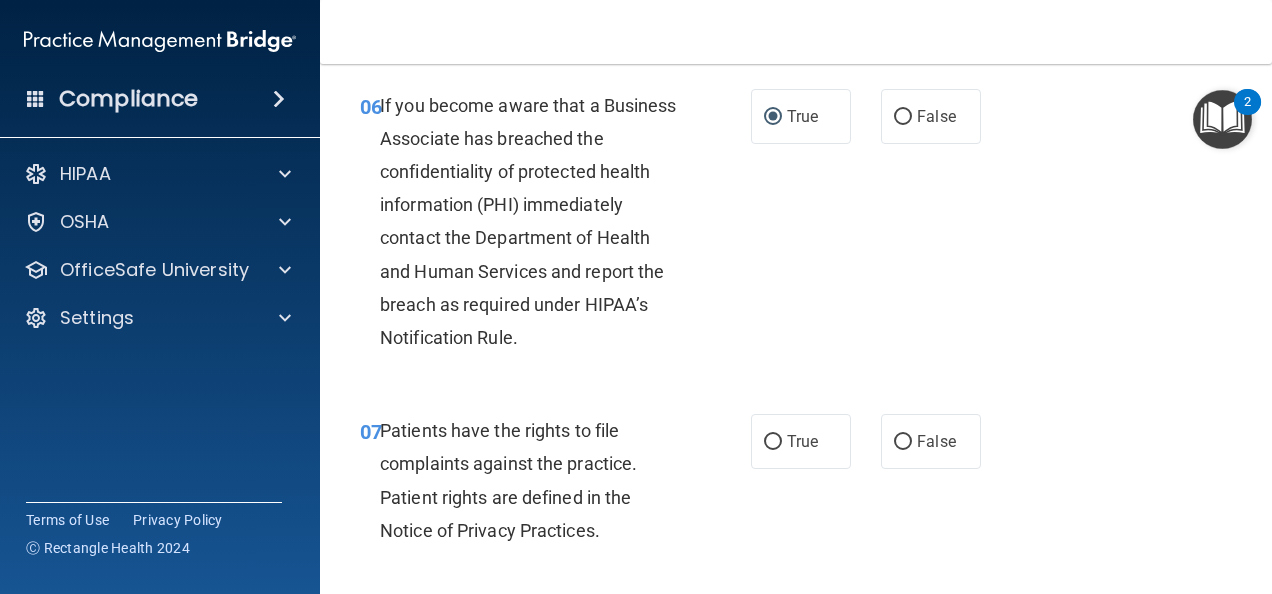 scroll, scrollTop: 1500, scrollLeft: 0, axis: vertical 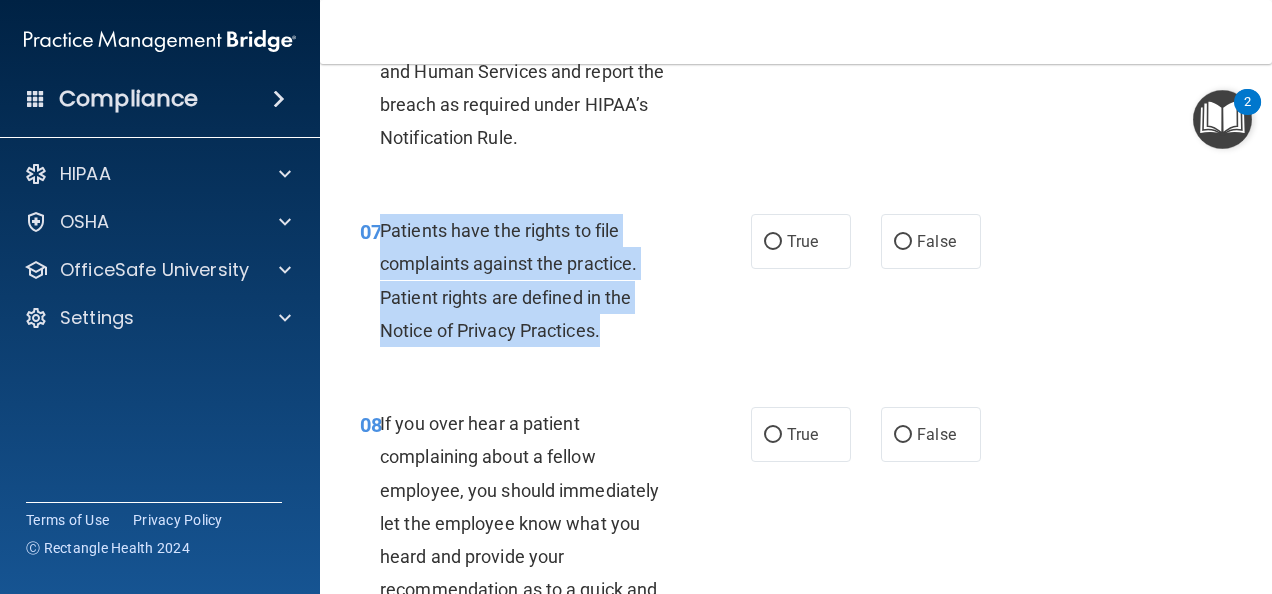 drag, startPoint x: 602, startPoint y: 396, endPoint x: 380, endPoint y: 291, distance: 245.5789 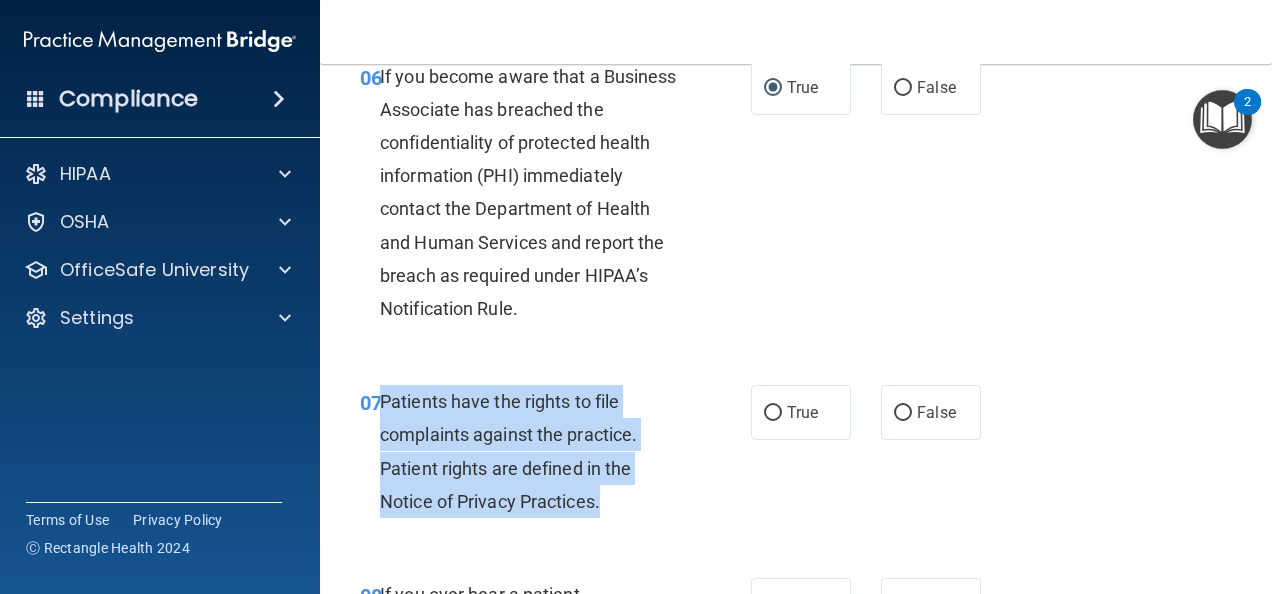 scroll, scrollTop: 1300, scrollLeft: 0, axis: vertical 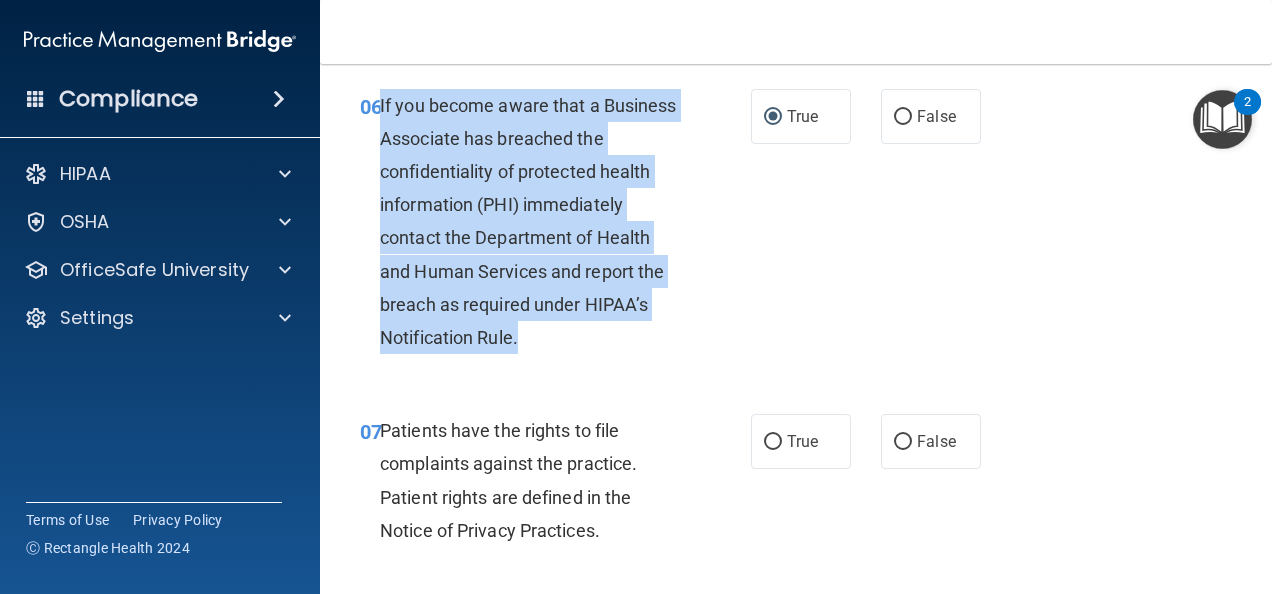 drag, startPoint x: 434, startPoint y: 406, endPoint x: 381, endPoint y: 138, distance: 273.1904 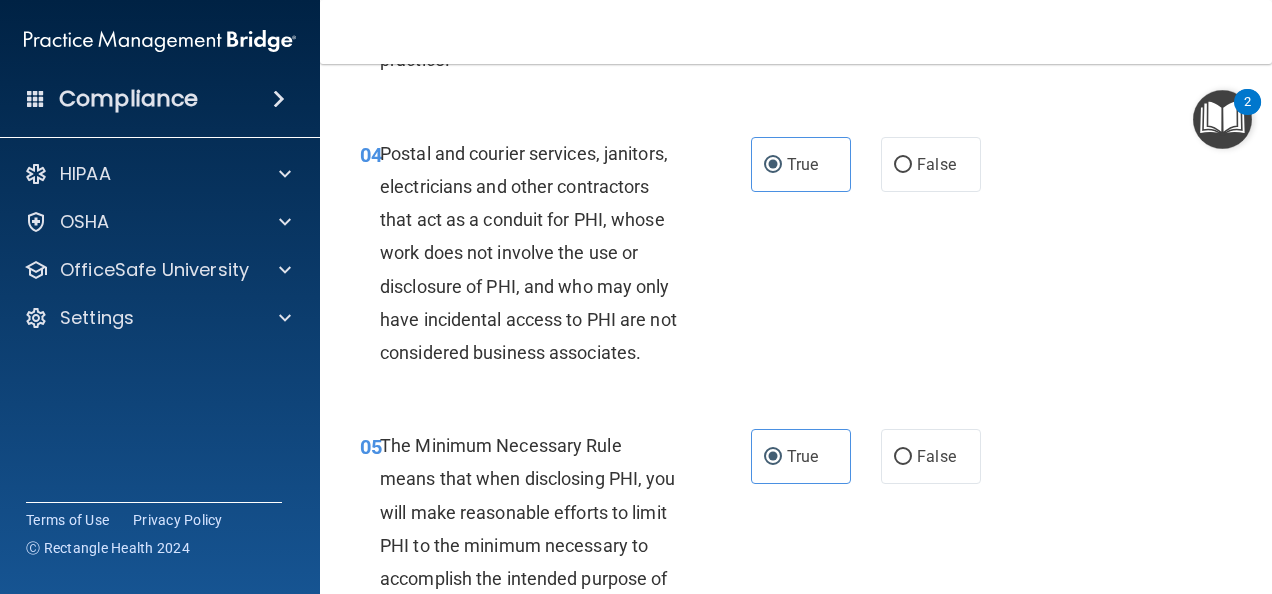 scroll, scrollTop: 700, scrollLeft: 0, axis: vertical 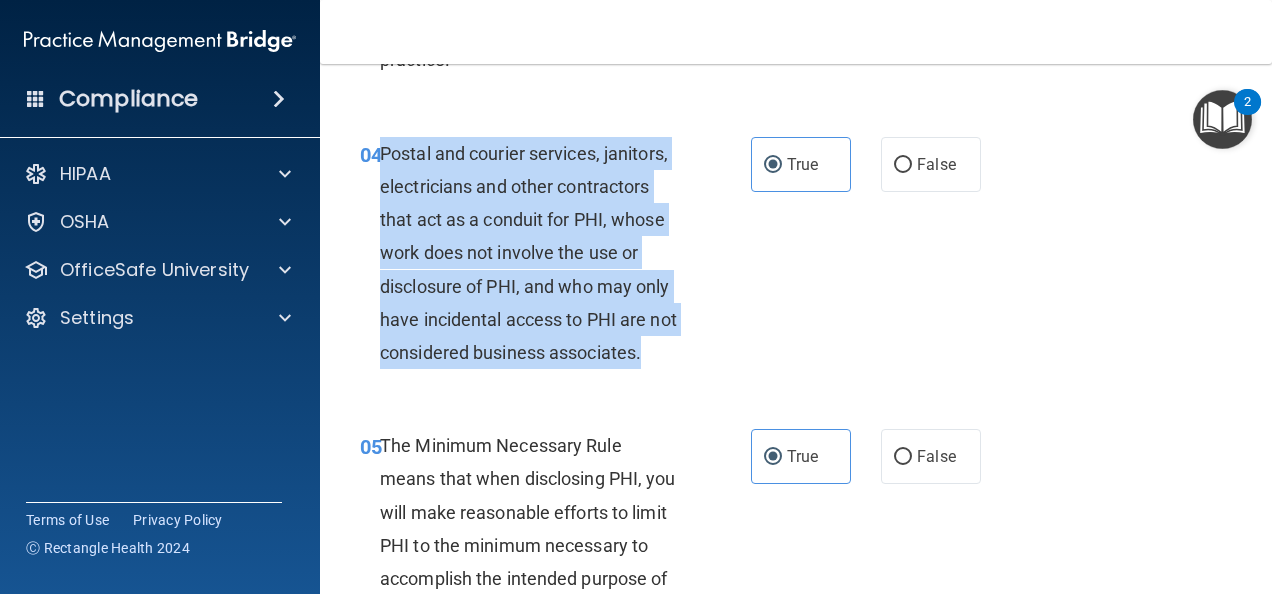 drag, startPoint x: 476, startPoint y: 385, endPoint x: 383, endPoint y: 150, distance: 252.73306 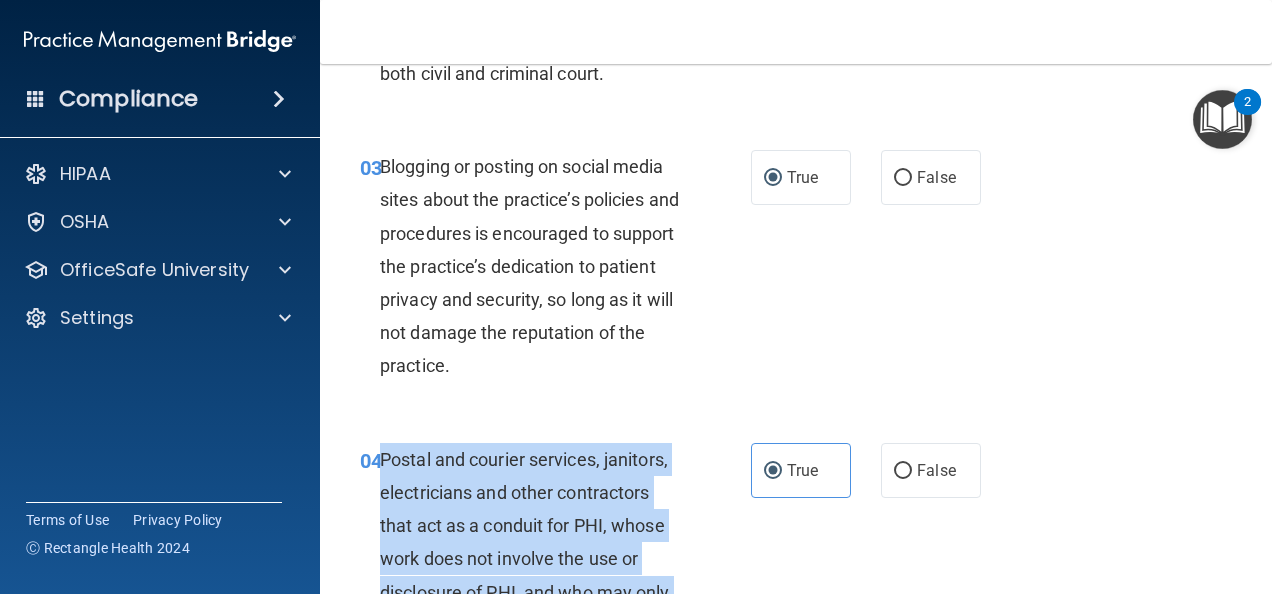 scroll, scrollTop: 300, scrollLeft: 0, axis: vertical 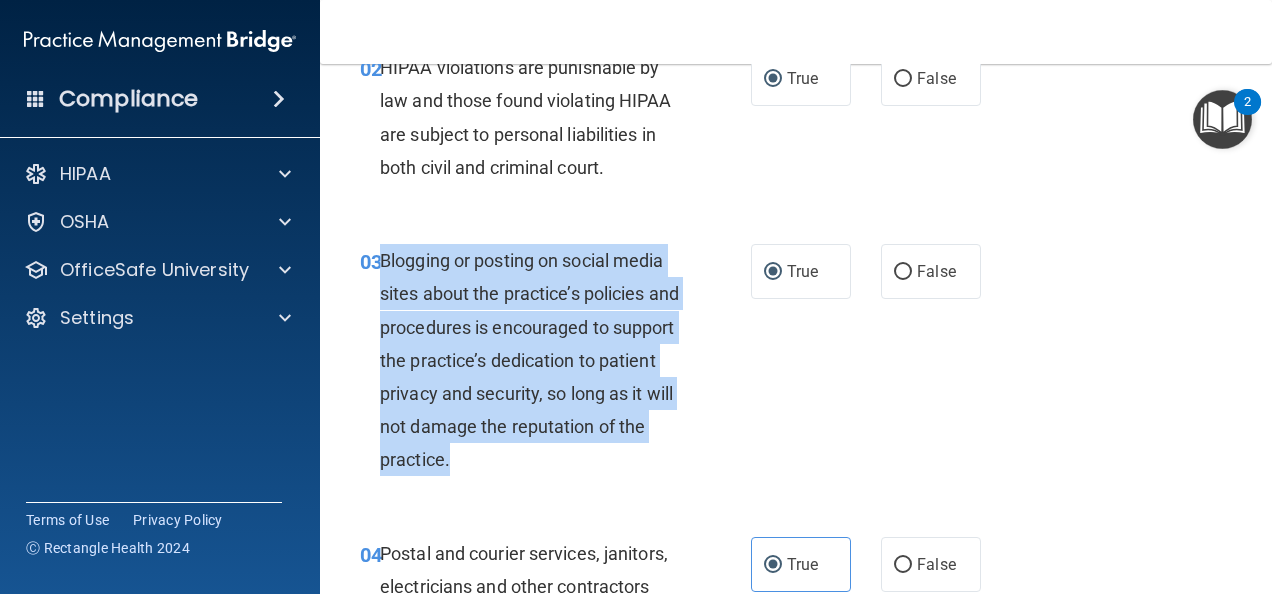 drag, startPoint x: 508, startPoint y: 458, endPoint x: 382, endPoint y: 258, distance: 236.38104 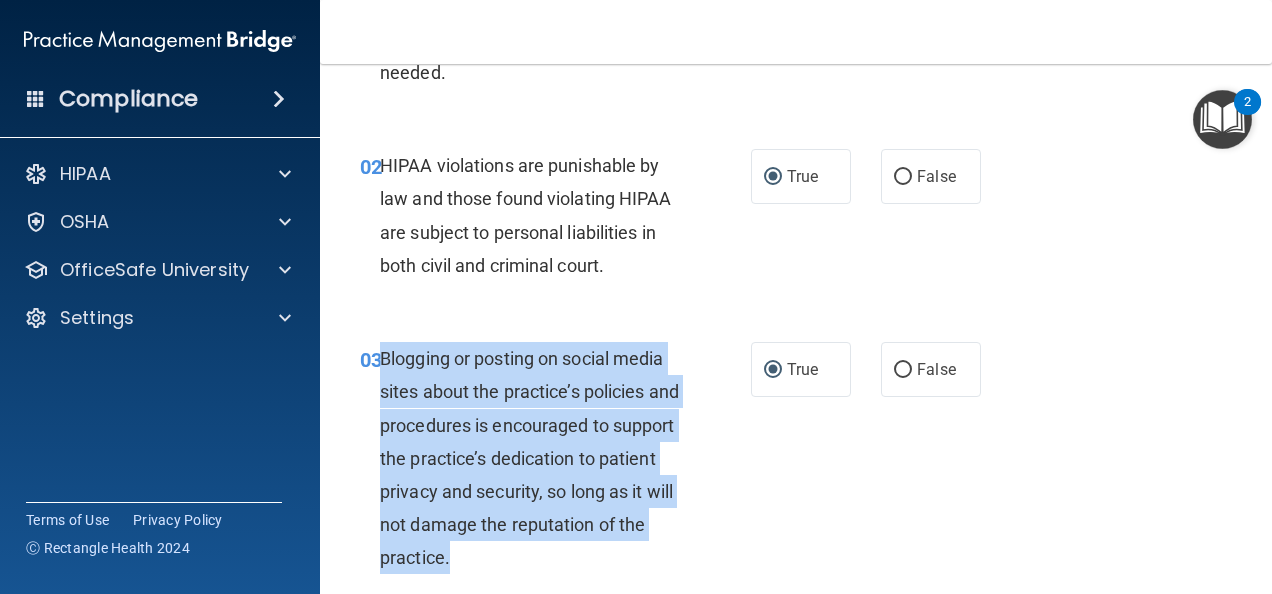 scroll, scrollTop: 200, scrollLeft: 0, axis: vertical 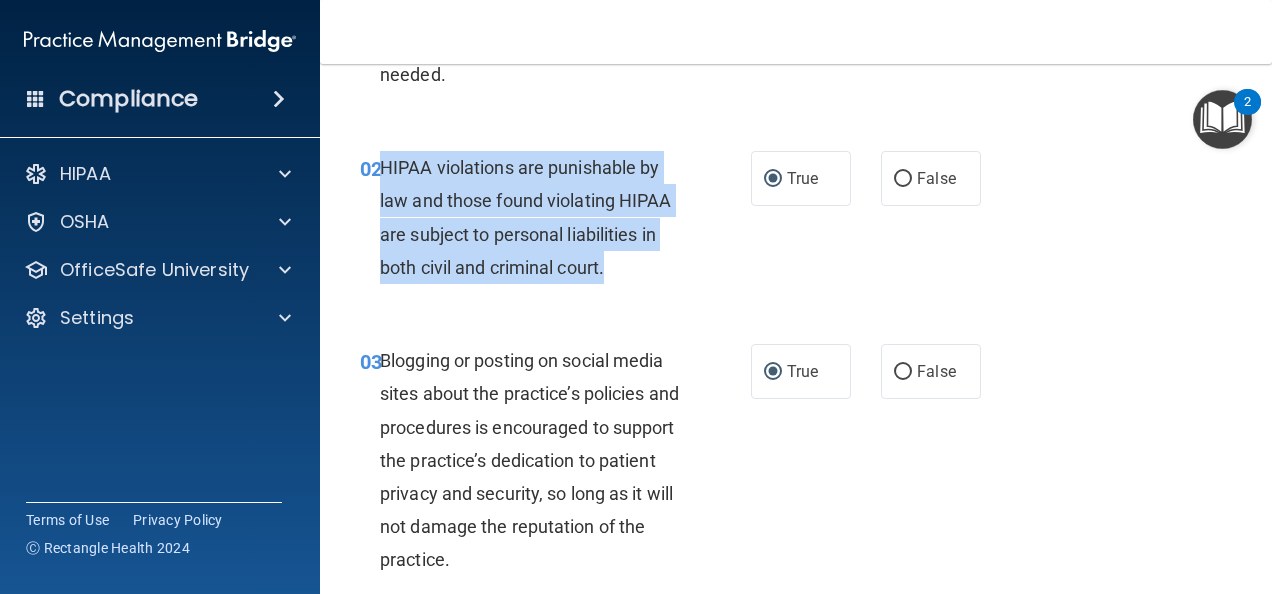 drag, startPoint x: 599, startPoint y: 260, endPoint x: 381, endPoint y: 154, distance: 242.40462 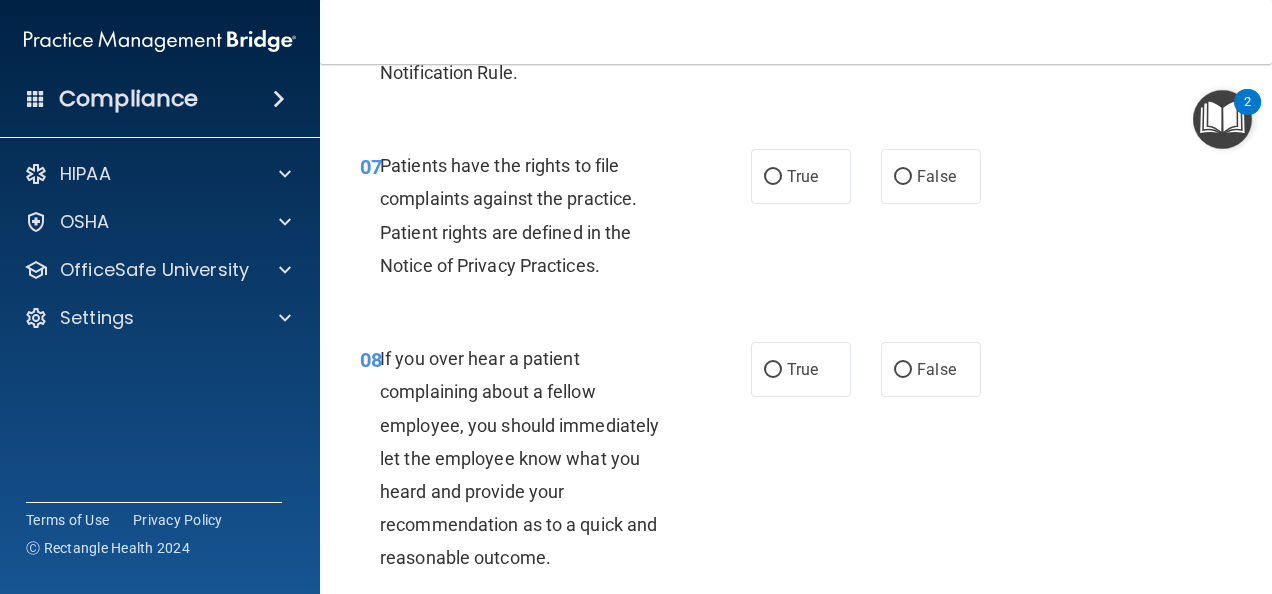 scroll, scrollTop: 1600, scrollLeft: 0, axis: vertical 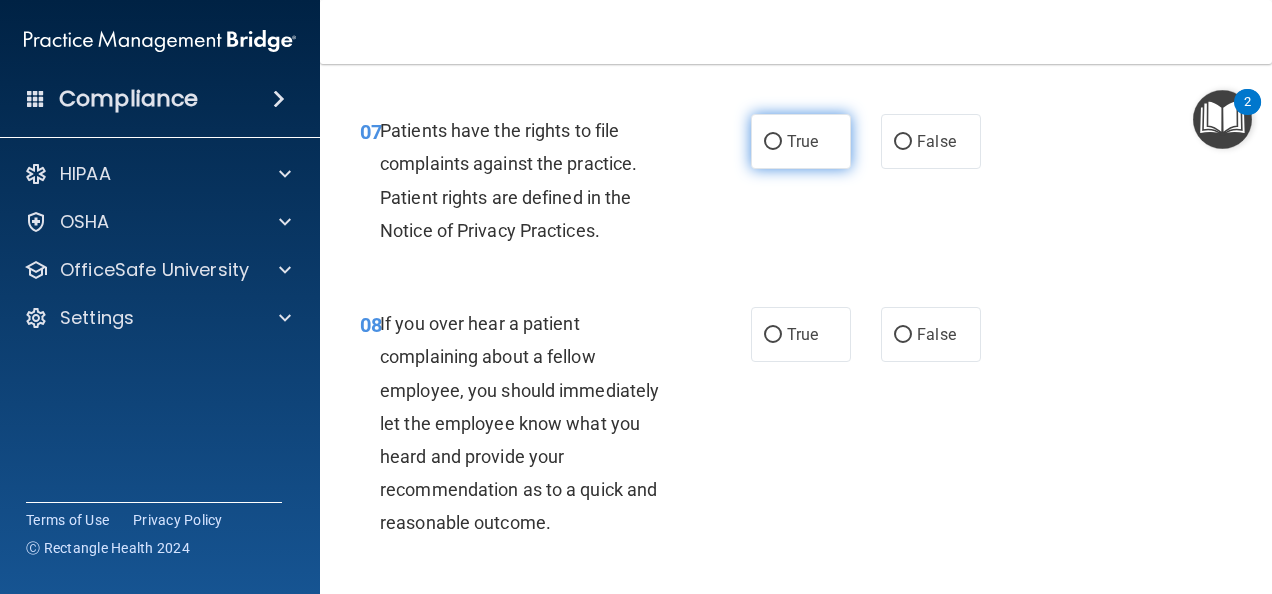 click on "True" at bounding box center (801, 141) 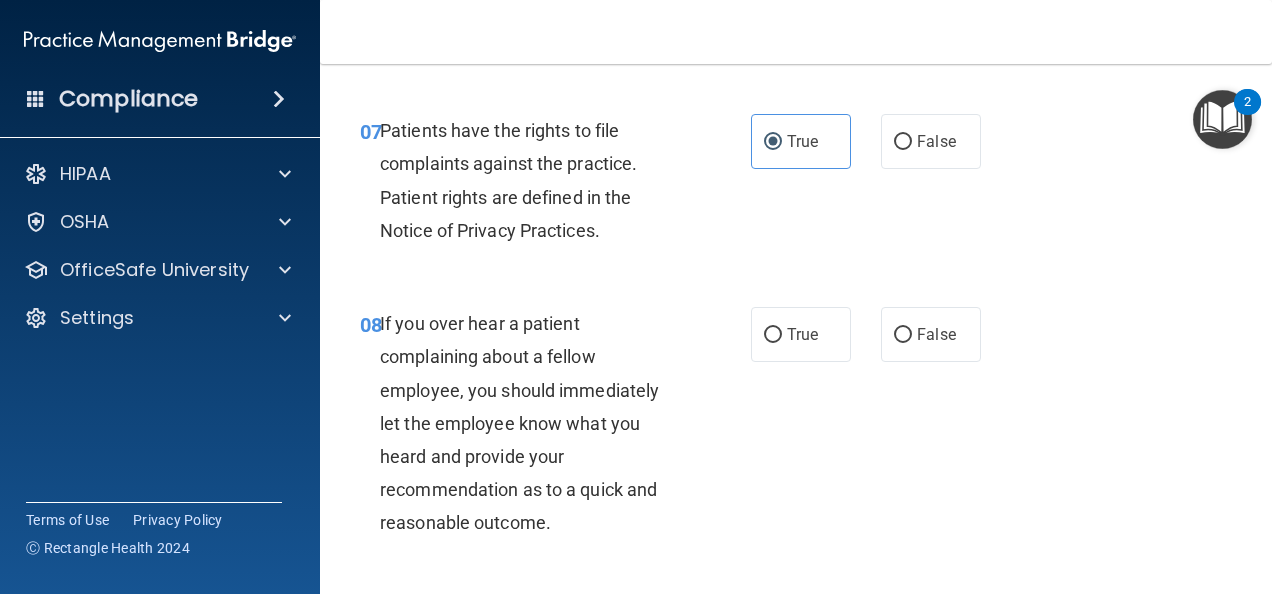 scroll, scrollTop: 1800, scrollLeft: 0, axis: vertical 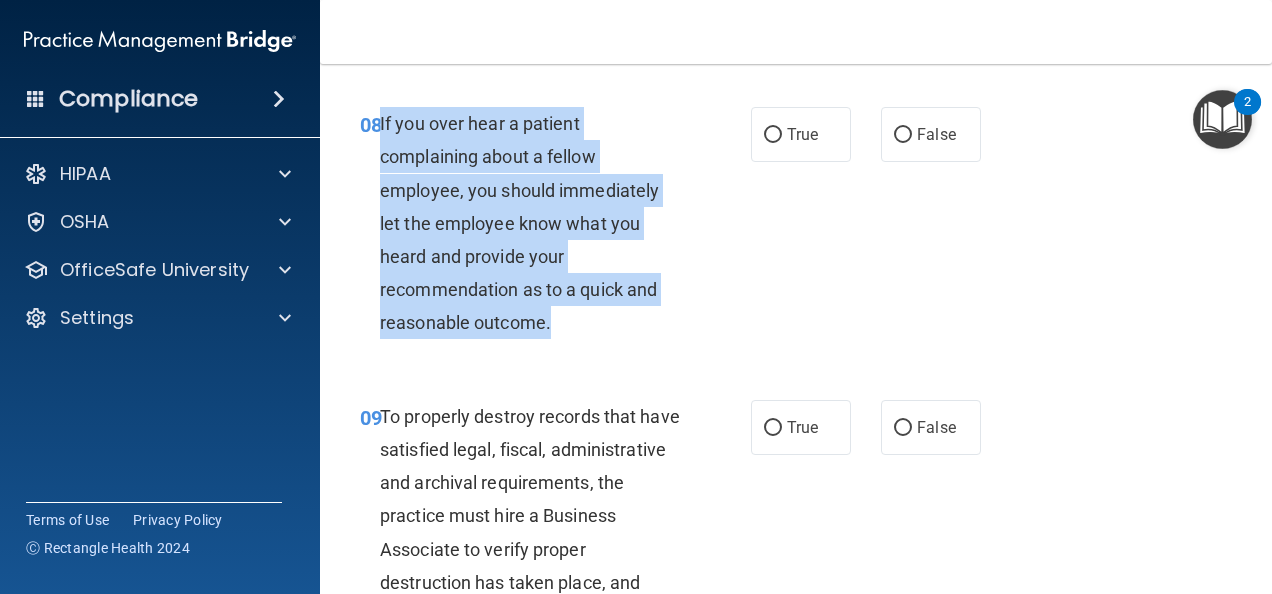 drag, startPoint x: 552, startPoint y: 389, endPoint x: 381, endPoint y: 182, distance: 268.49582 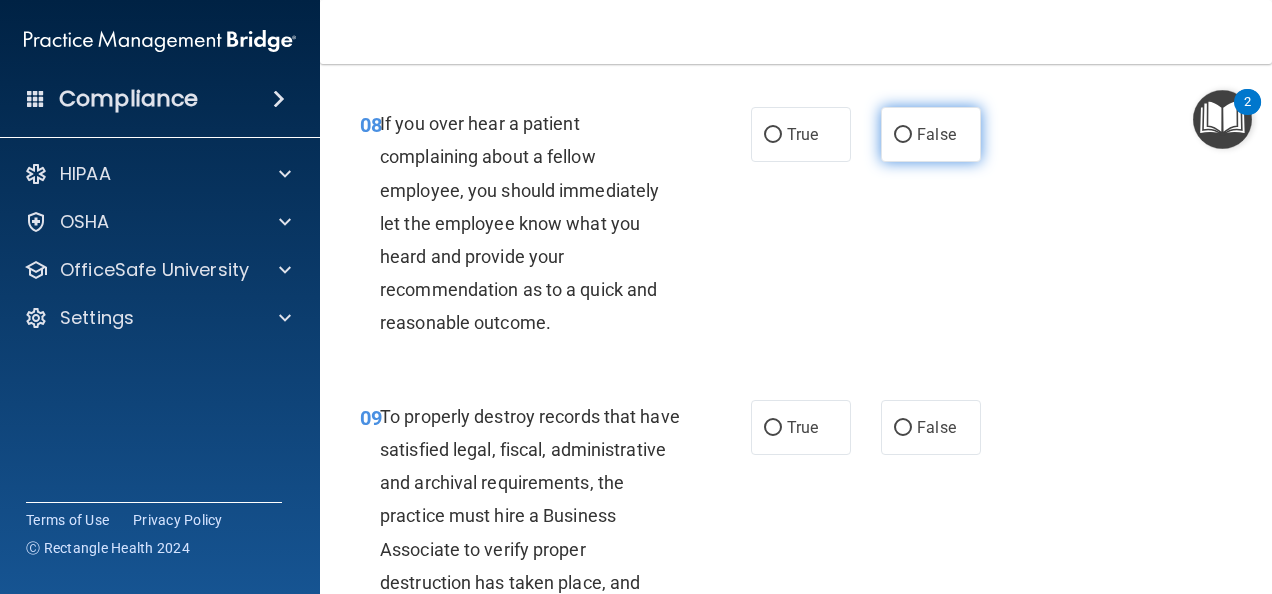 click on "False" at bounding box center (931, 134) 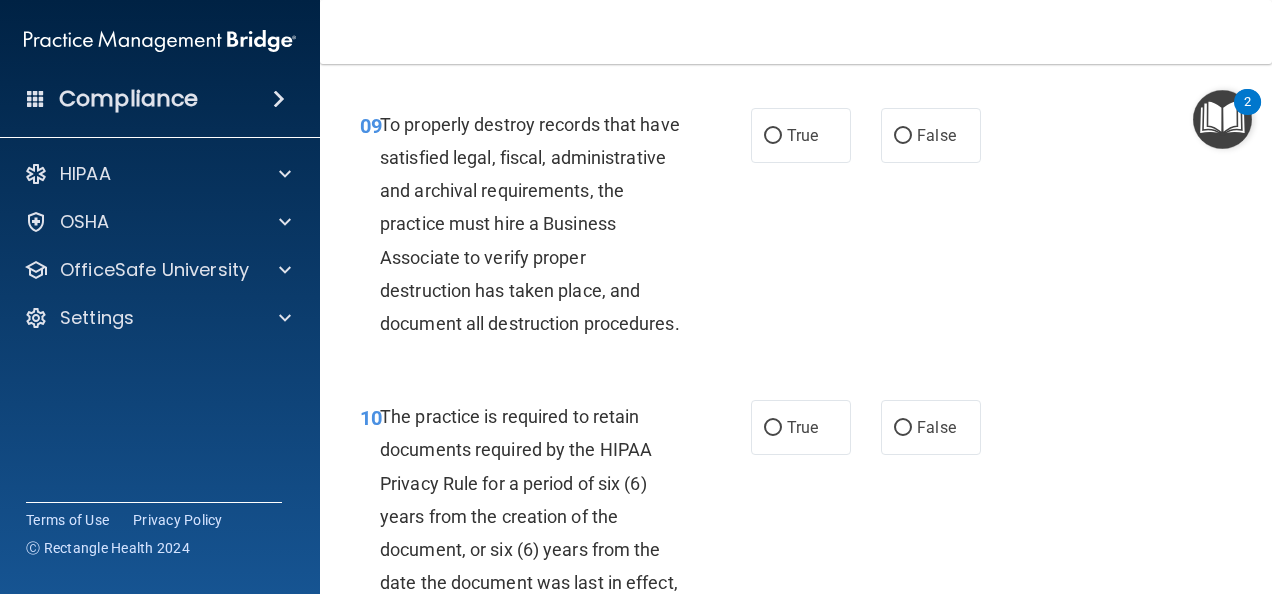 scroll, scrollTop: 2100, scrollLeft: 0, axis: vertical 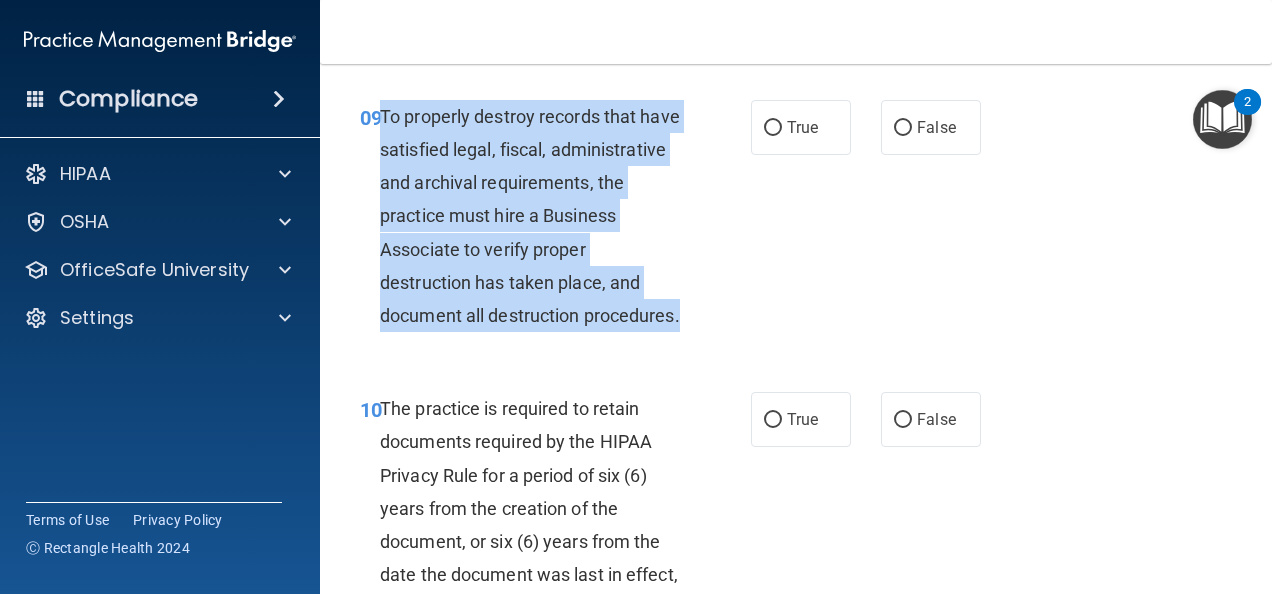 drag, startPoint x: 480, startPoint y: 417, endPoint x: 384, endPoint y: 175, distance: 260.34592 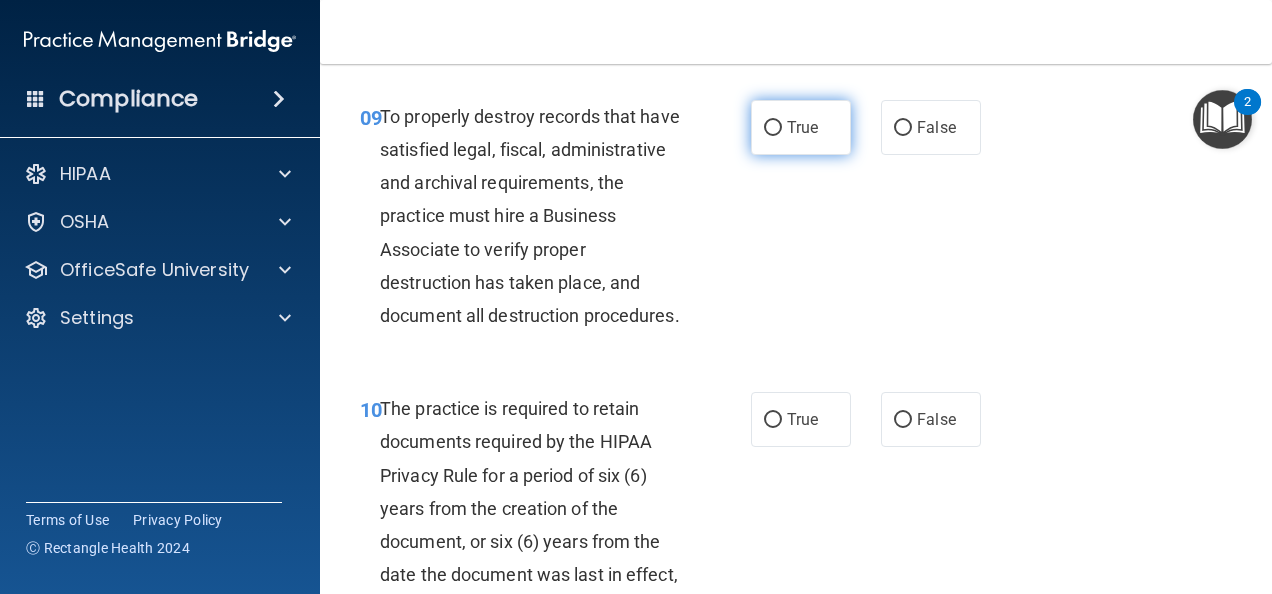 click on "True" at bounding box center [801, 127] 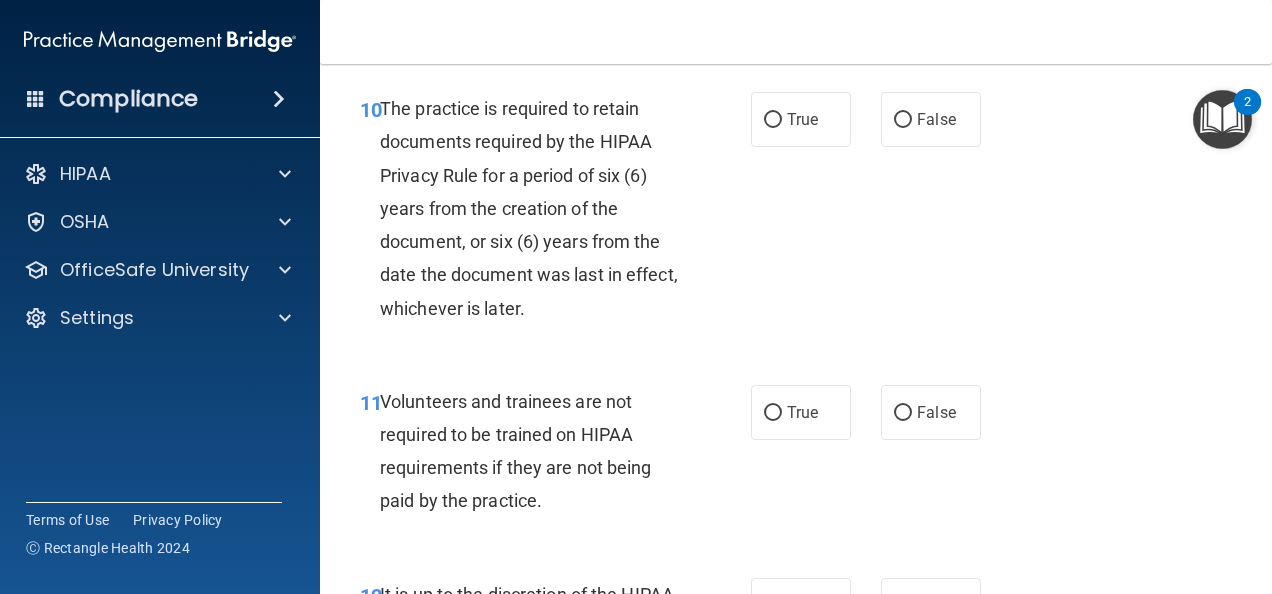 scroll, scrollTop: 2500, scrollLeft: 0, axis: vertical 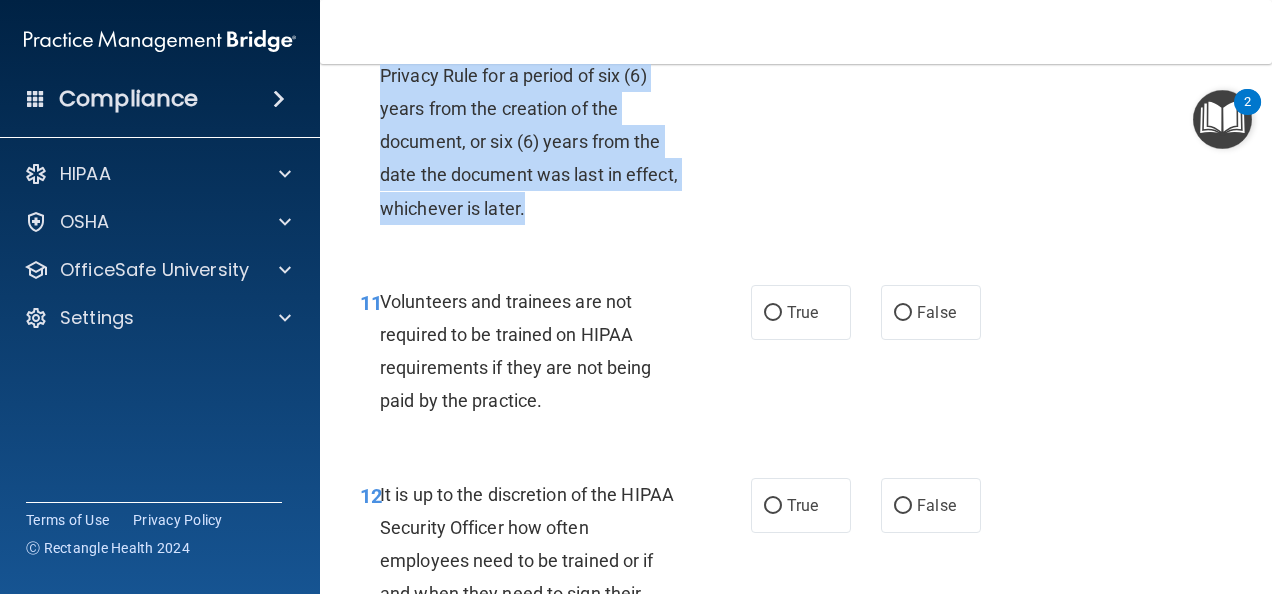 drag, startPoint x: 584, startPoint y: 314, endPoint x: 384, endPoint y: 104, distance: 290 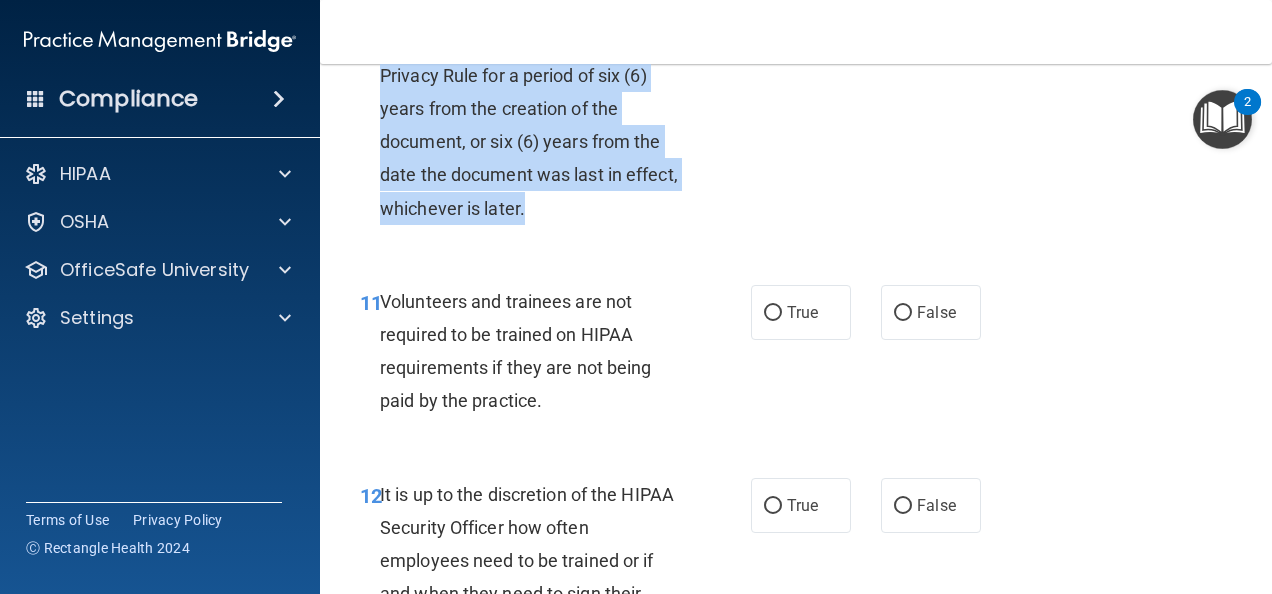 click on "True" at bounding box center [773, 20] 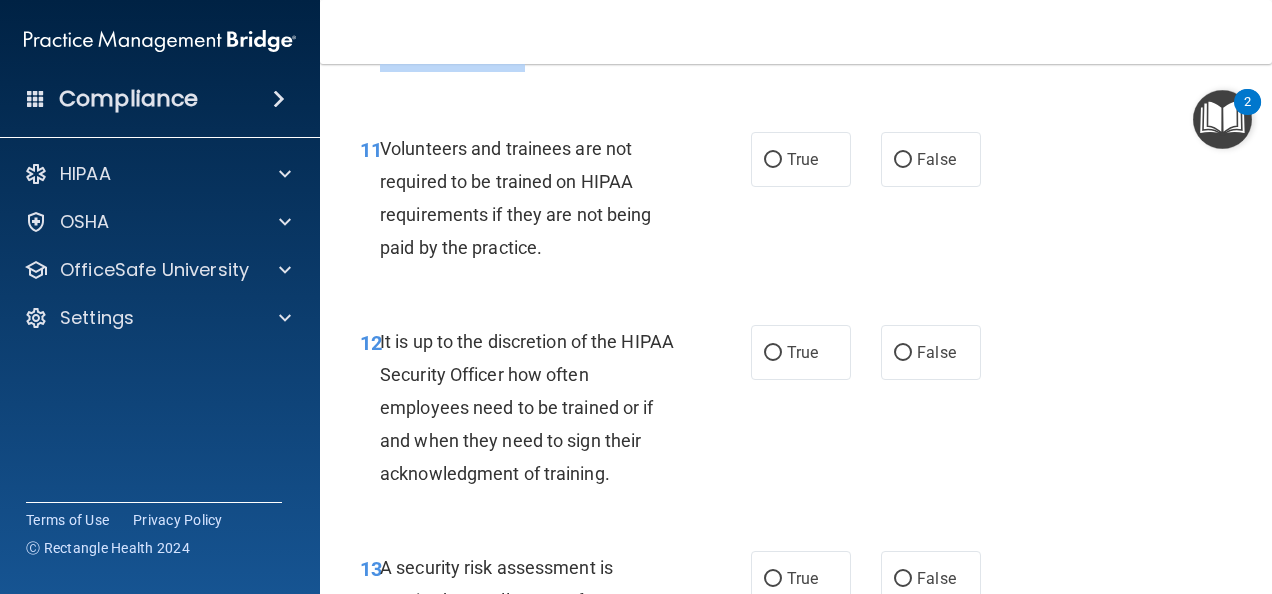 scroll, scrollTop: 2700, scrollLeft: 0, axis: vertical 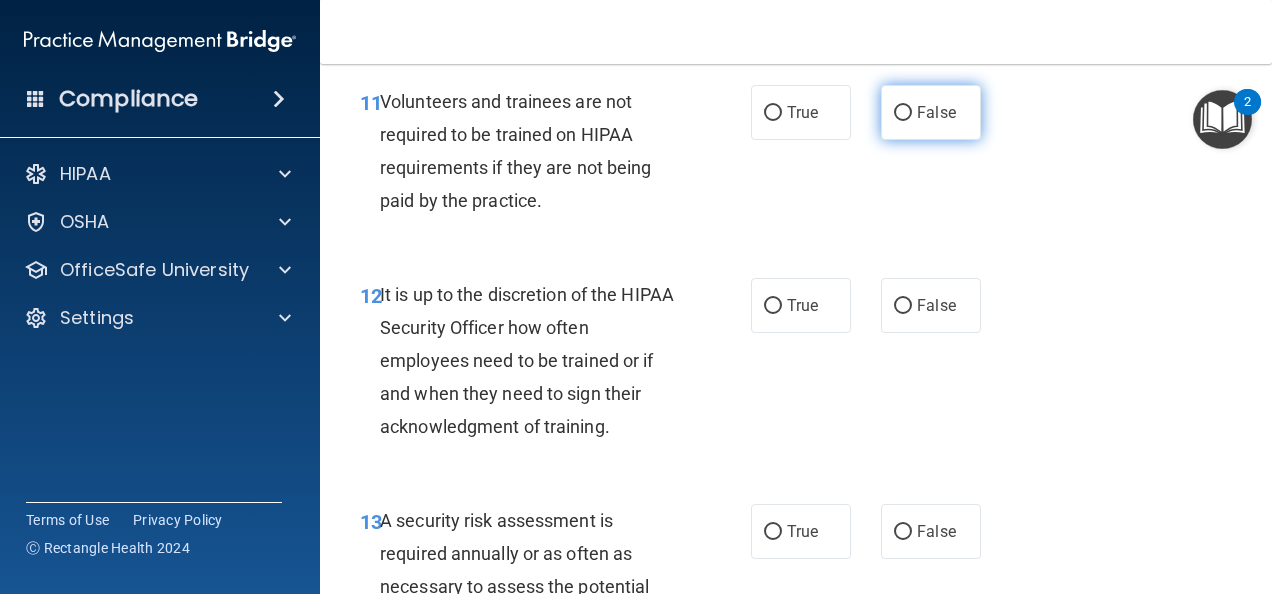 click on "False" at bounding box center [903, 113] 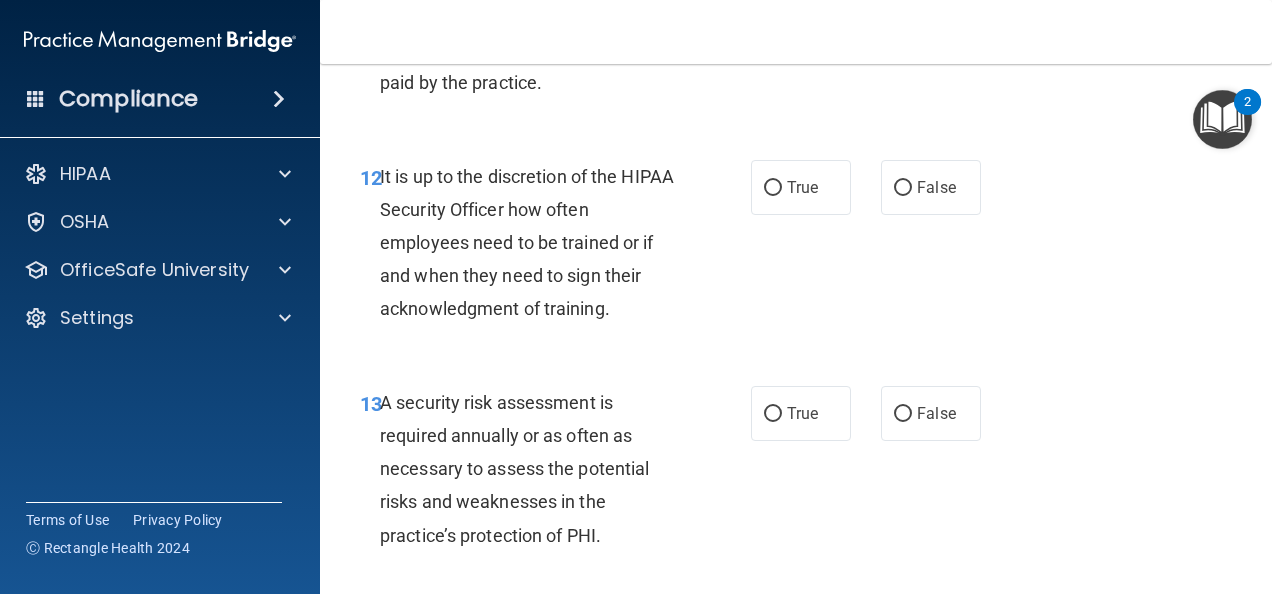 scroll, scrollTop: 2900, scrollLeft: 0, axis: vertical 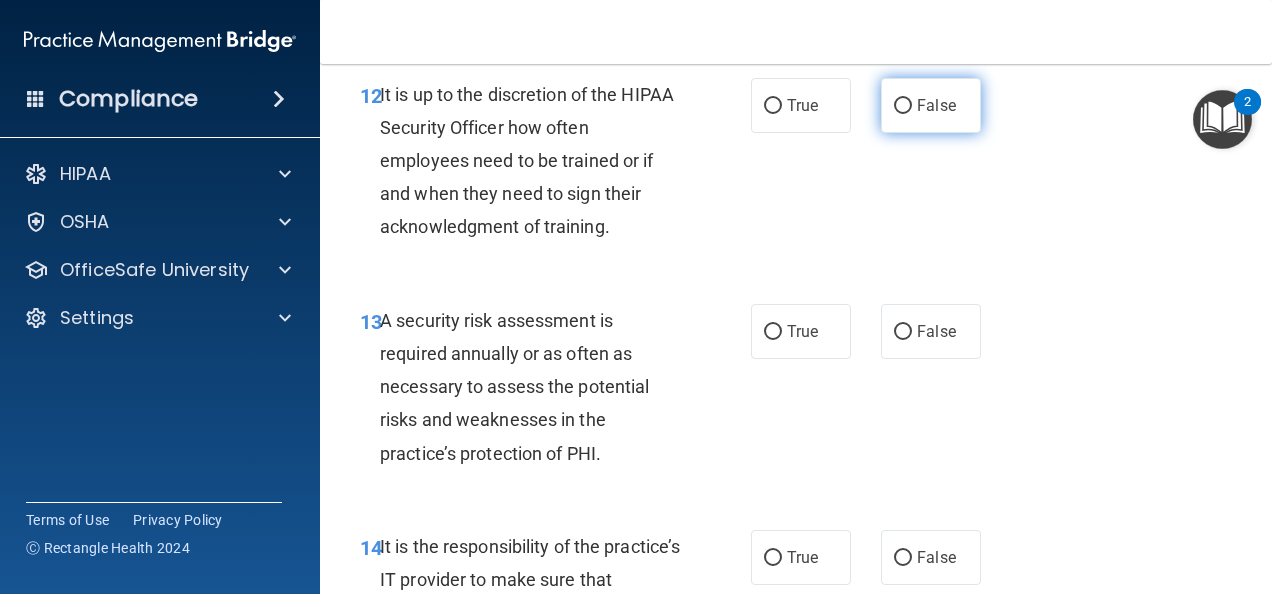 click on "False" at bounding box center [931, 105] 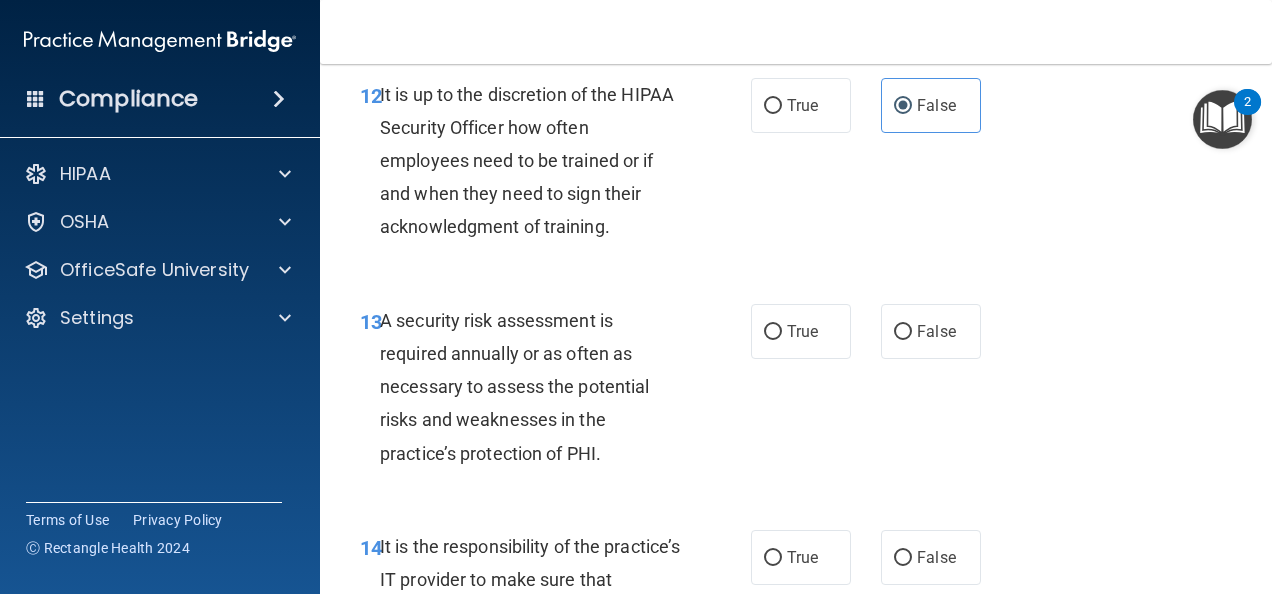 scroll, scrollTop: 3200, scrollLeft: 0, axis: vertical 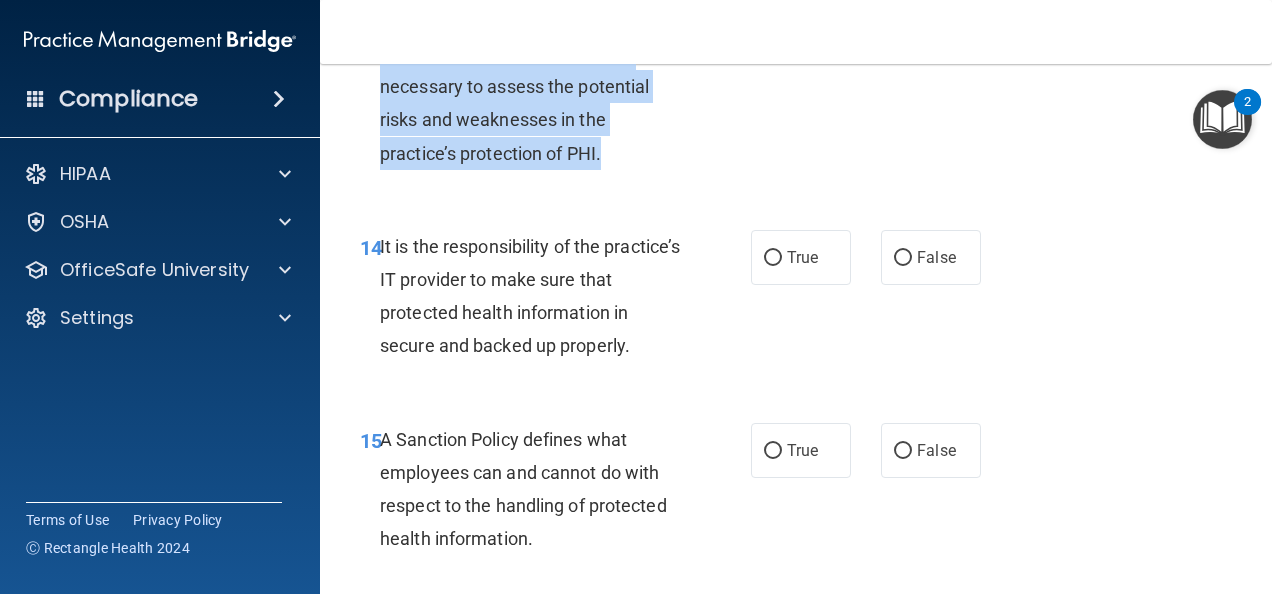 drag, startPoint x: 592, startPoint y: 247, endPoint x: 384, endPoint y: 115, distance: 246.34935 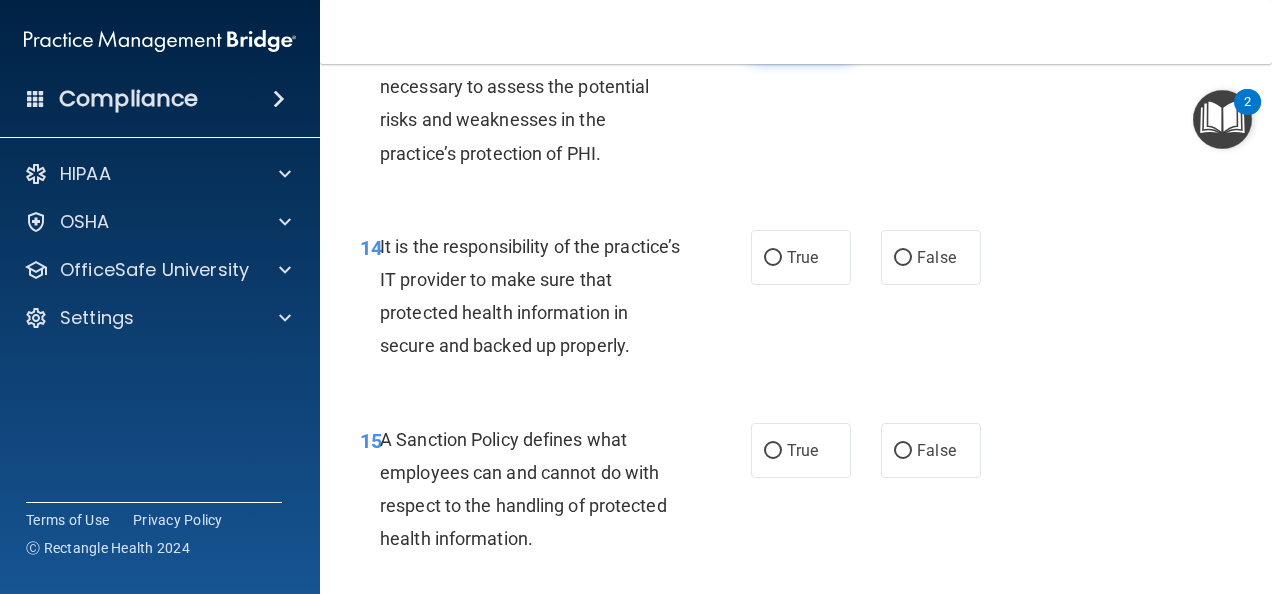 click on "True" at bounding box center (801, 31) 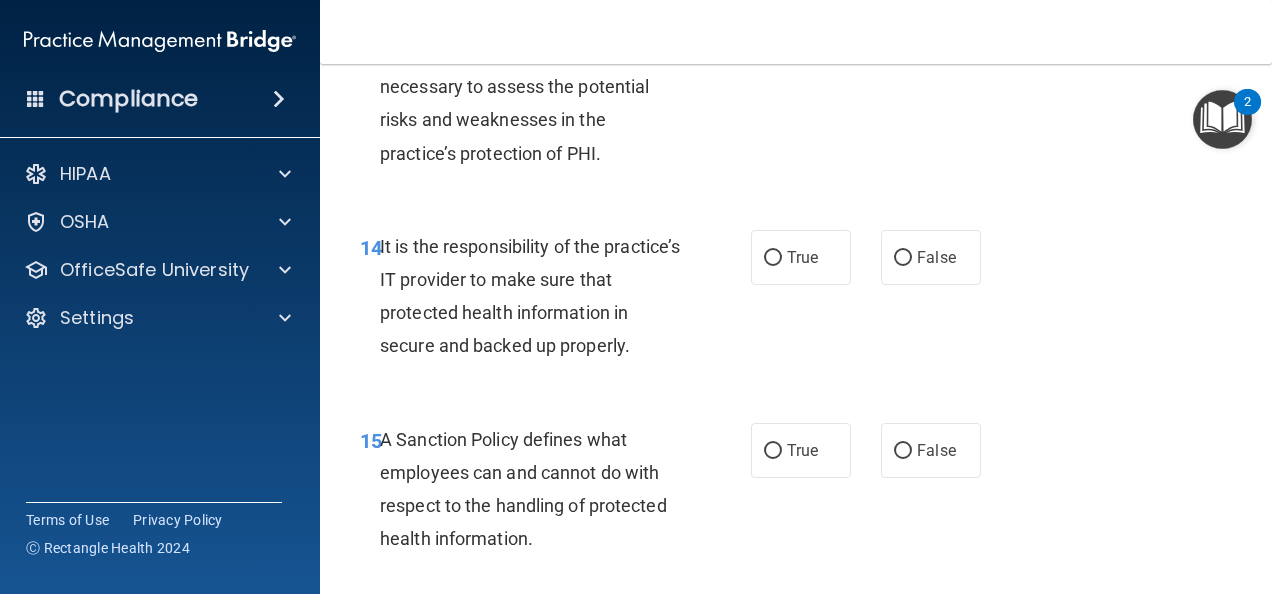 scroll, scrollTop: 3400, scrollLeft: 0, axis: vertical 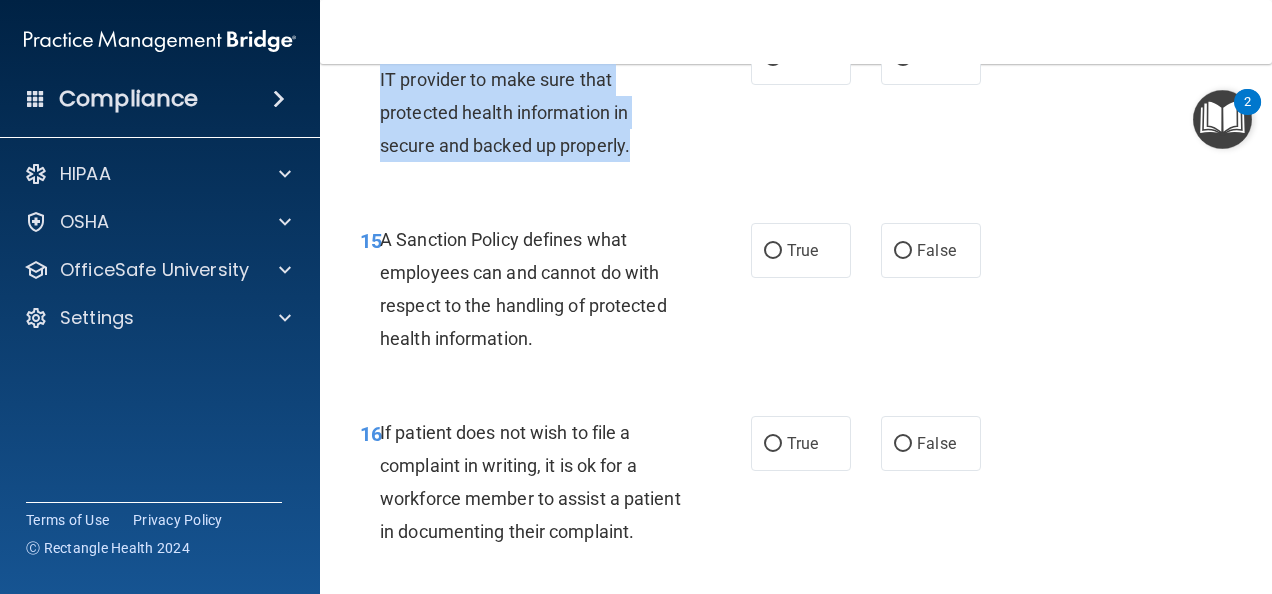 drag, startPoint x: 641, startPoint y: 255, endPoint x: 379, endPoint y: 130, distance: 290.29123 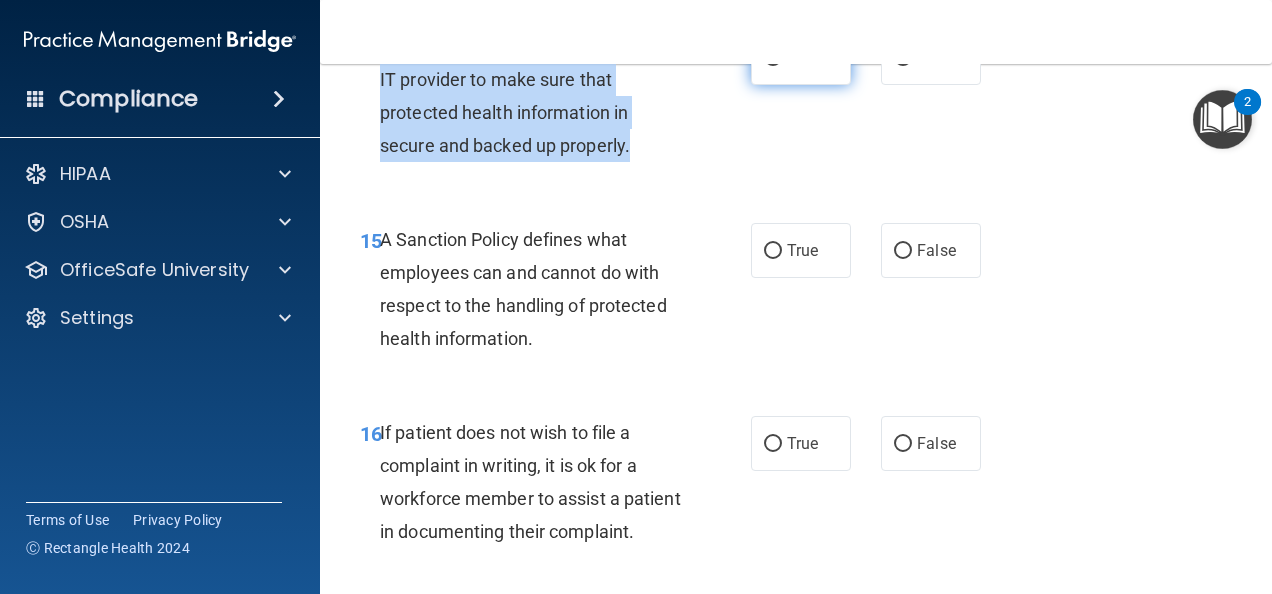 click on "True" at bounding box center [773, 58] 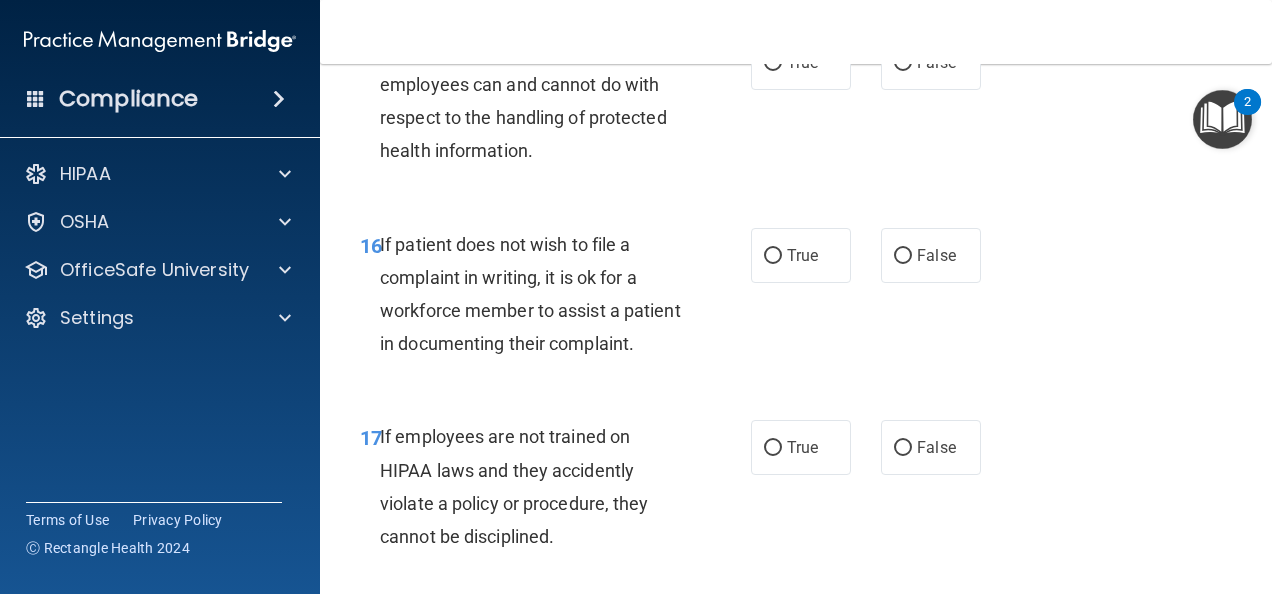 scroll, scrollTop: 3600, scrollLeft: 0, axis: vertical 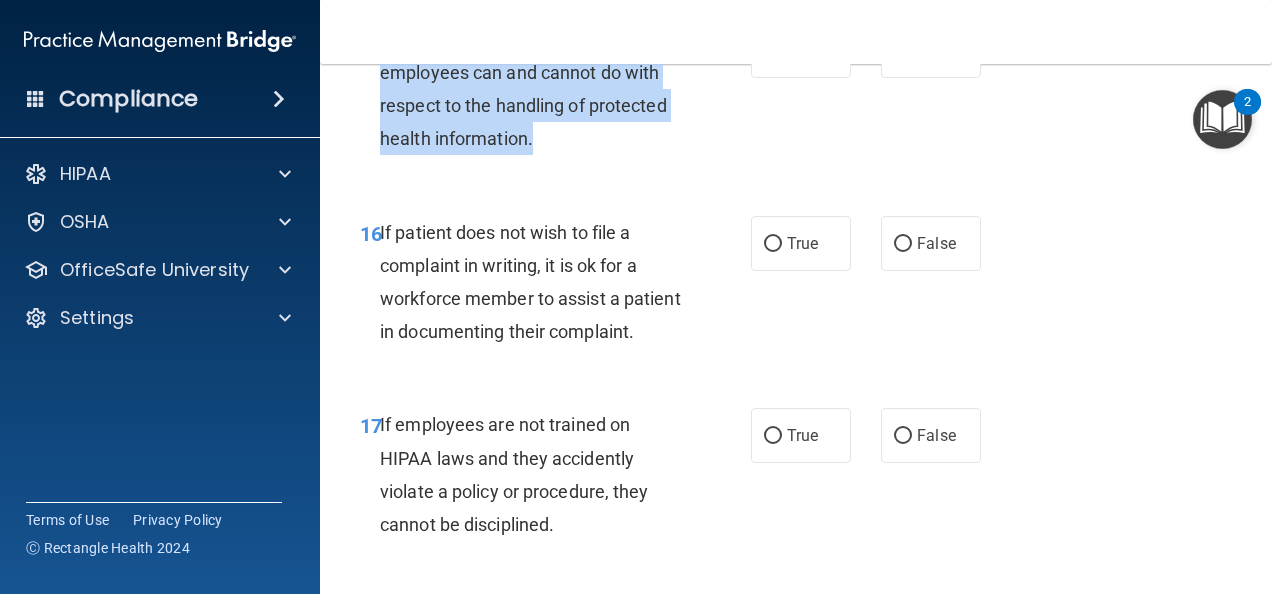 drag, startPoint x: 553, startPoint y: 235, endPoint x: 382, endPoint y: 142, distance: 194.65353 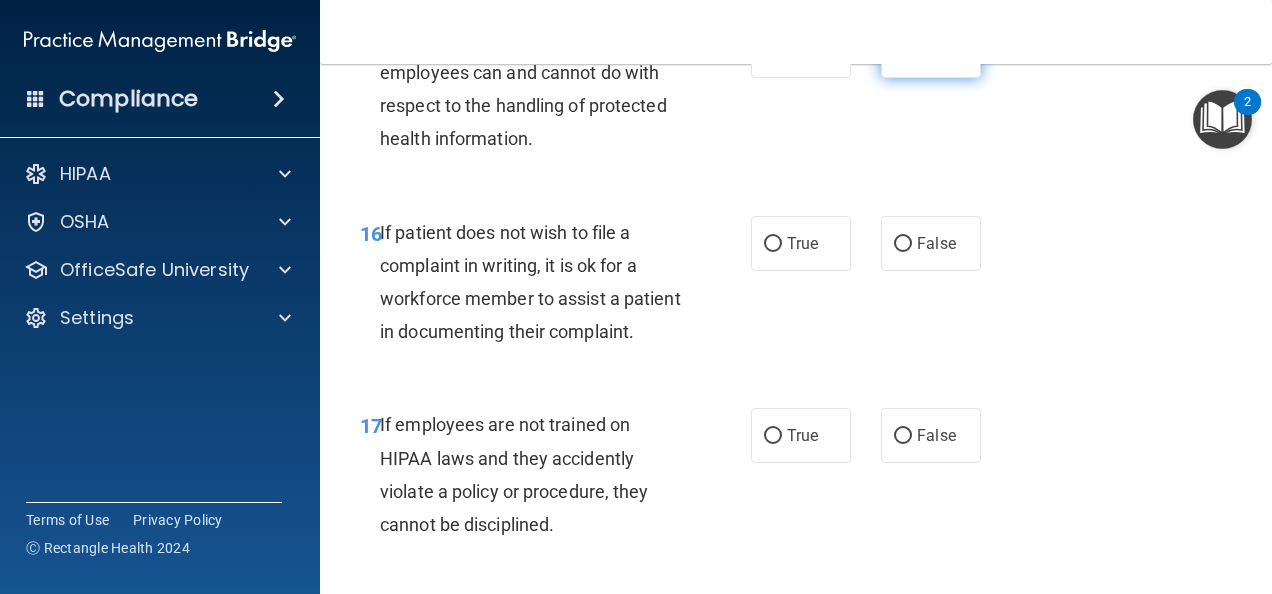 click on "False" at bounding box center [903, 51] 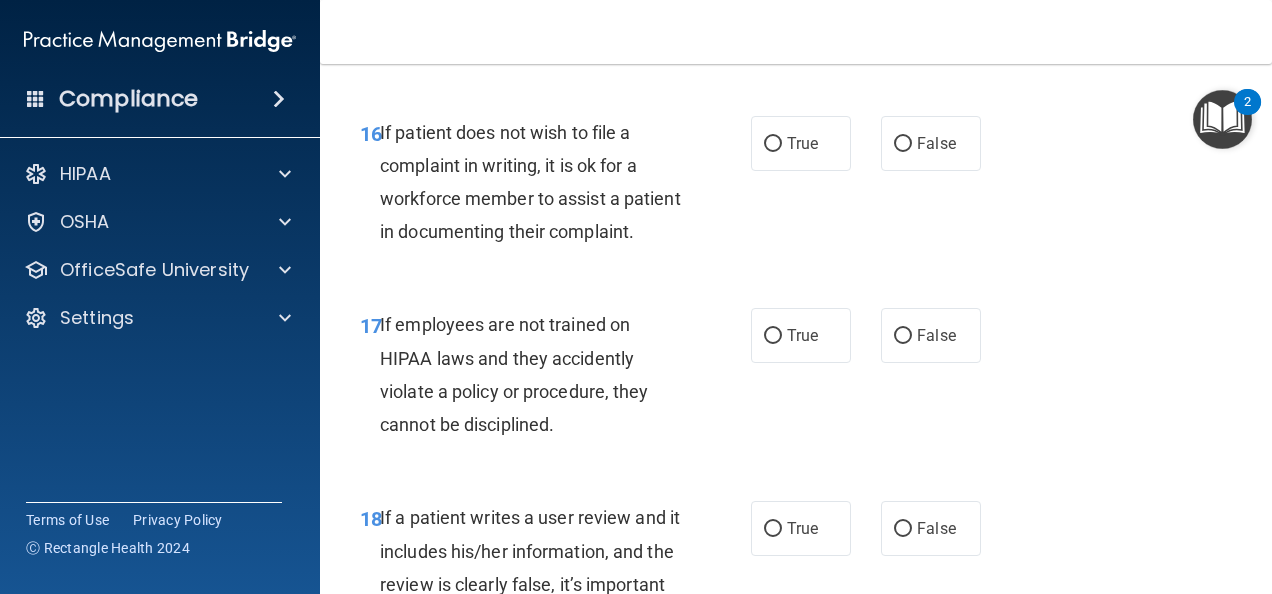 scroll, scrollTop: 3800, scrollLeft: 0, axis: vertical 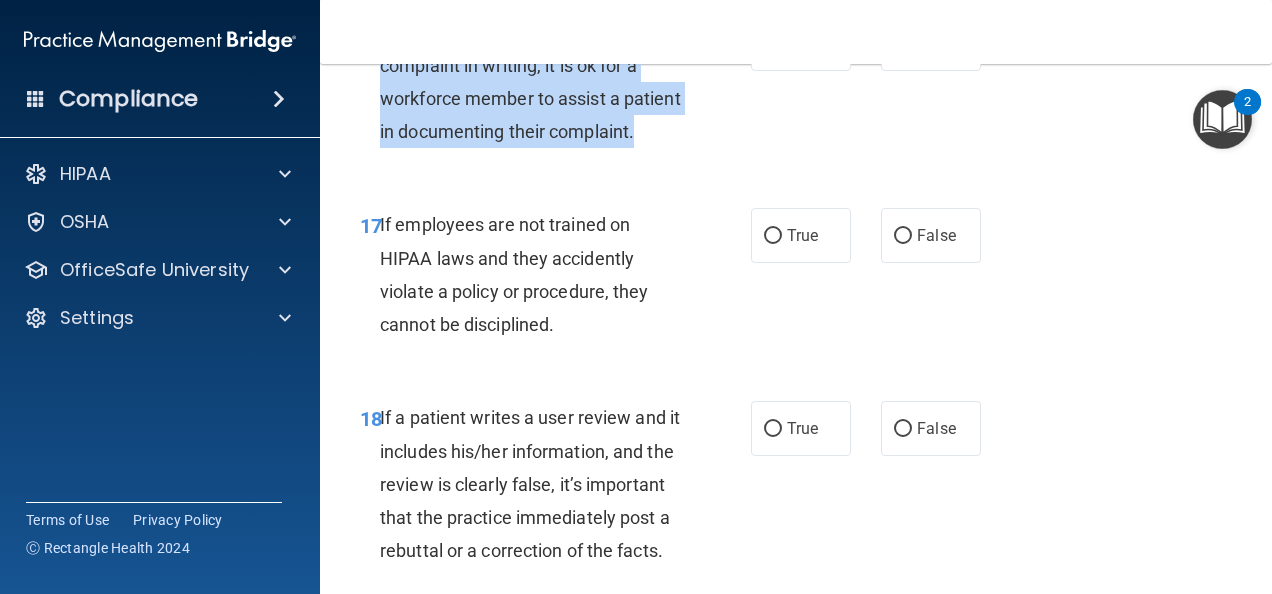 drag, startPoint x: 476, startPoint y: 266, endPoint x: 381, endPoint y: 138, distance: 159.40201 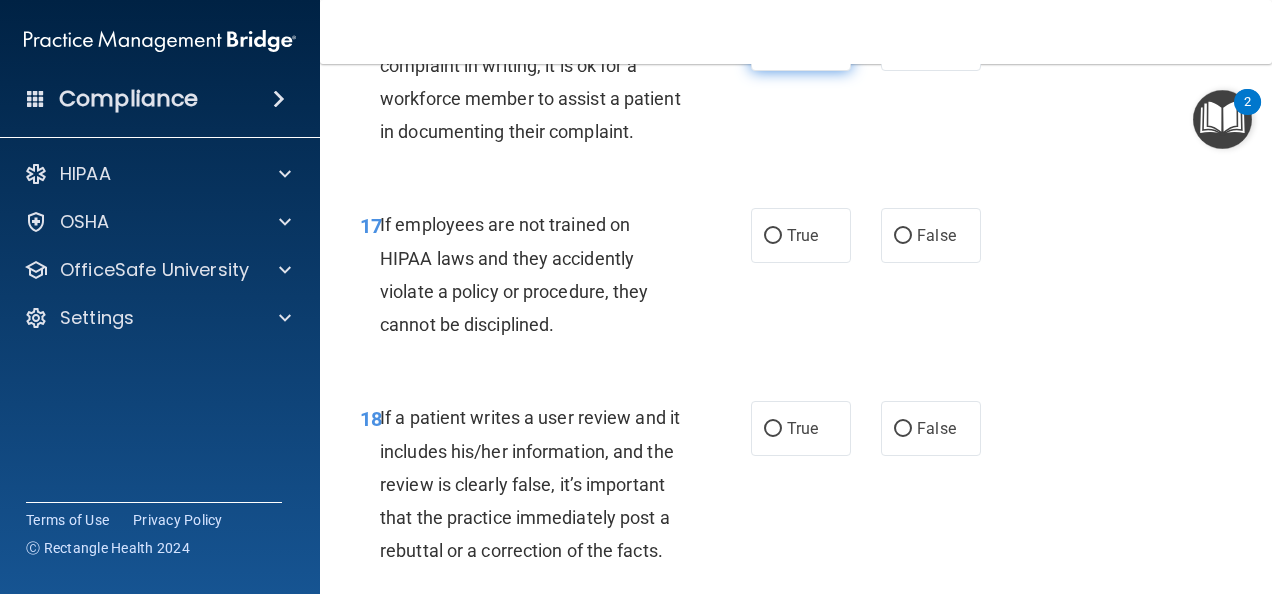 click on "True" at bounding box center [802, 43] 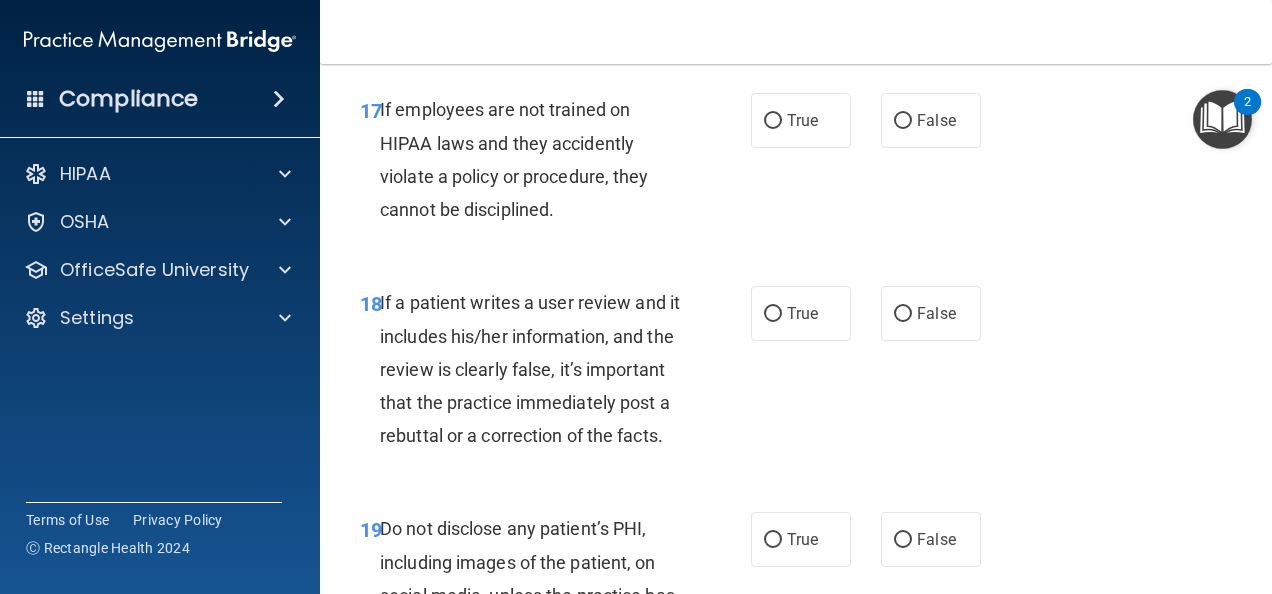 scroll, scrollTop: 4000, scrollLeft: 0, axis: vertical 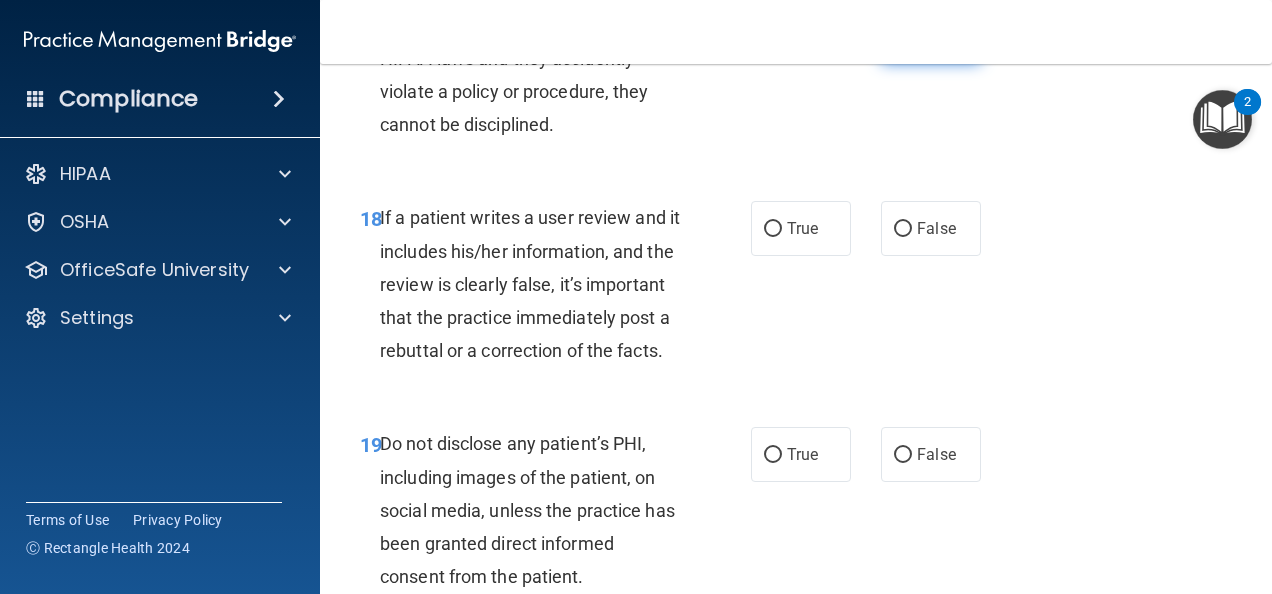 click on "False" at bounding box center (903, 36) 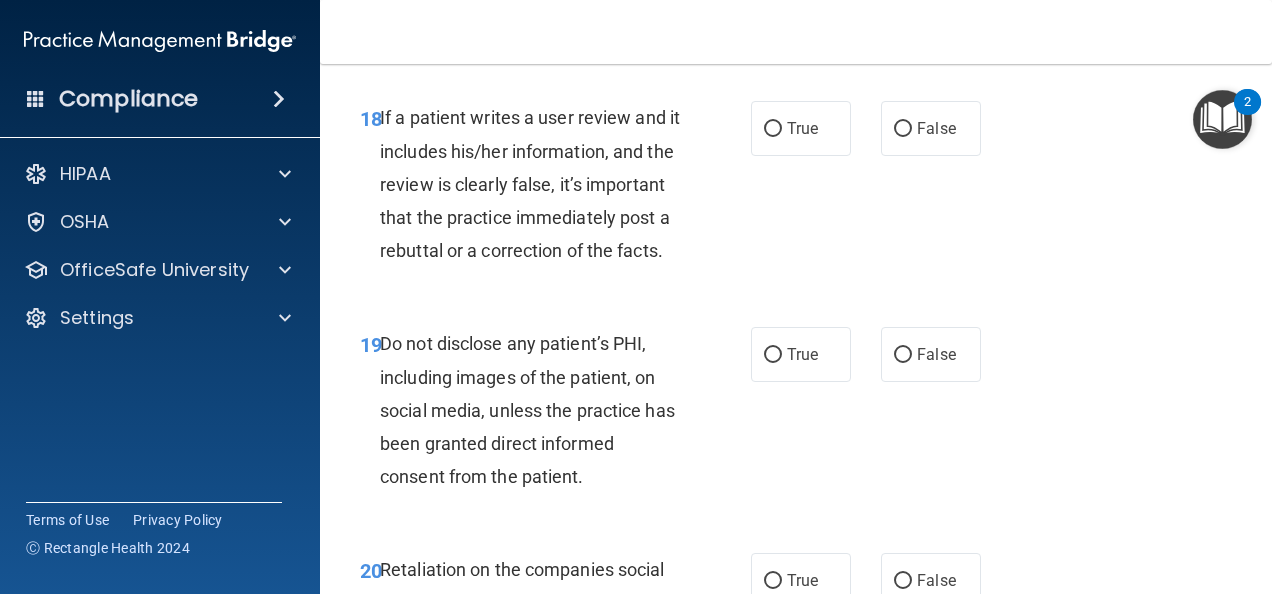 scroll, scrollTop: 4200, scrollLeft: 0, axis: vertical 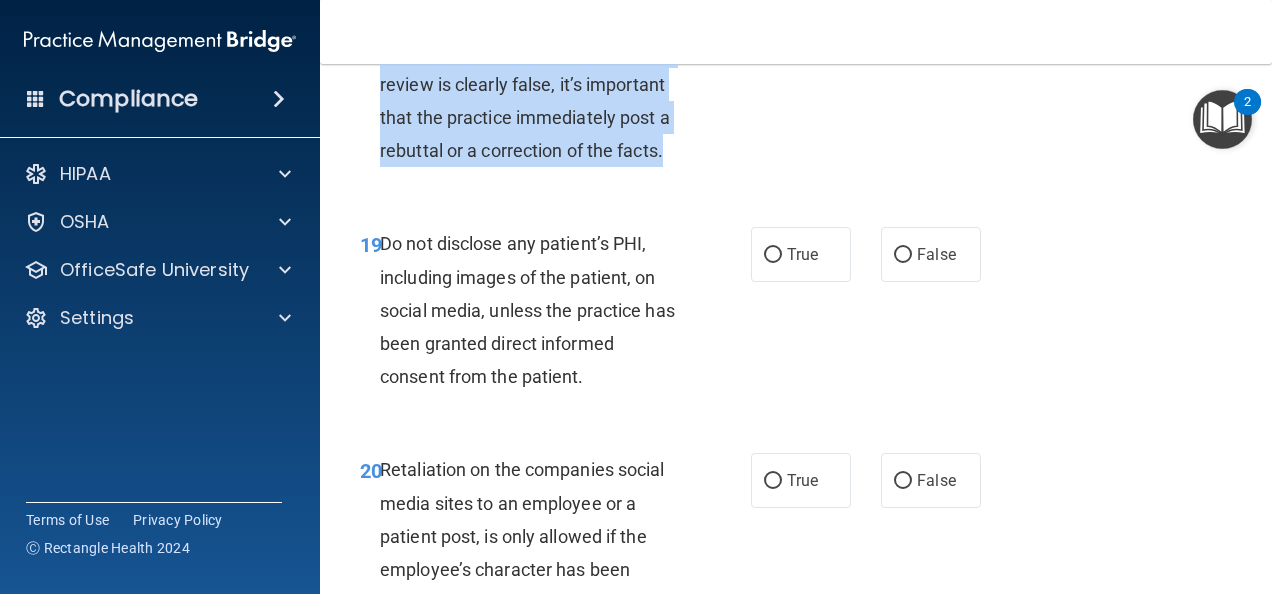 drag, startPoint x: 567, startPoint y: 318, endPoint x: 379, endPoint y: 151, distance: 251.46173 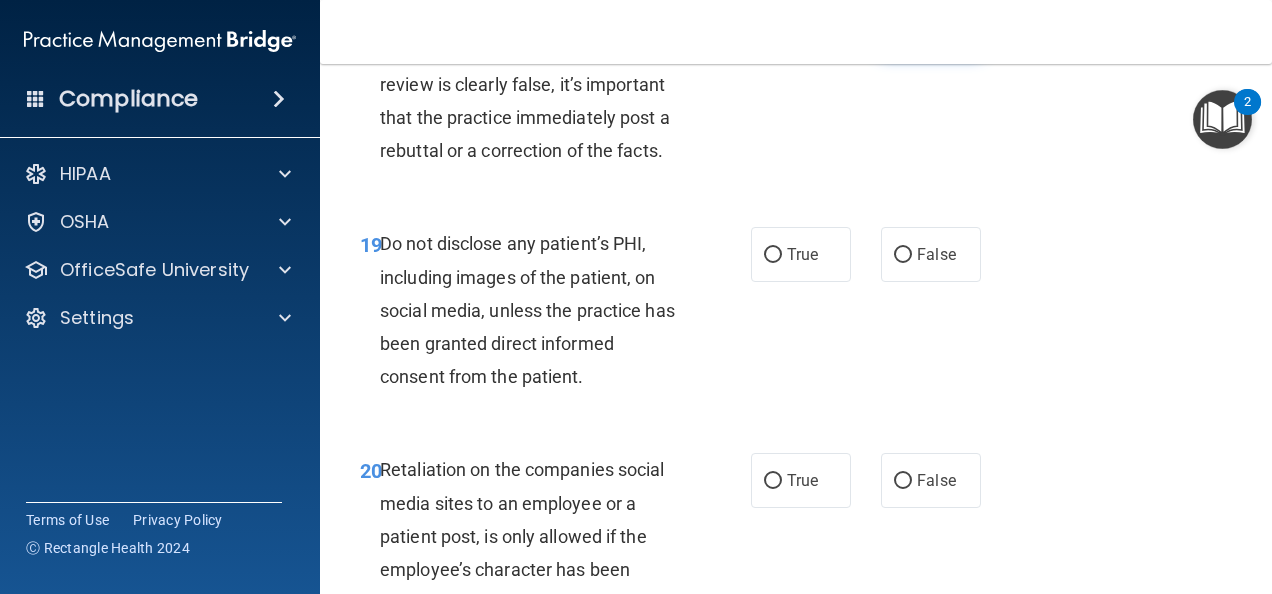 click on "False" at bounding box center [903, 29] 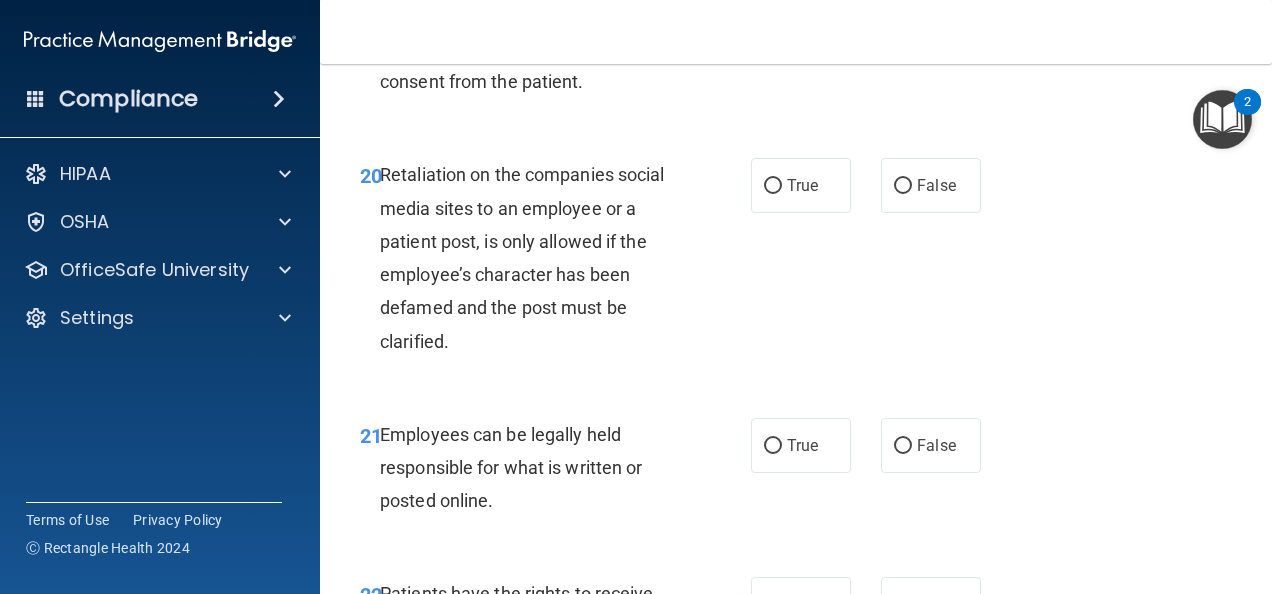scroll, scrollTop: 4500, scrollLeft: 0, axis: vertical 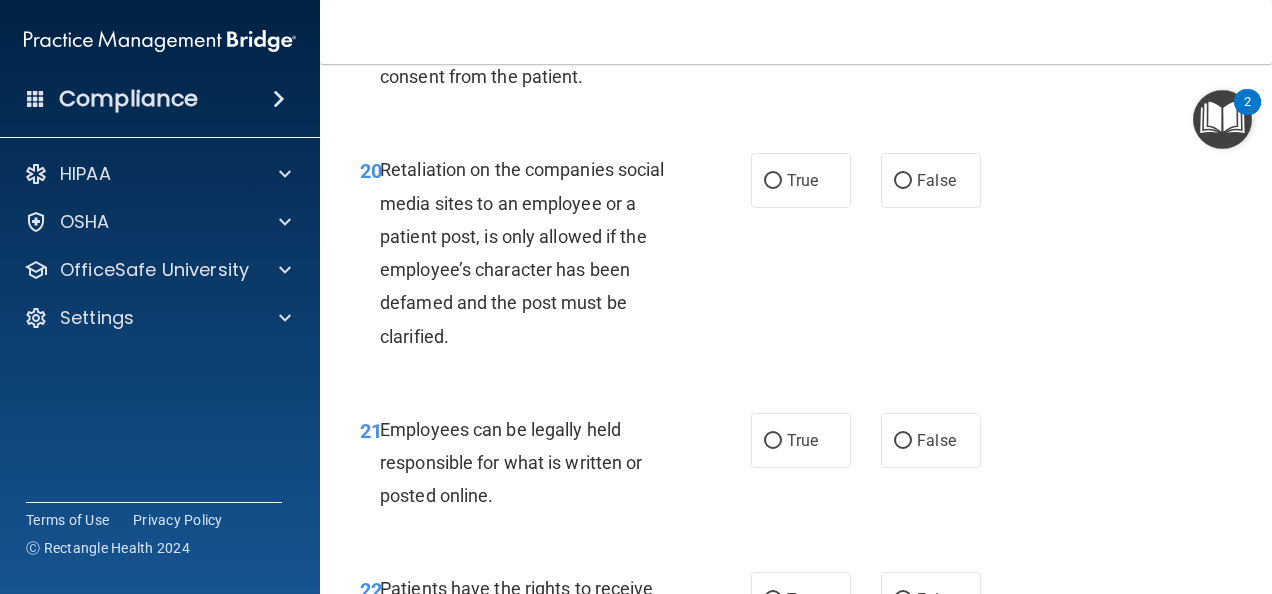click on "True" at bounding box center (802, -46) 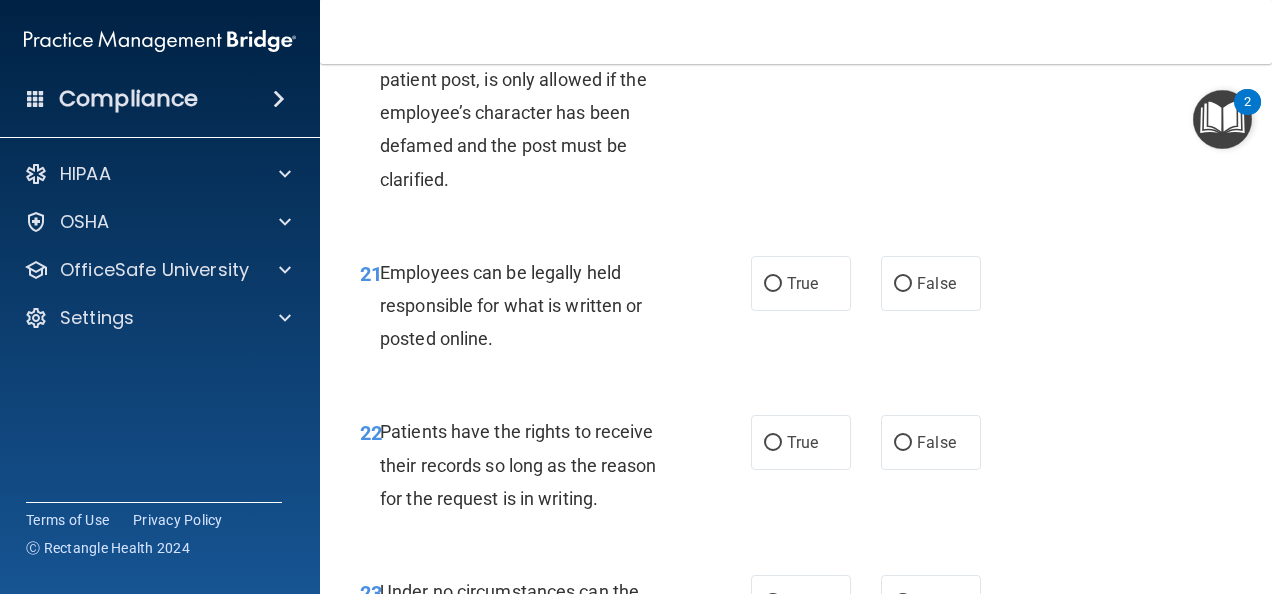 scroll, scrollTop: 4700, scrollLeft: 0, axis: vertical 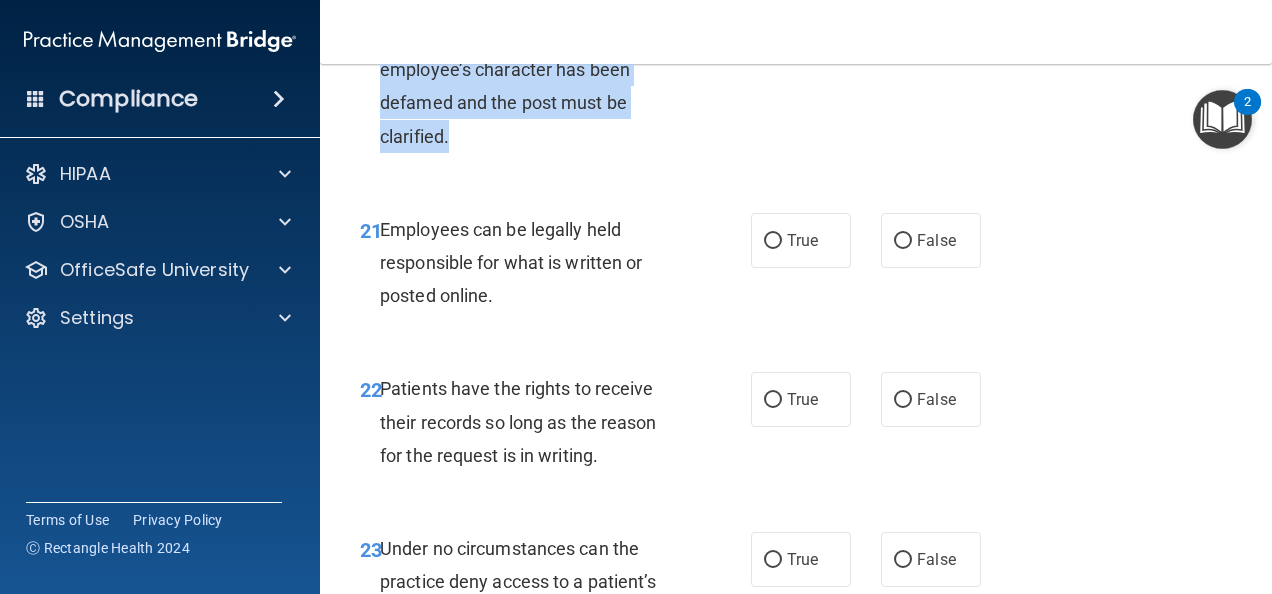 drag, startPoint x: 457, startPoint y: 312, endPoint x: 383, endPoint y: 133, distance: 193.69305 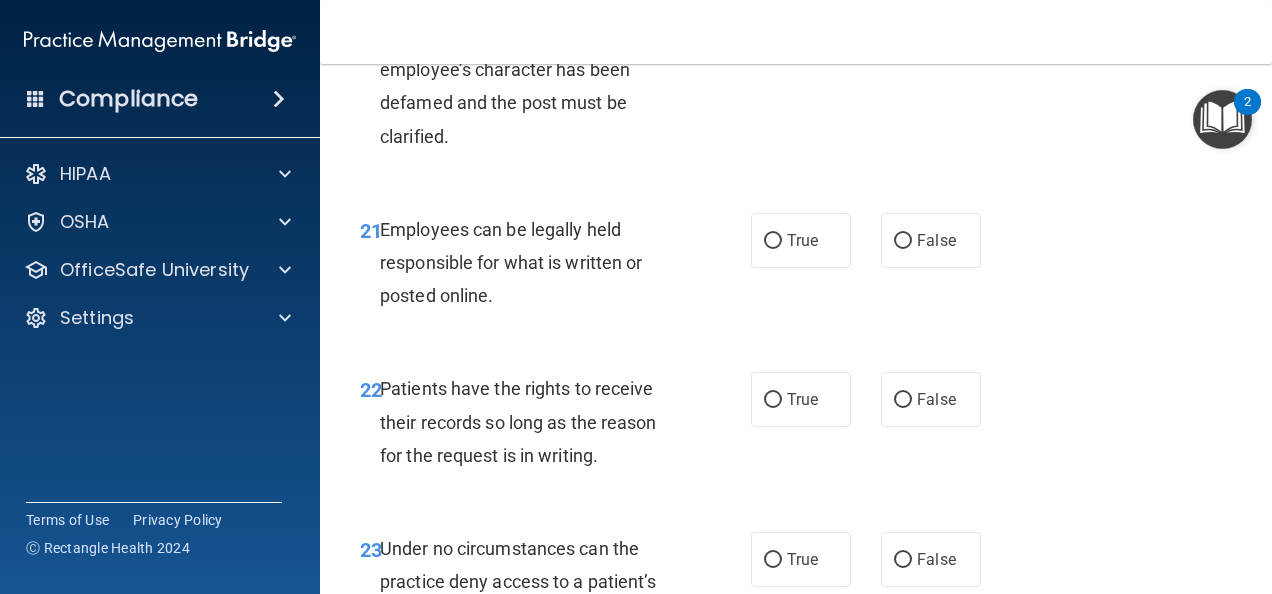 click on "True" at bounding box center (802, -20) 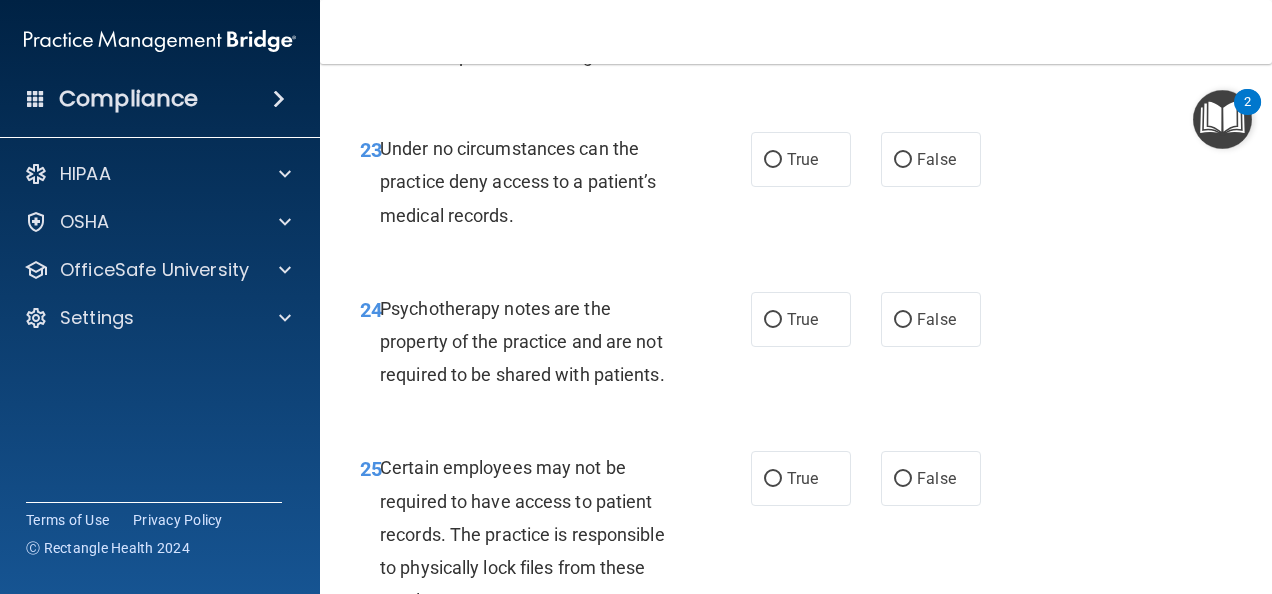 scroll, scrollTop: 4900, scrollLeft: 0, axis: vertical 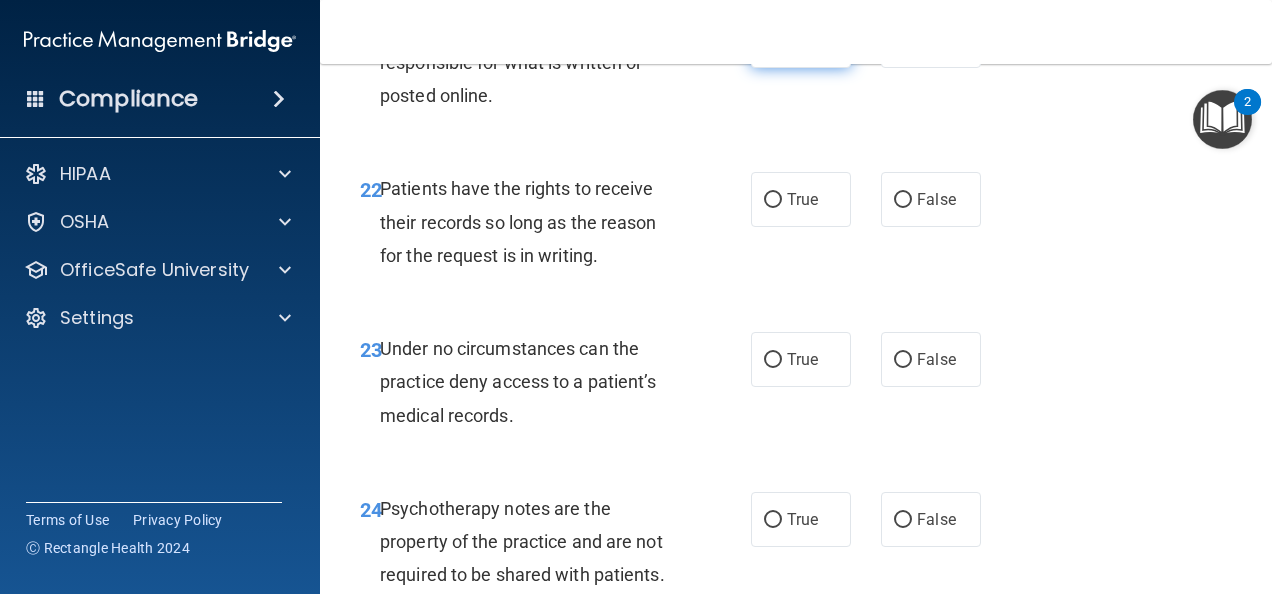 click on "True" at bounding box center (773, 41) 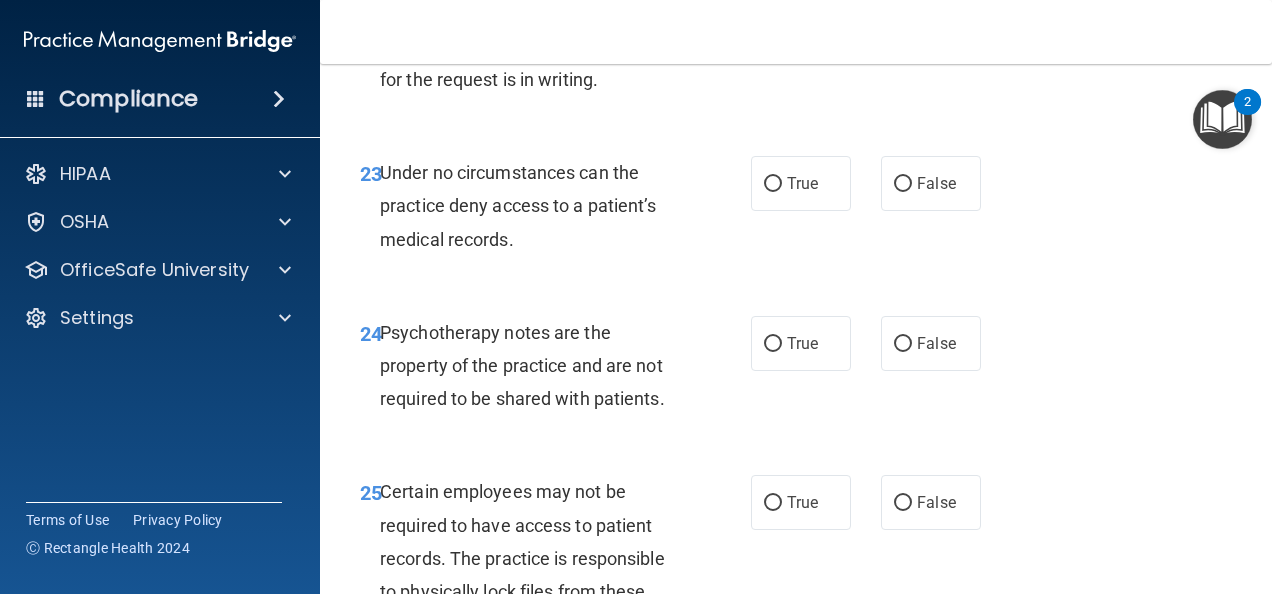 scroll, scrollTop: 5100, scrollLeft: 0, axis: vertical 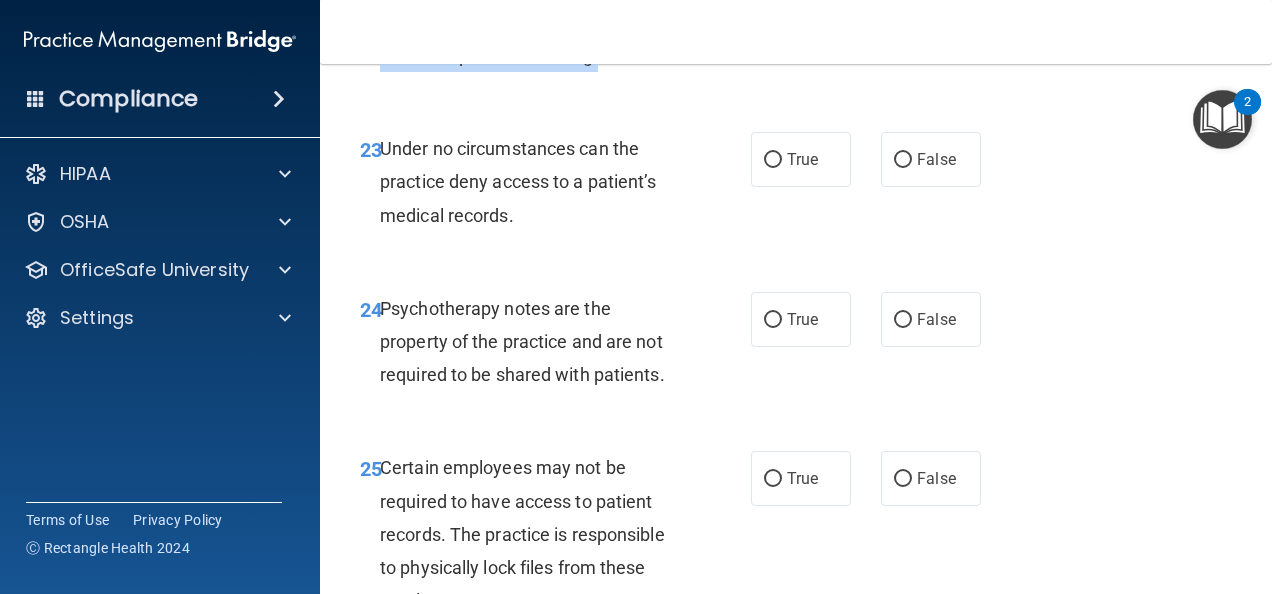 drag, startPoint x: 609, startPoint y: 228, endPoint x: 384, endPoint y: 148, distance: 238.79907 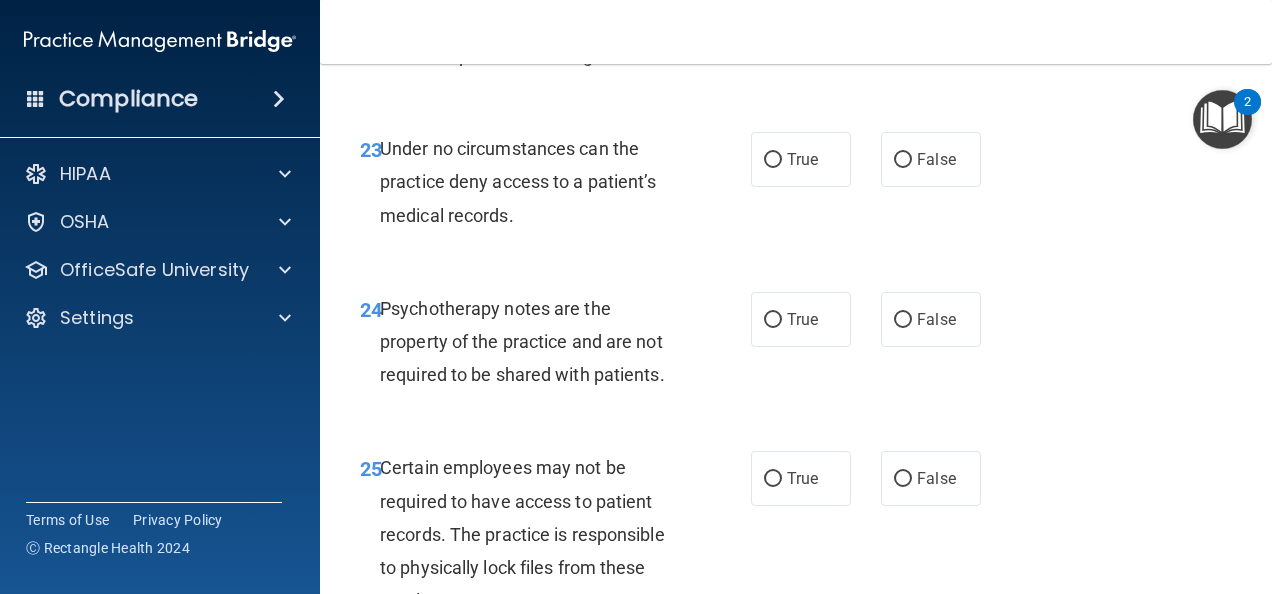 click on "True" at bounding box center (802, -1) 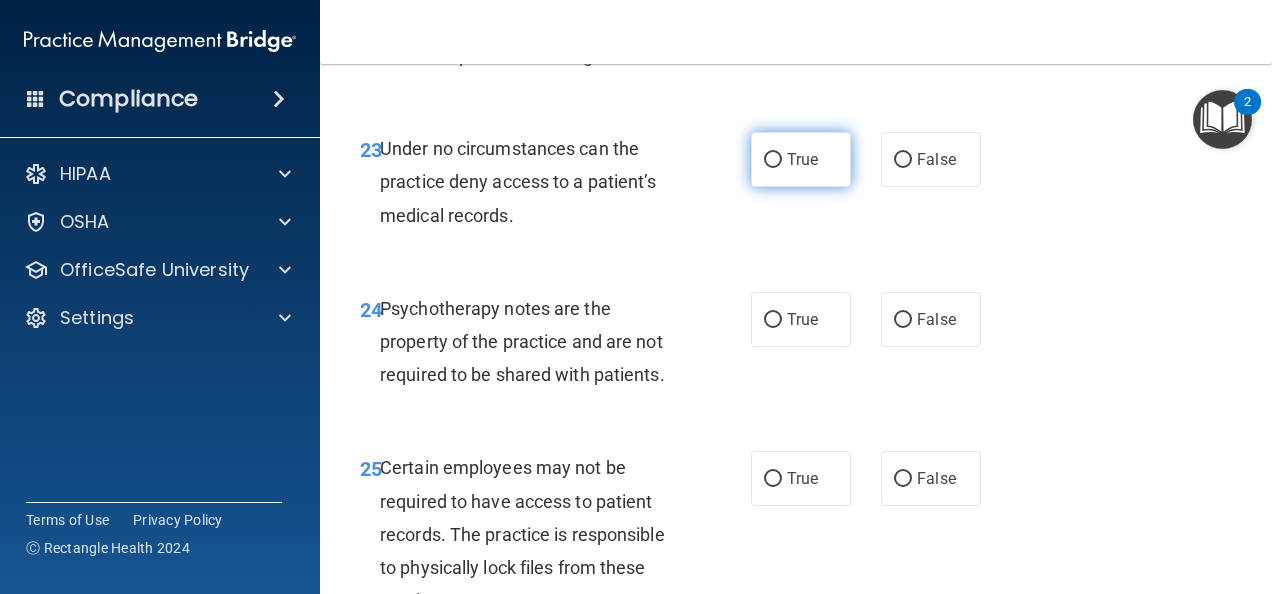 click on "True" at bounding box center [801, 159] 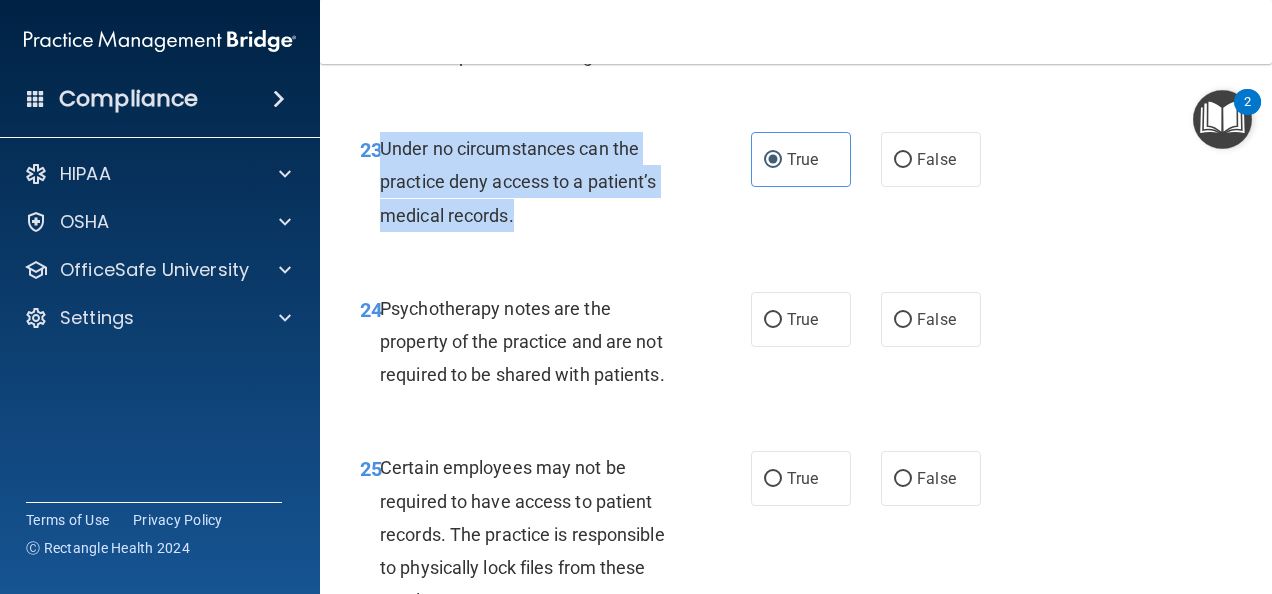 drag, startPoint x: 529, startPoint y: 385, endPoint x: 384, endPoint y: 318, distance: 159.73102 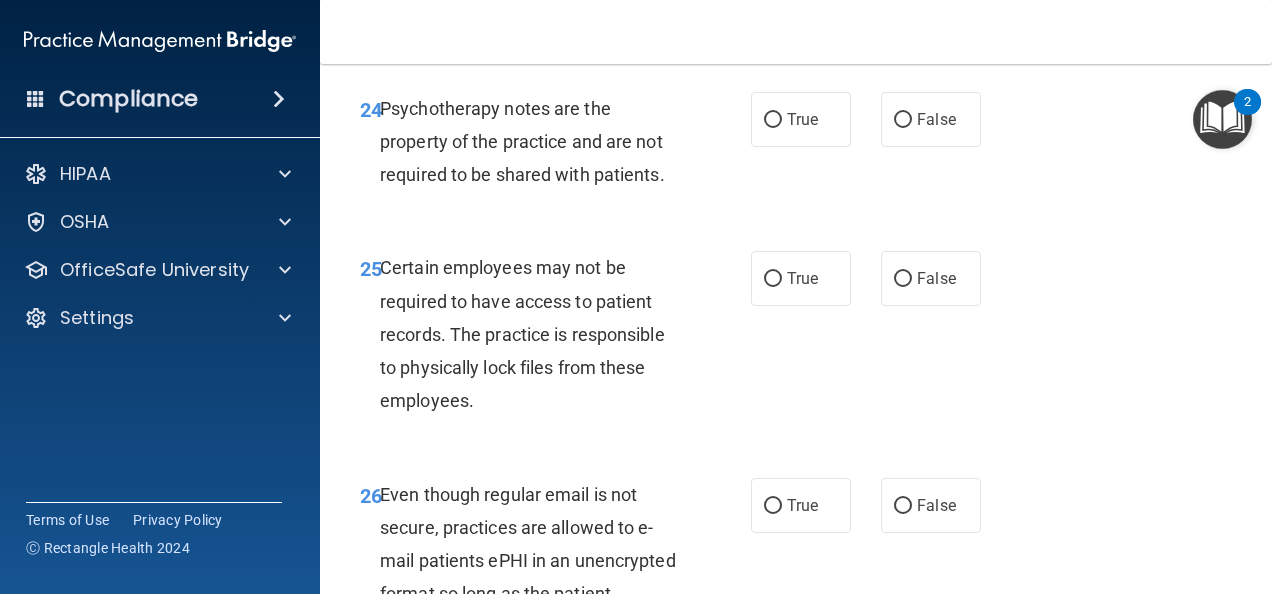 scroll, scrollTop: 5400, scrollLeft: 0, axis: vertical 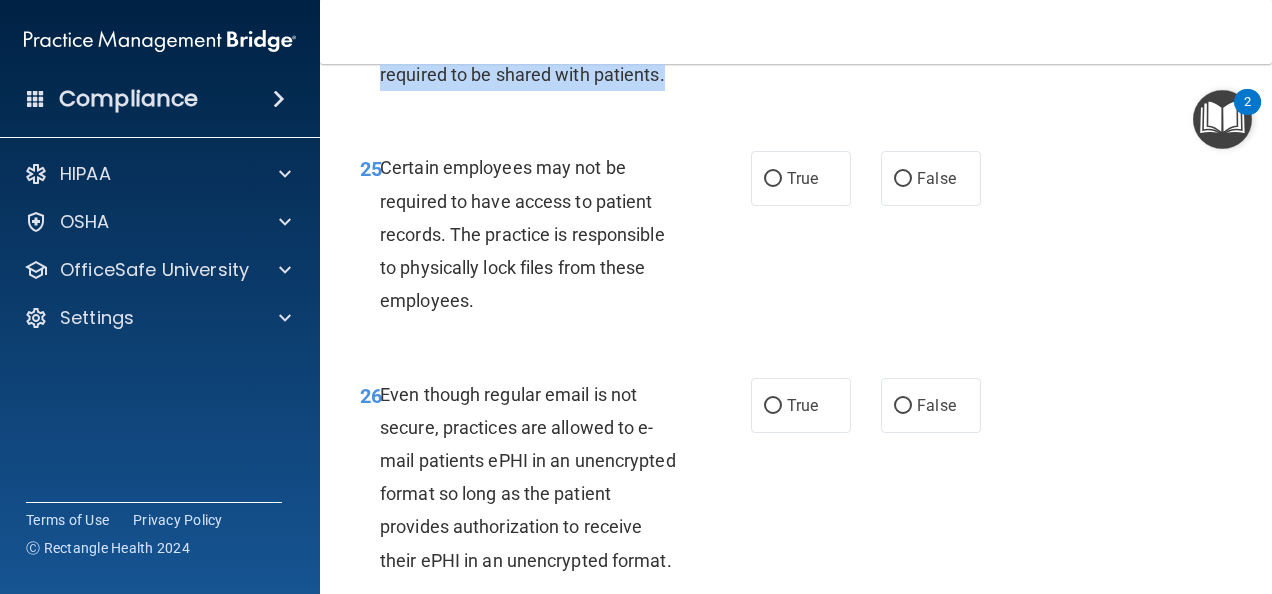drag, startPoint x: 669, startPoint y: 241, endPoint x: 382, endPoint y: 174, distance: 294.71683 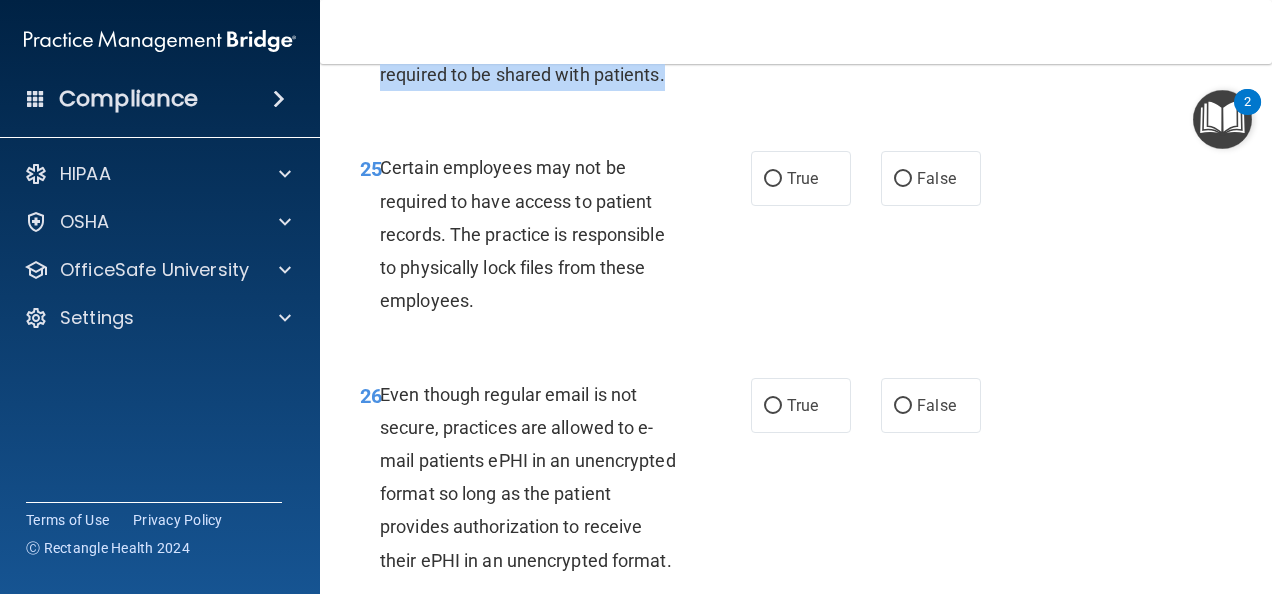 click on "True" at bounding box center (773, 20) 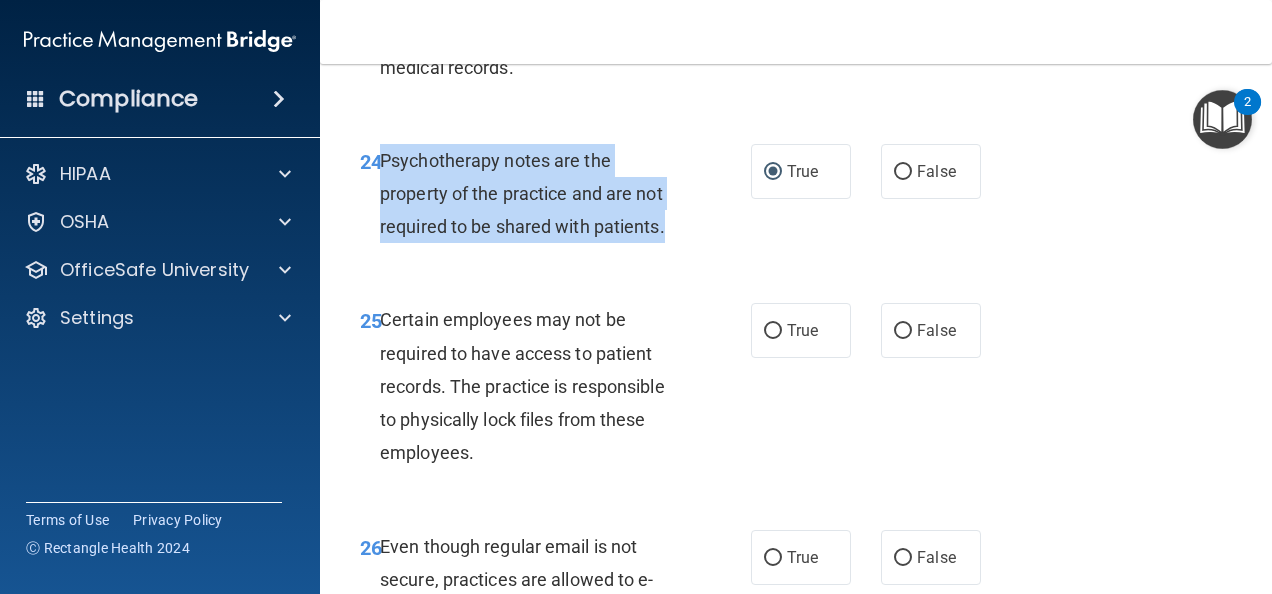 scroll, scrollTop: 5200, scrollLeft: 0, axis: vertical 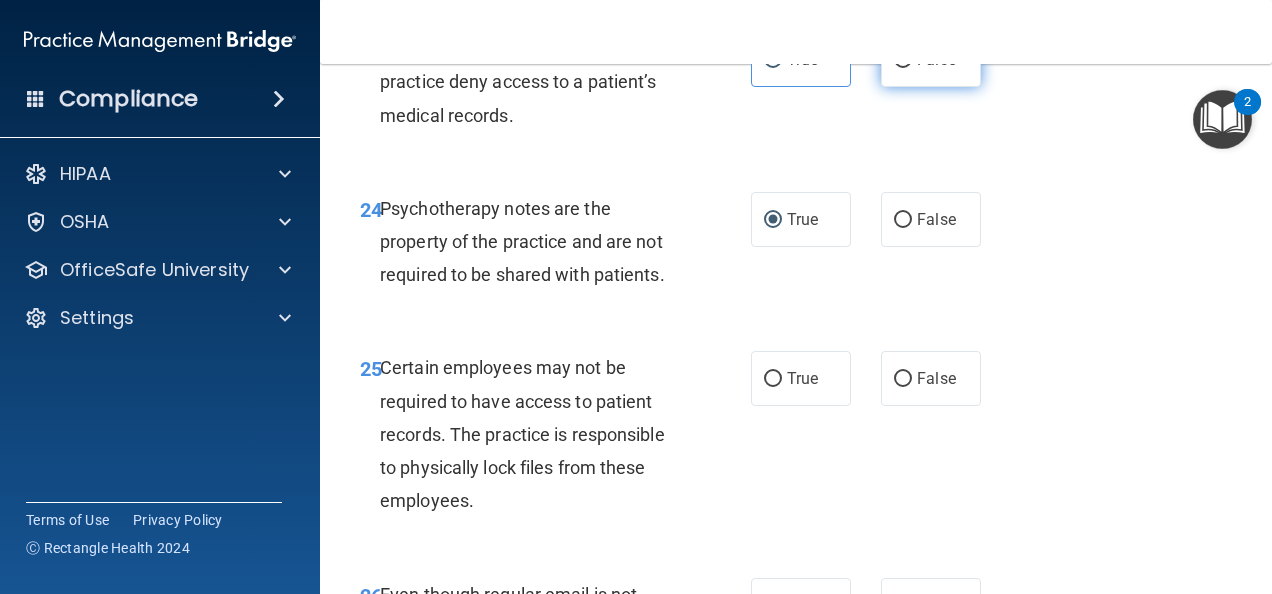 click on "False" at bounding box center (936, 59) 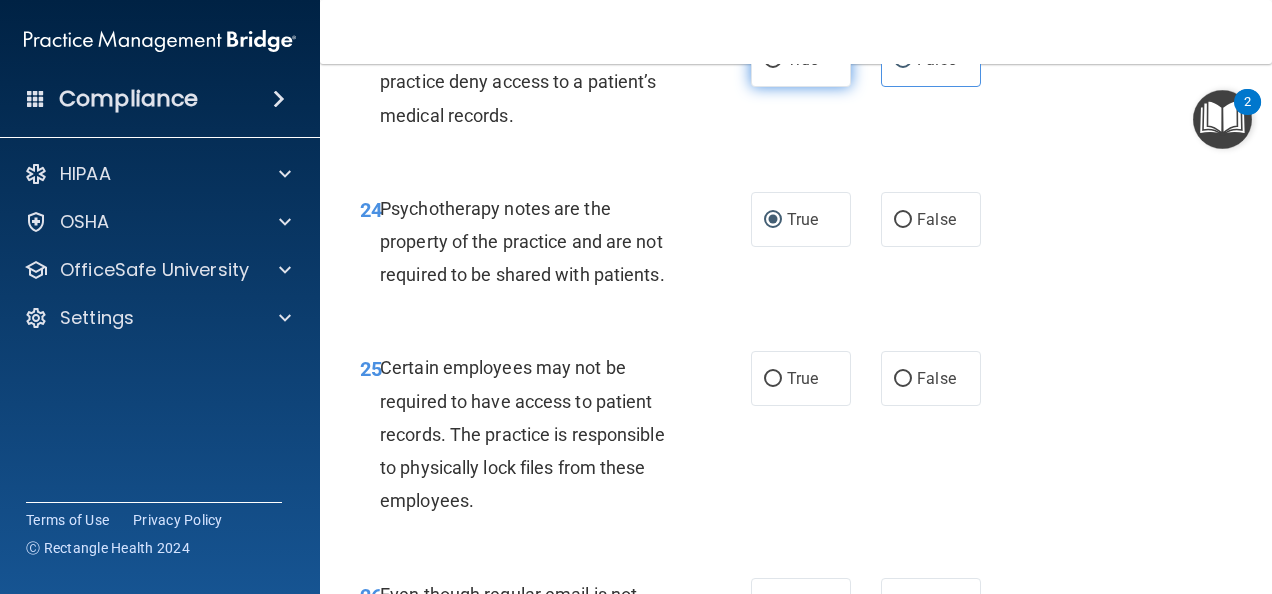 click on "True" at bounding box center [801, 59] 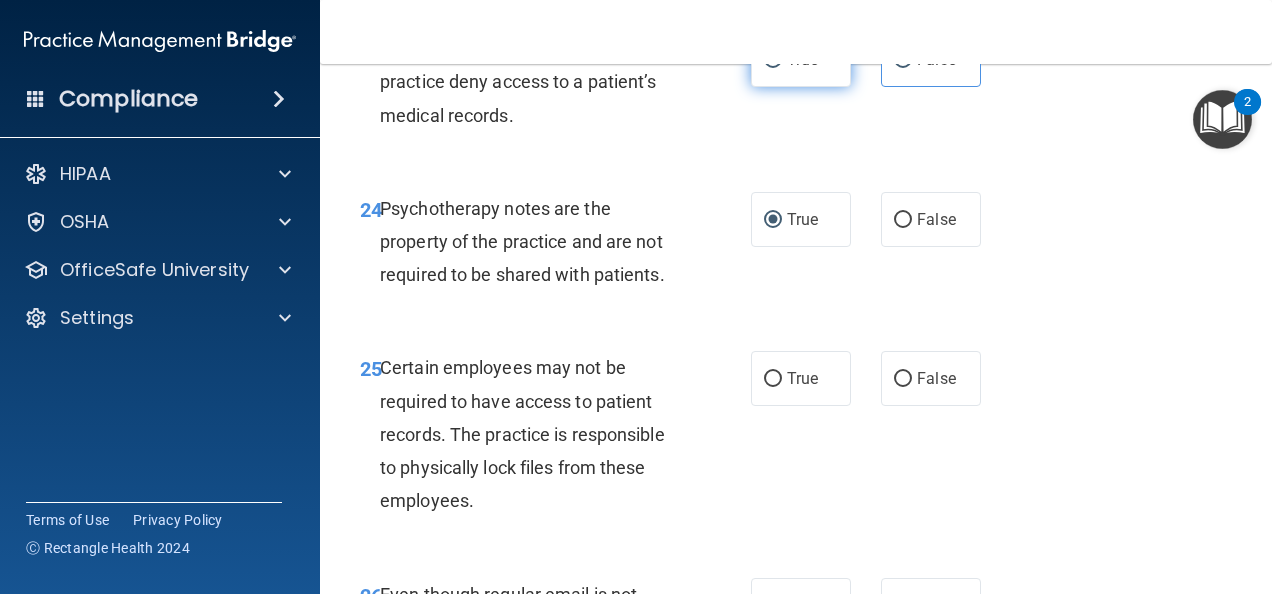 radio on "false" 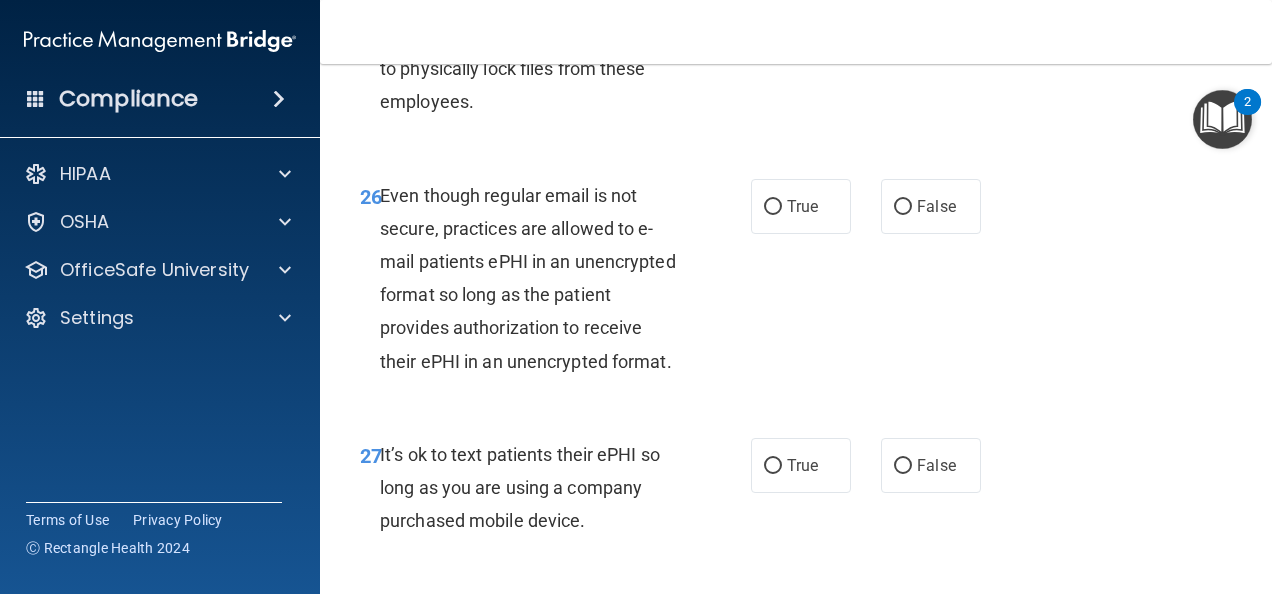 scroll, scrollTop: 5600, scrollLeft: 0, axis: vertical 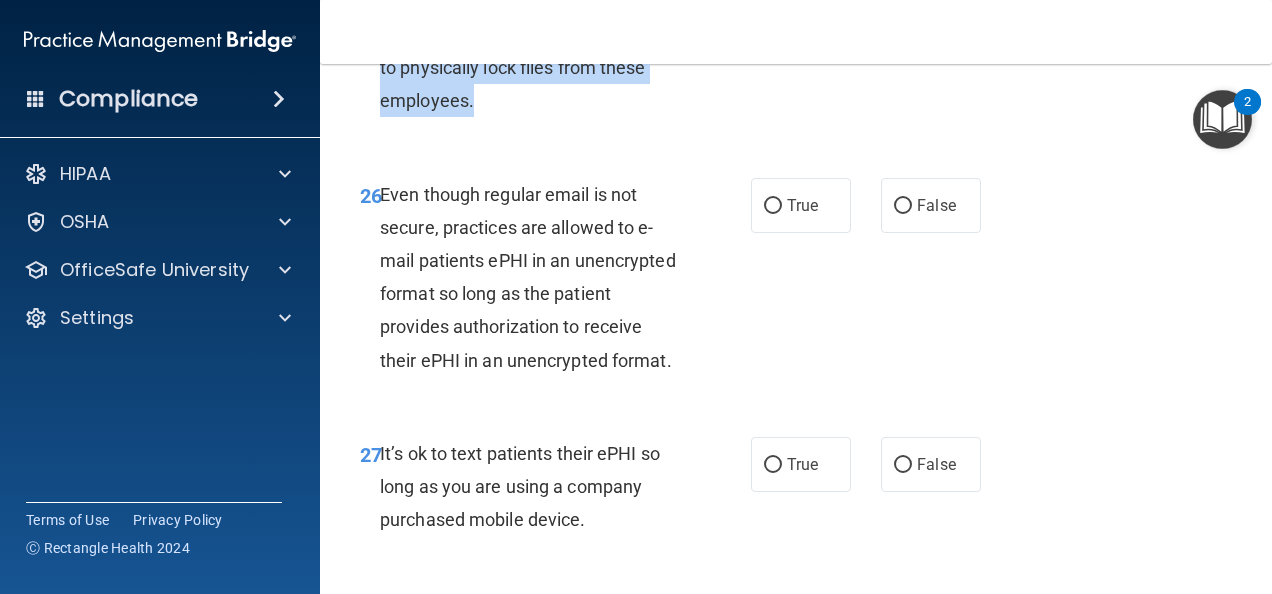 drag, startPoint x: 475, startPoint y: 269, endPoint x: 382, endPoint y: 142, distance: 157.4103 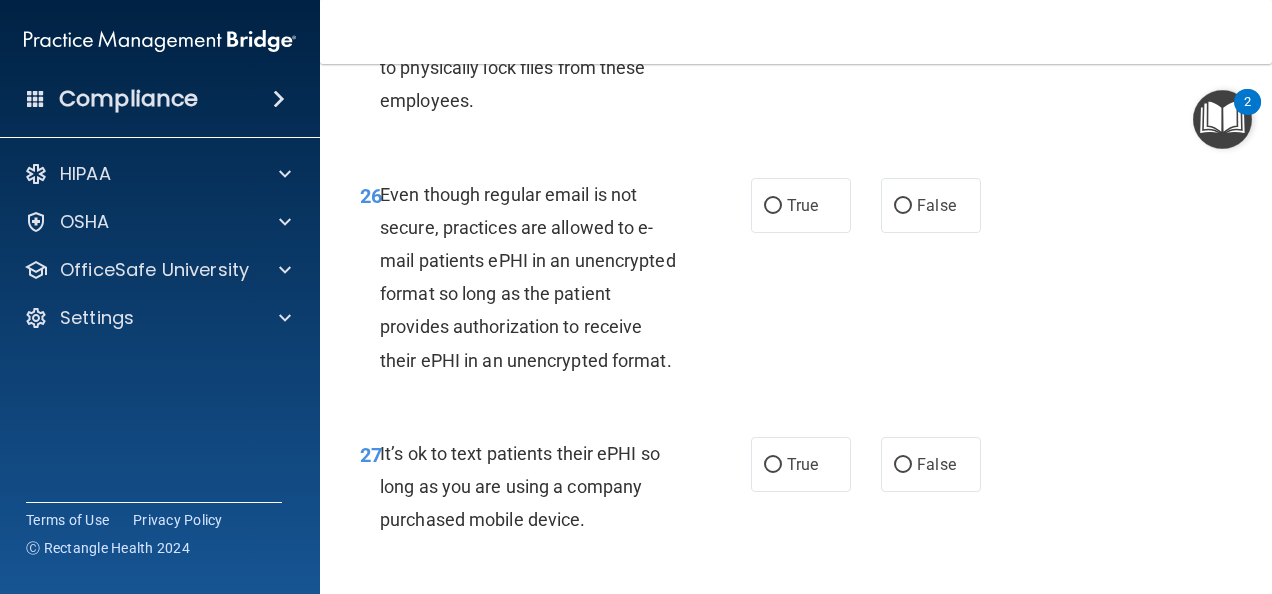 click on "True" at bounding box center [801, -22] 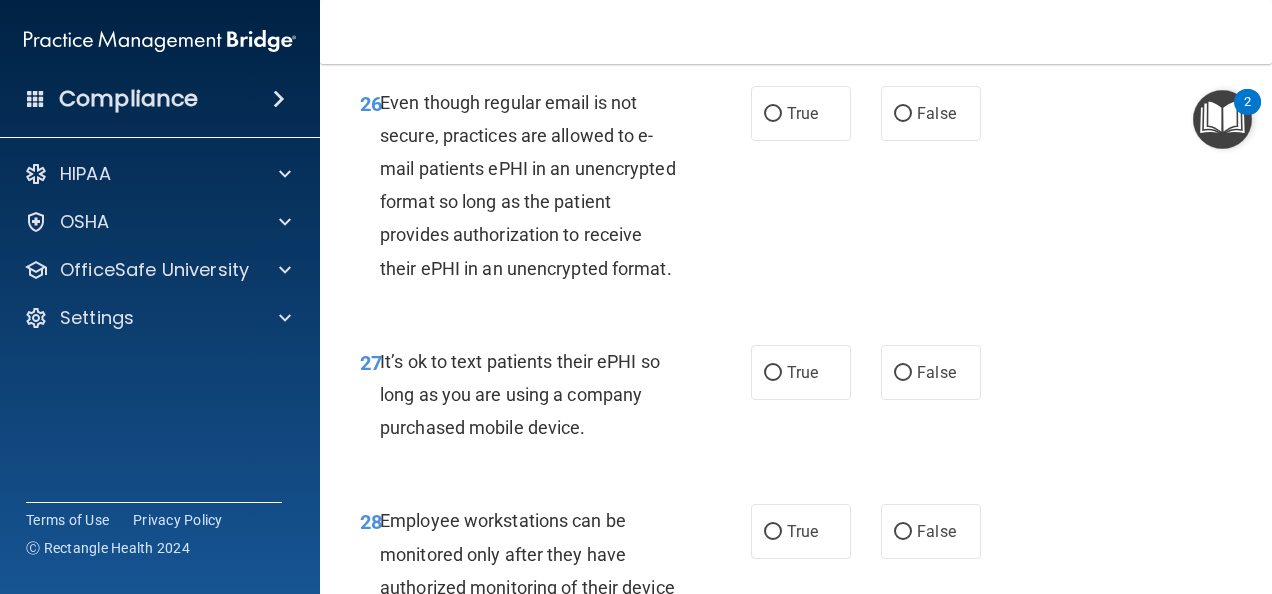 scroll, scrollTop: 5800, scrollLeft: 0, axis: vertical 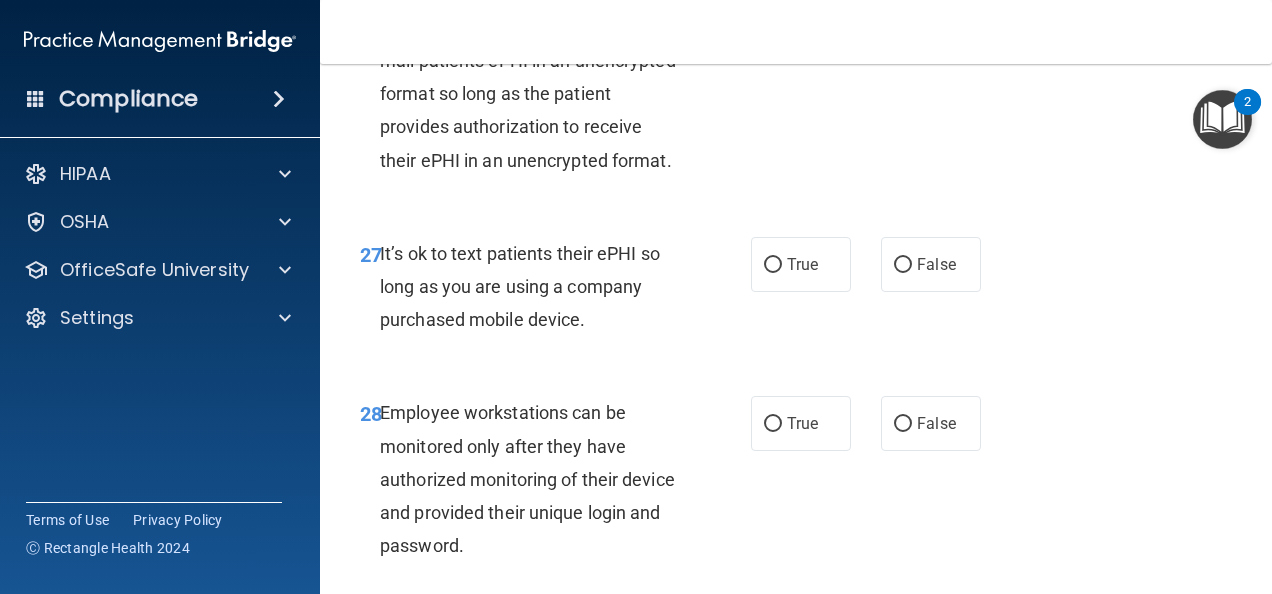 click on "True" at bounding box center (773, 6) 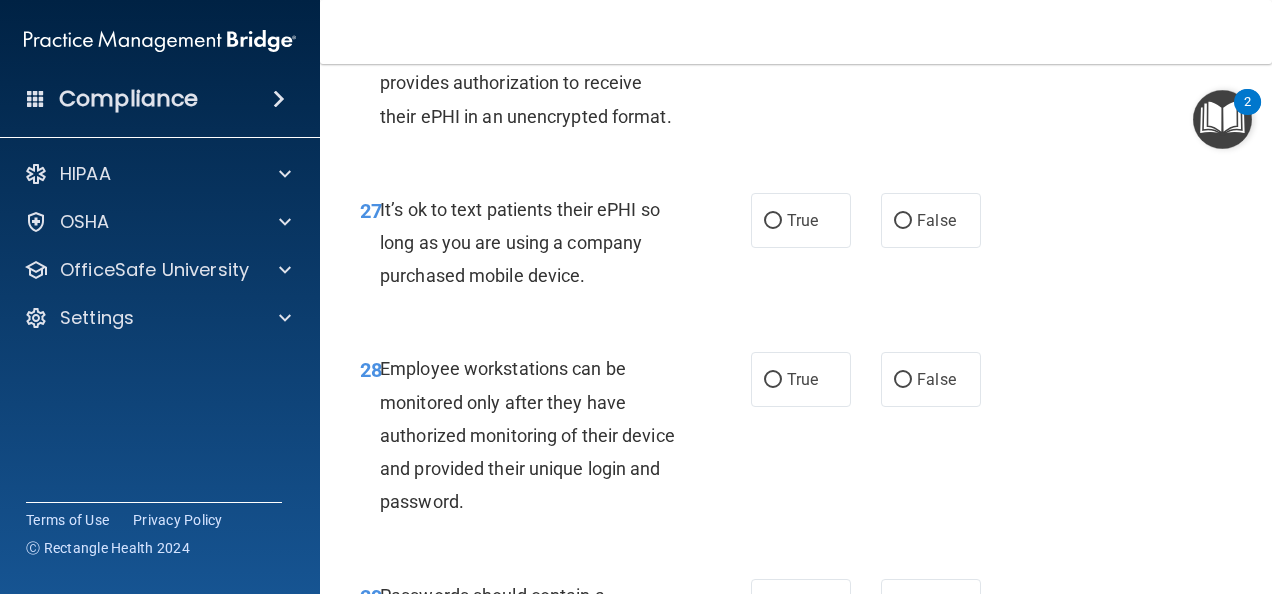 scroll, scrollTop: 5800, scrollLeft: 0, axis: vertical 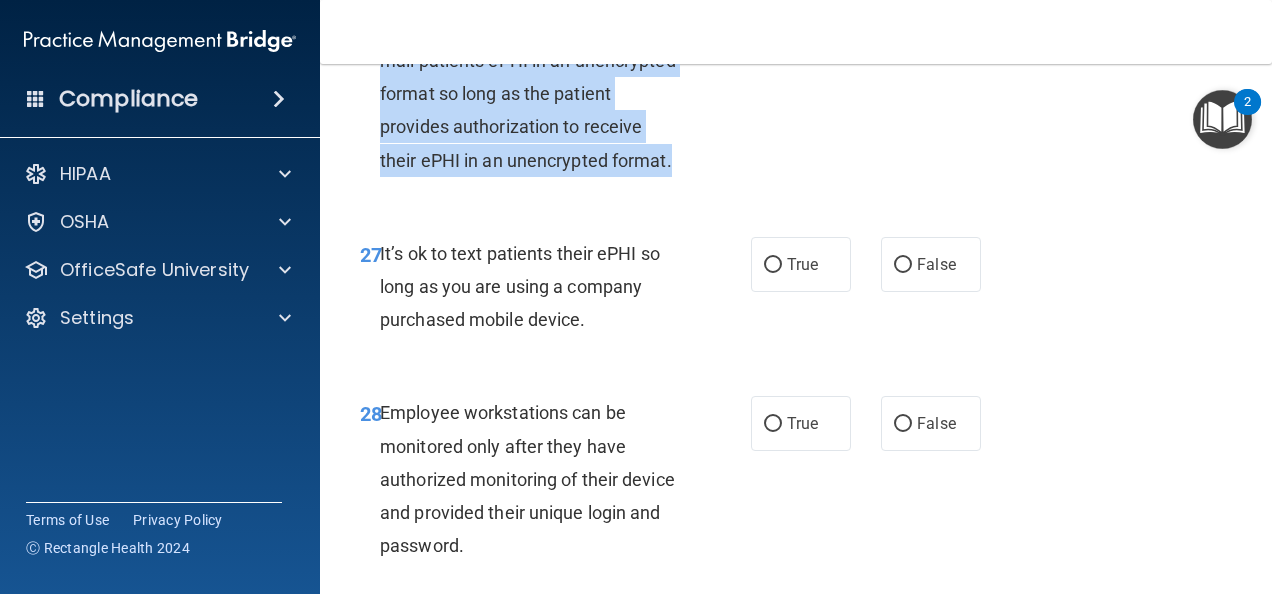 drag, startPoint x: 449, startPoint y: 361, endPoint x: 384, endPoint y: 169, distance: 202.70422 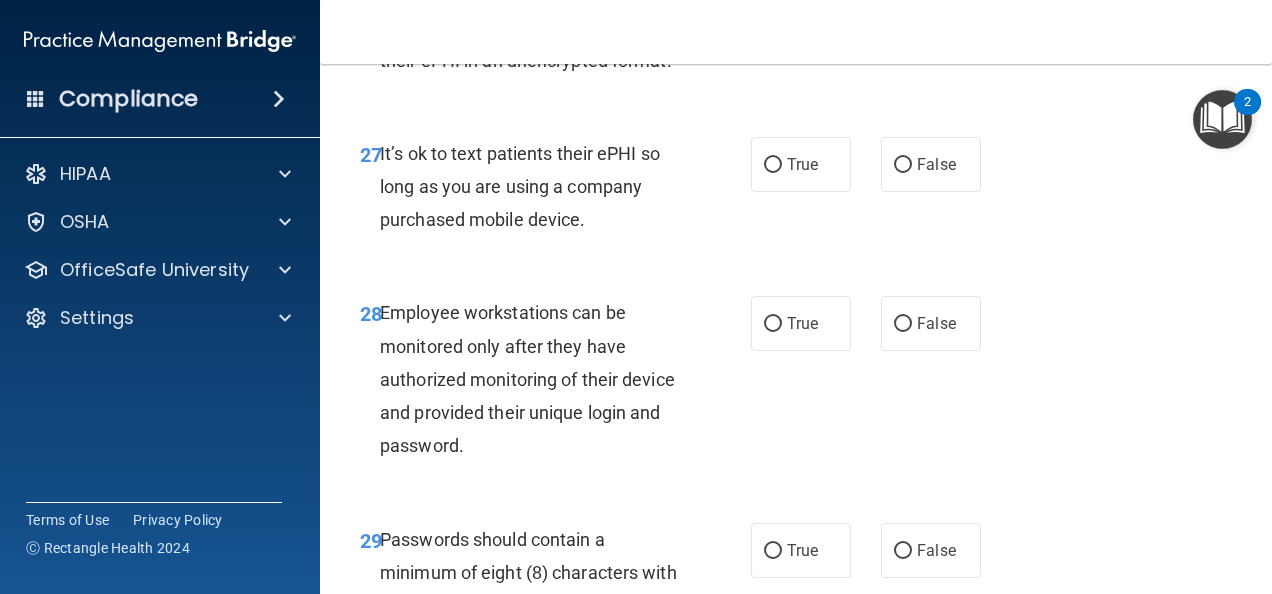 click on "It’s ok to text patients their ePHI so long as you are using a company purchased mobile device." at bounding box center (538, 187) 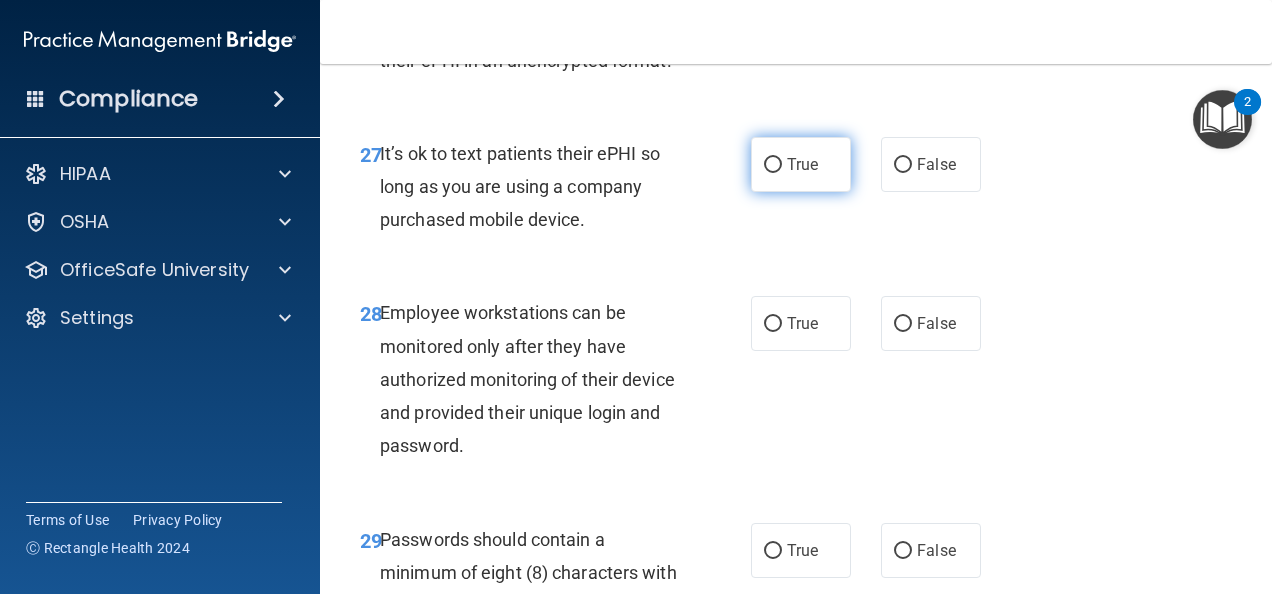 click on "True" at bounding box center [802, 164] 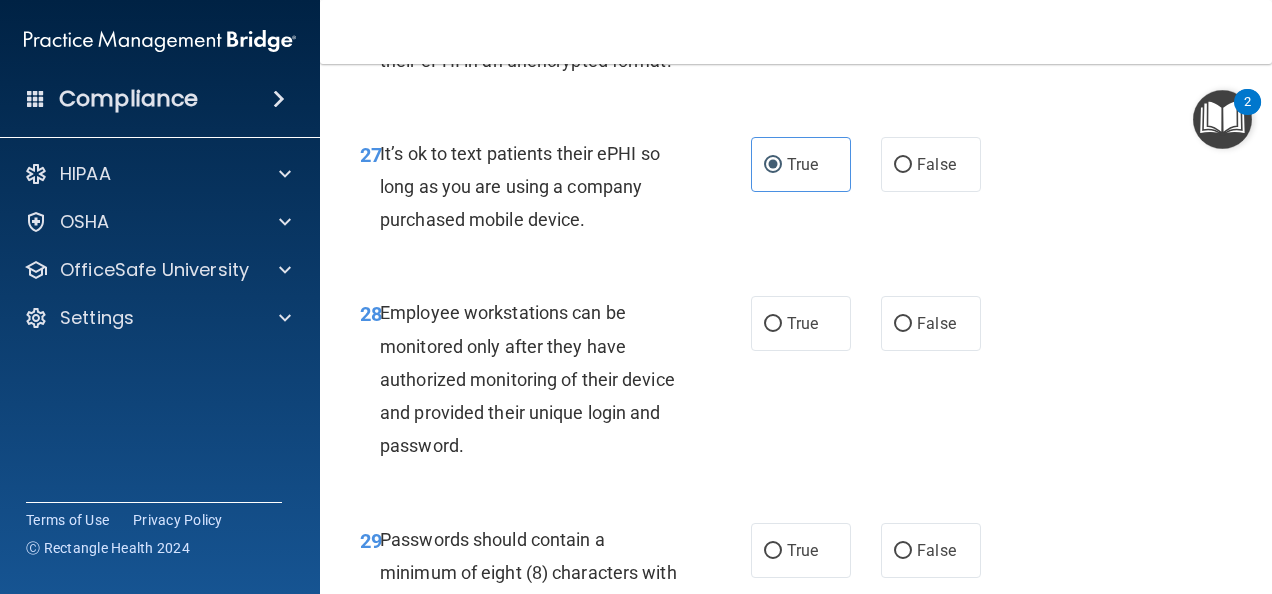 scroll, scrollTop: 6200, scrollLeft: 0, axis: vertical 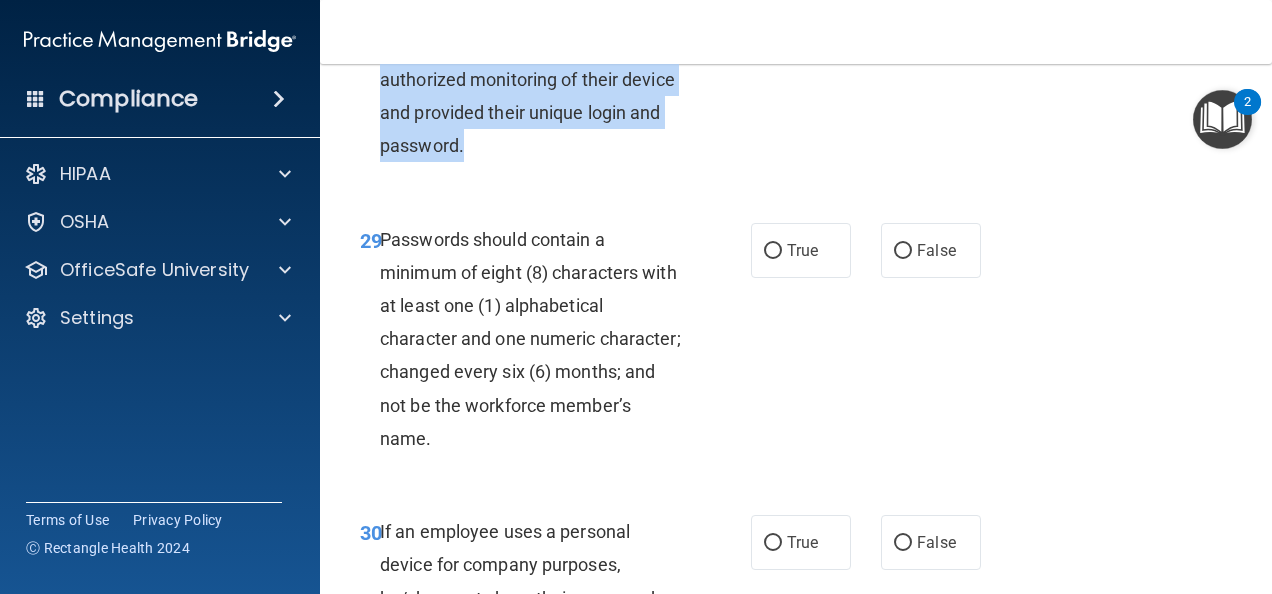 drag, startPoint x: 547, startPoint y: 348, endPoint x: 382, endPoint y: 205, distance: 218.34377 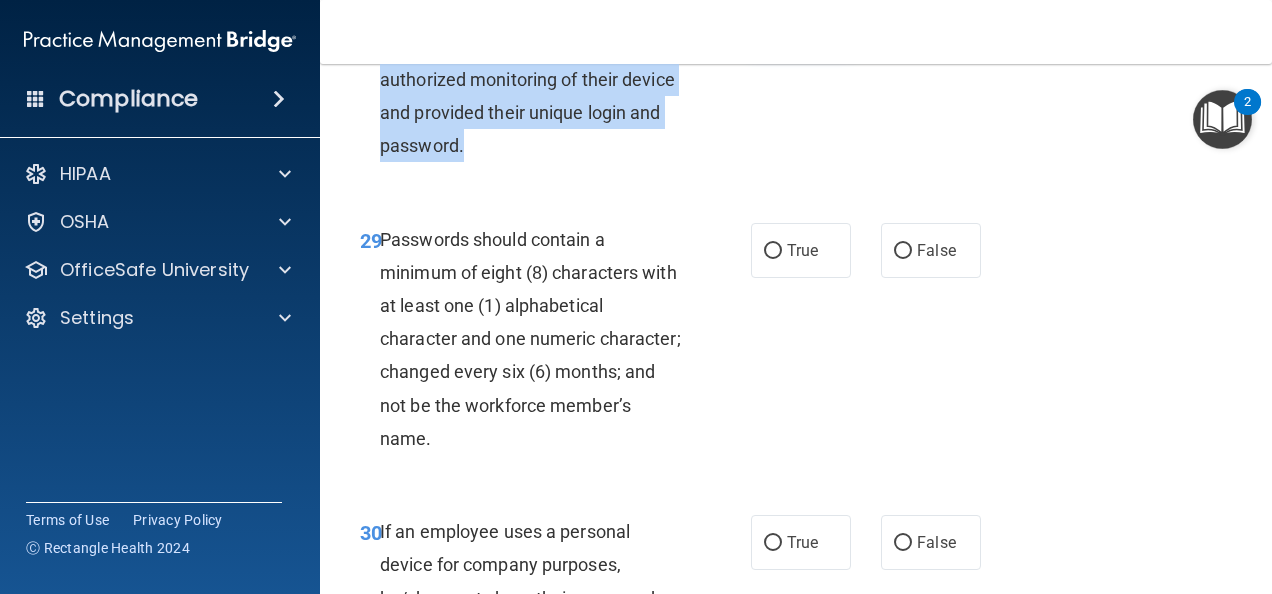 click on "True" at bounding box center [773, 24] 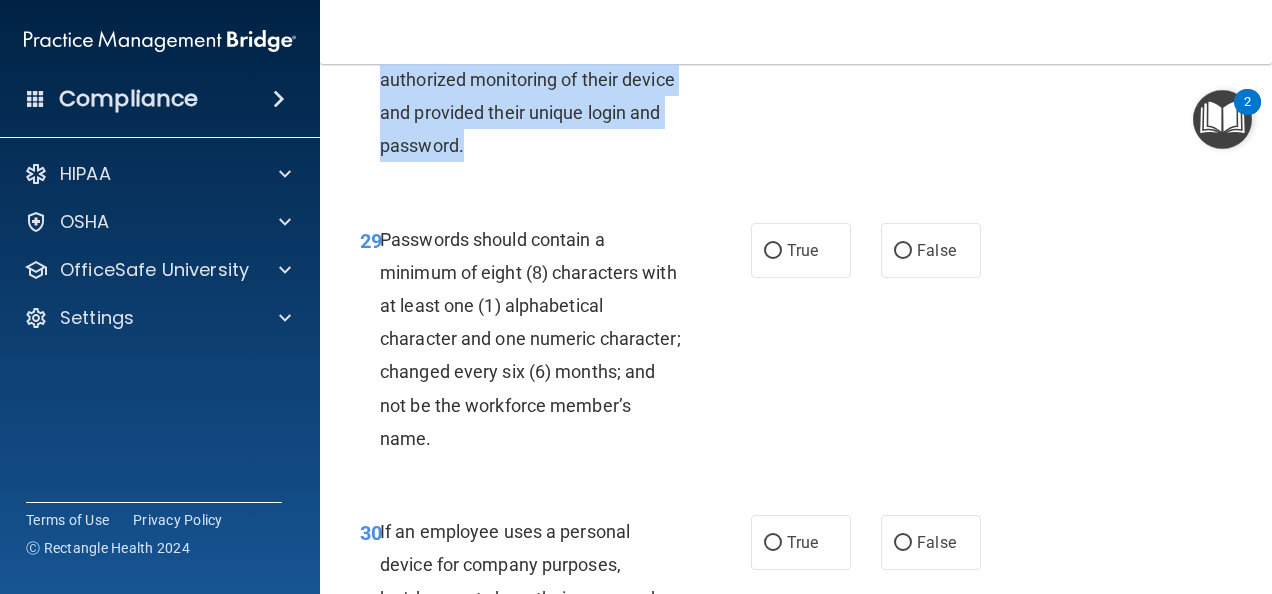 scroll, scrollTop: 6400, scrollLeft: 0, axis: vertical 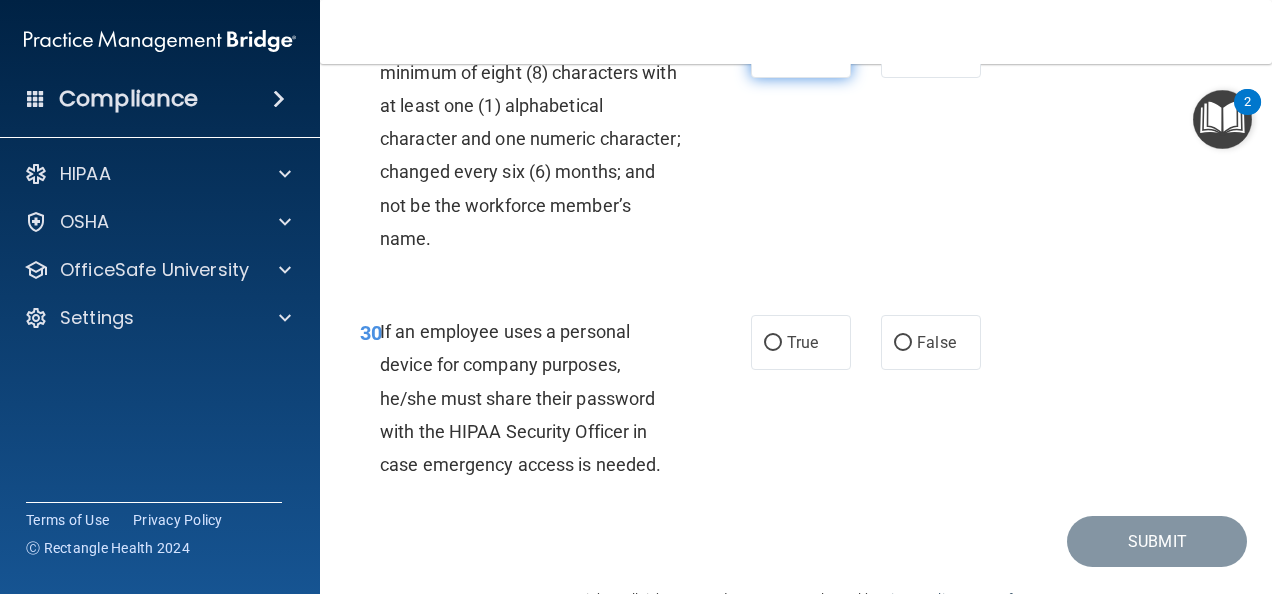 click on "True" at bounding box center (802, 50) 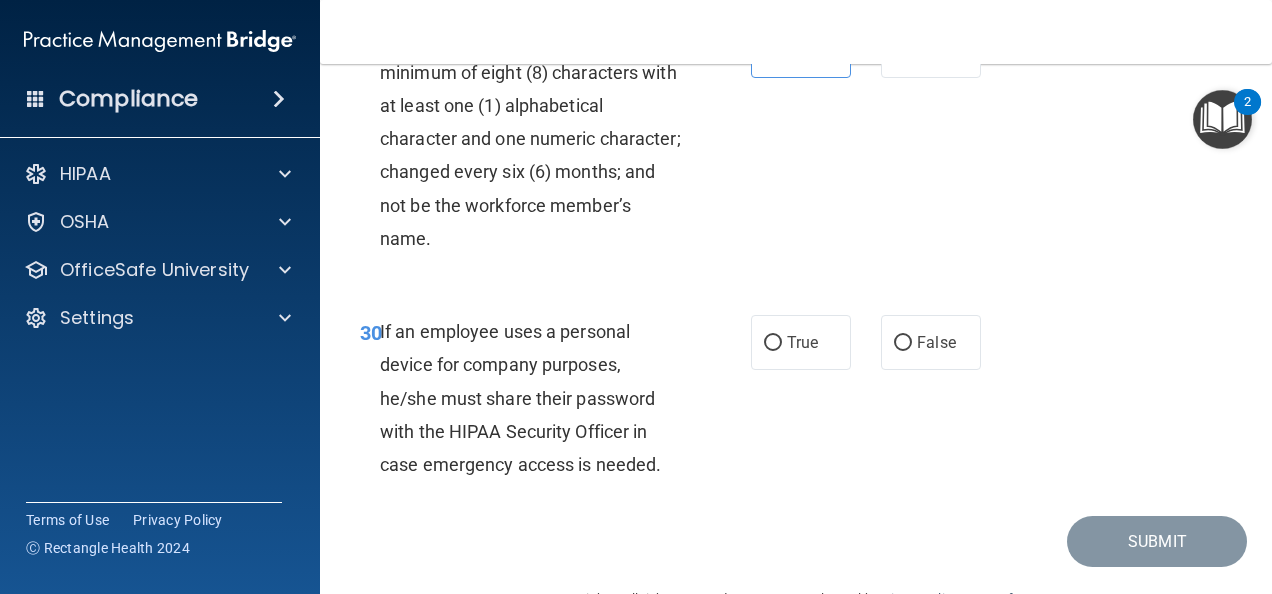 scroll, scrollTop: 6652, scrollLeft: 0, axis: vertical 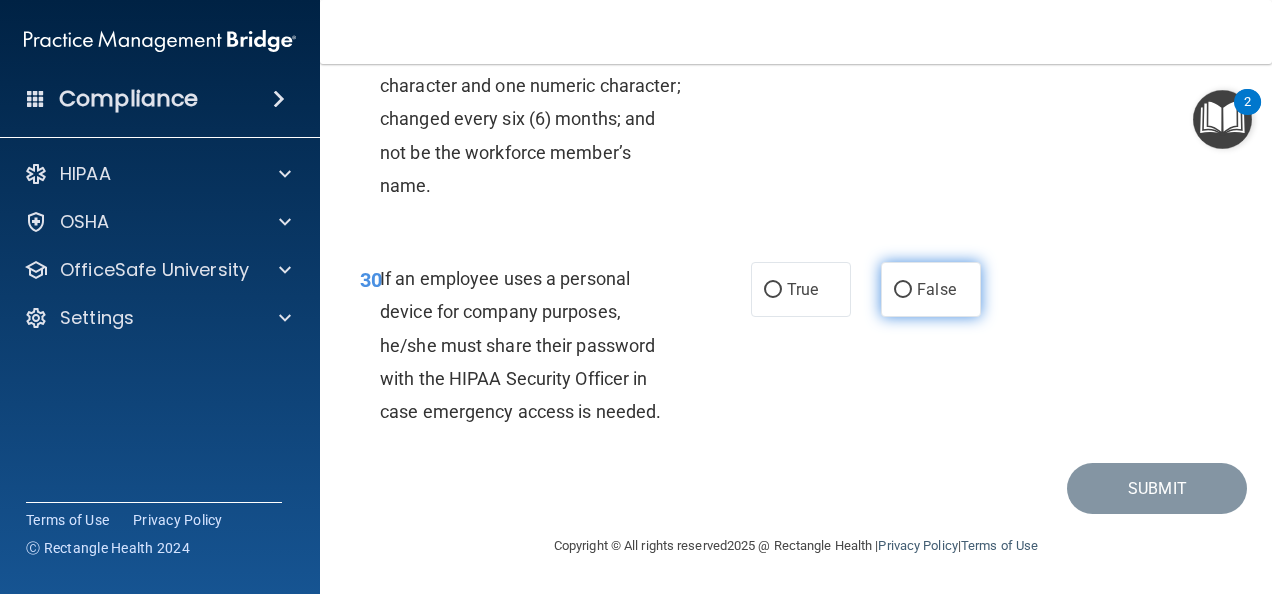 click on "False" at bounding box center (931, 289) 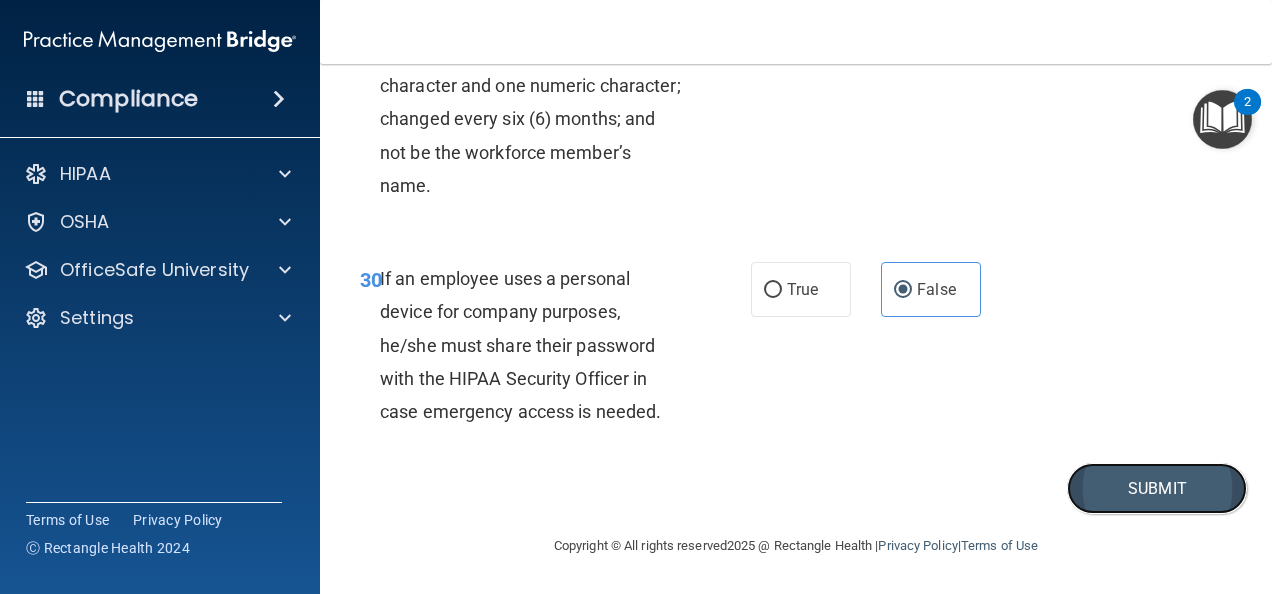 click on "Submit" at bounding box center (1157, 488) 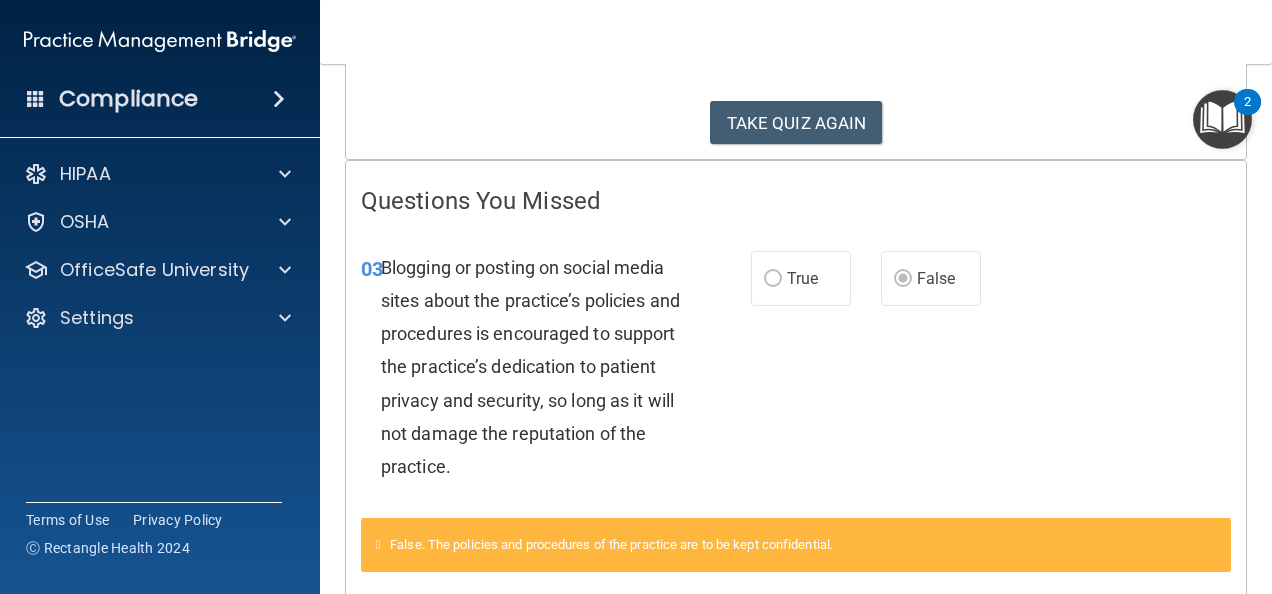 scroll, scrollTop: 0, scrollLeft: 0, axis: both 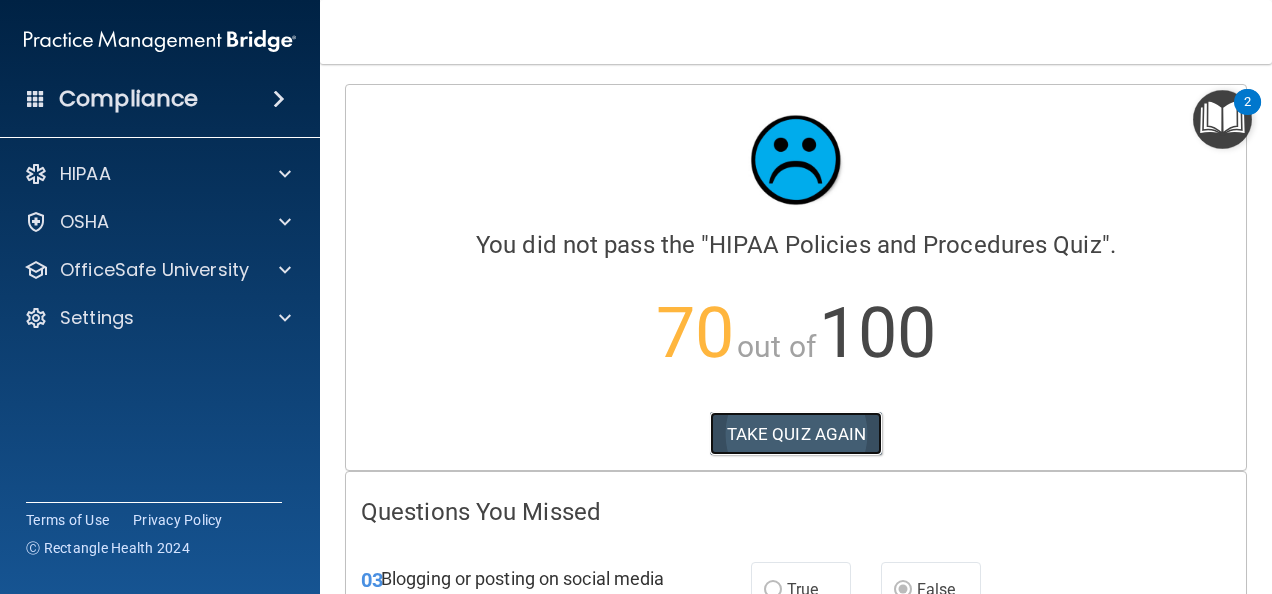 click on "TAKE QUIZ AGAIN" at bounding box center (796, 434) 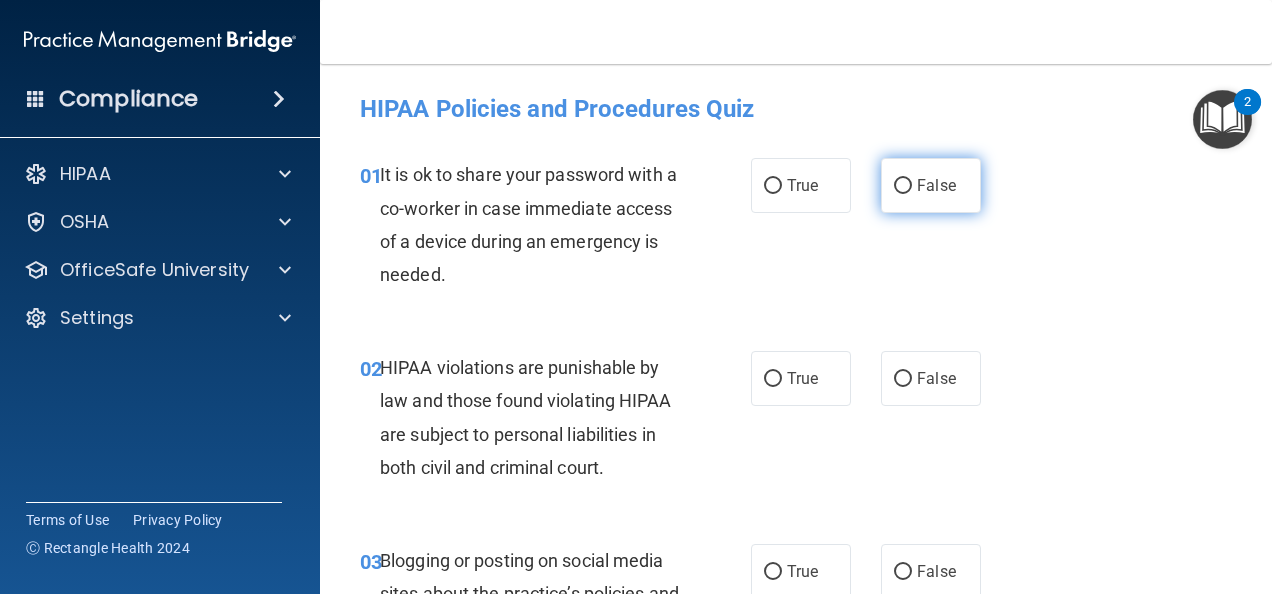 click on "False" at bounding box center (931, 185) 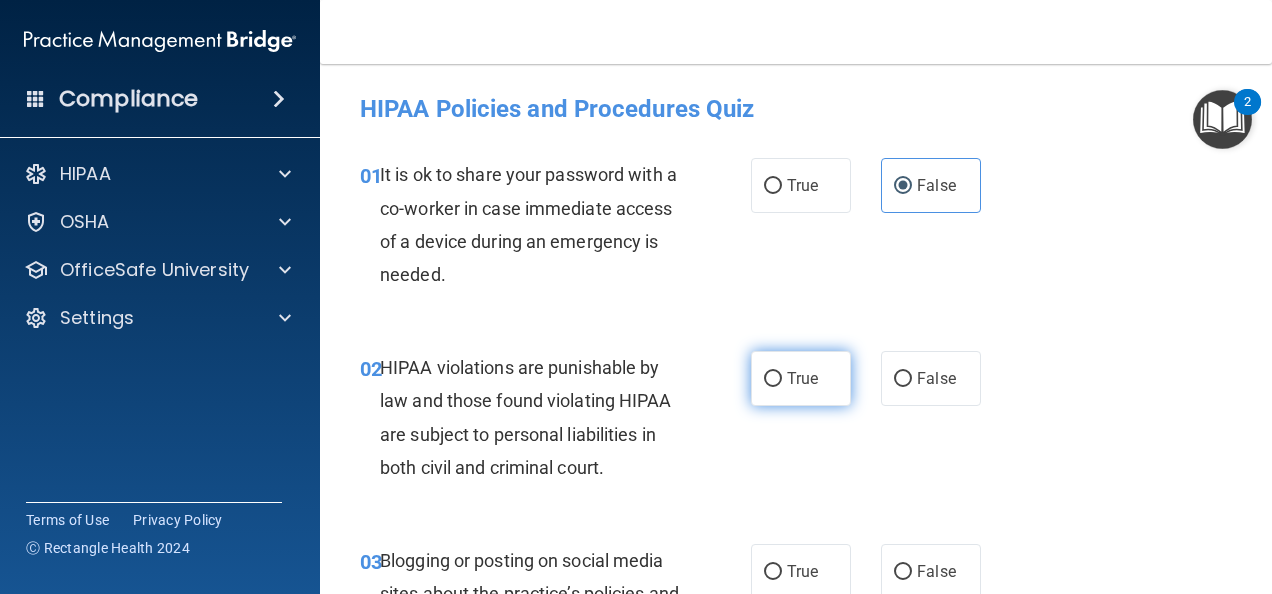 click on "True" at bounding box center (801, 378) 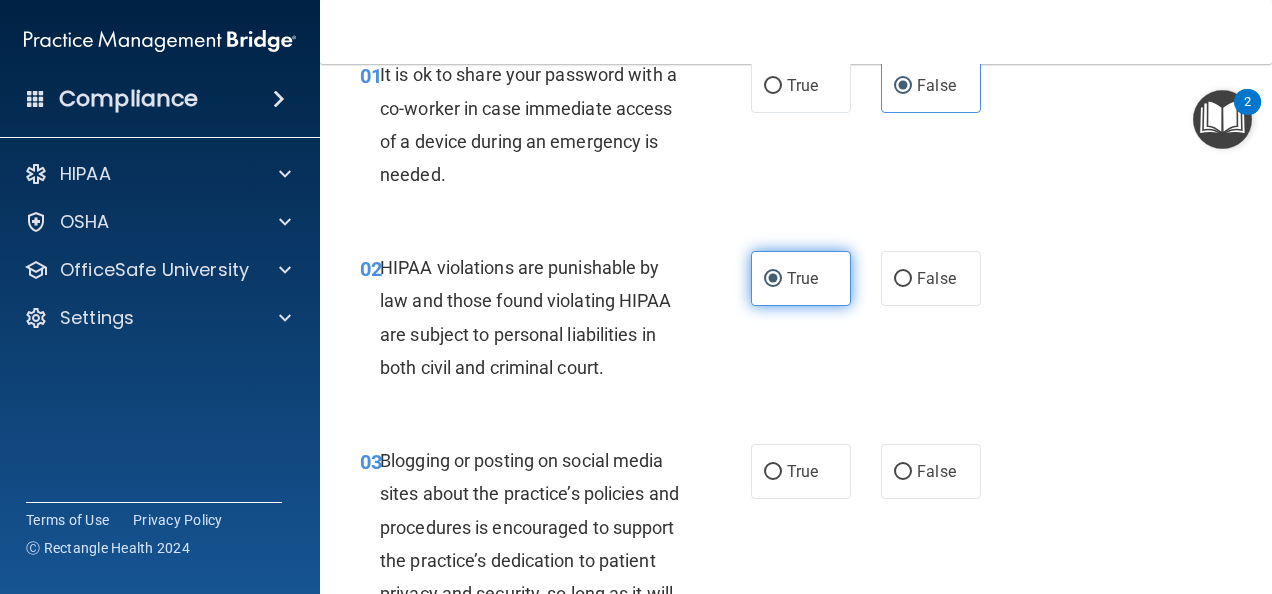 scroll, scrollTop: 200, scrollLeft: 0, axis: vertical 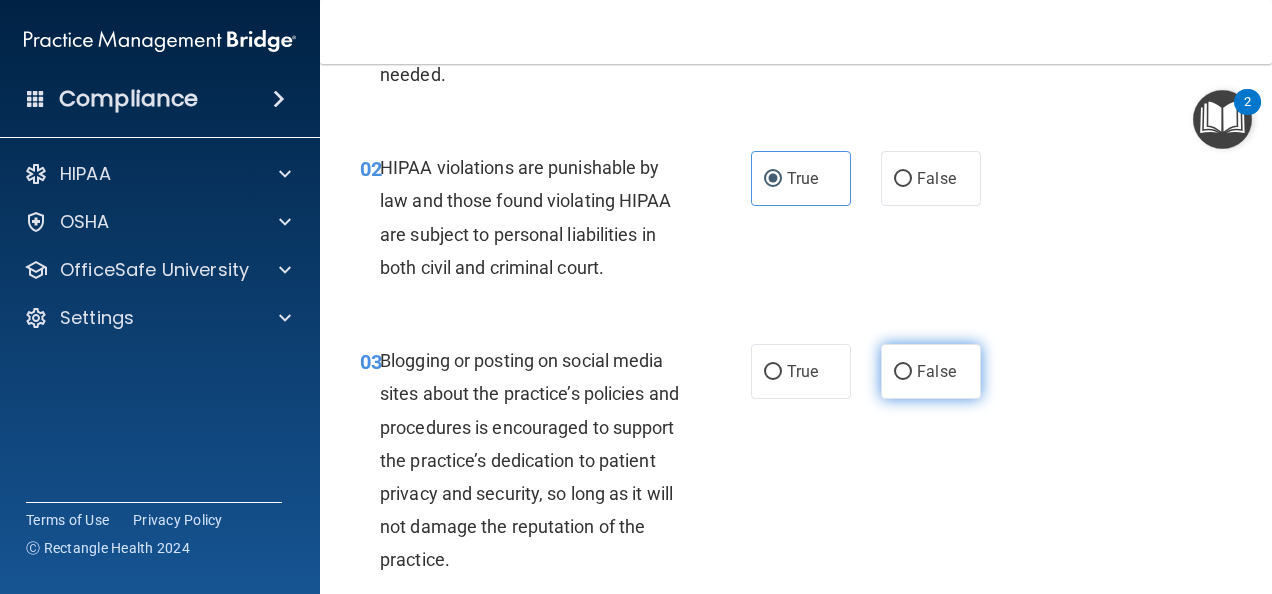 click on "False" at bounding box center [903, 372] 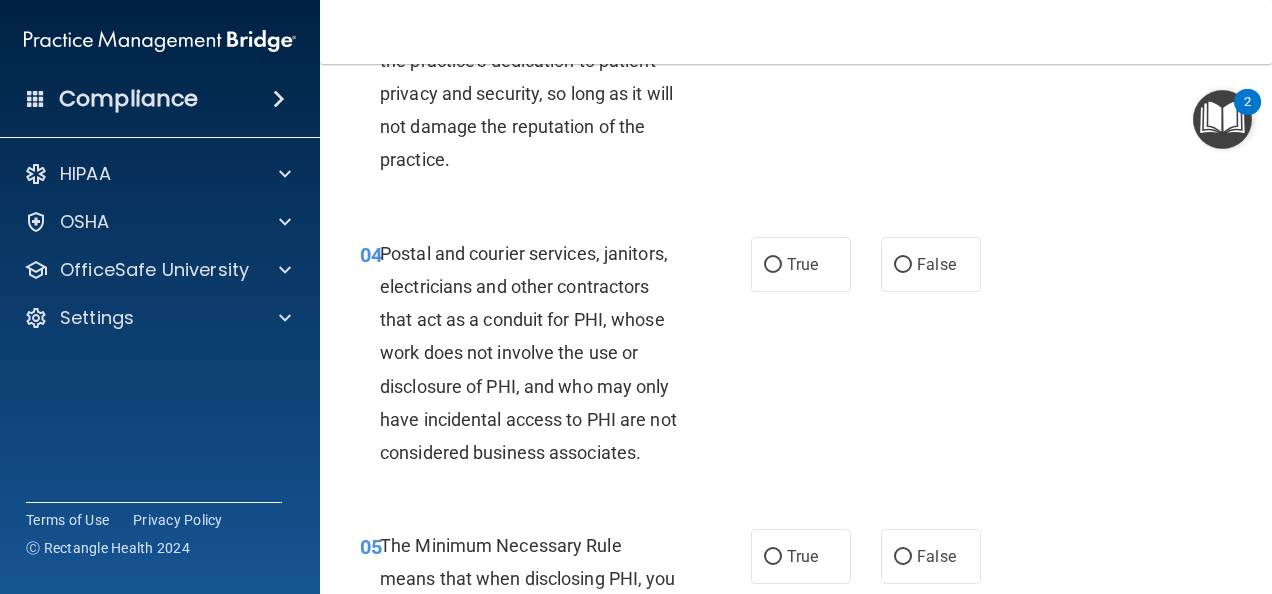 scroll, scrollTop: 700, scrollLeft: 0, axis: vertical 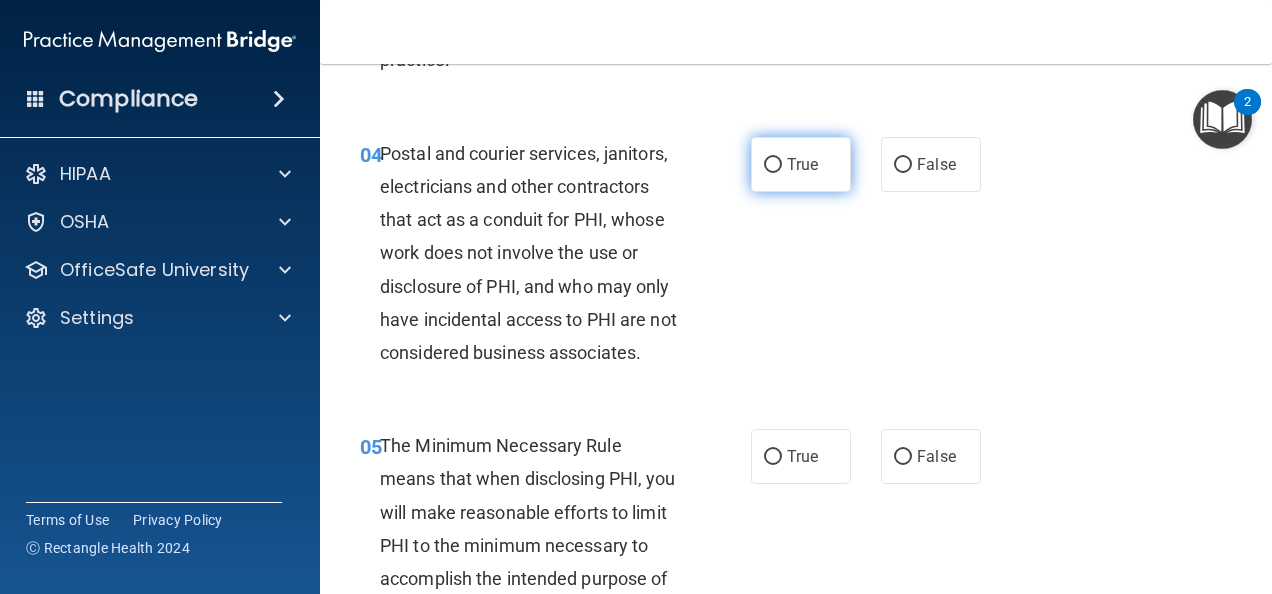 click on "True" at bounding box center (801, 164) 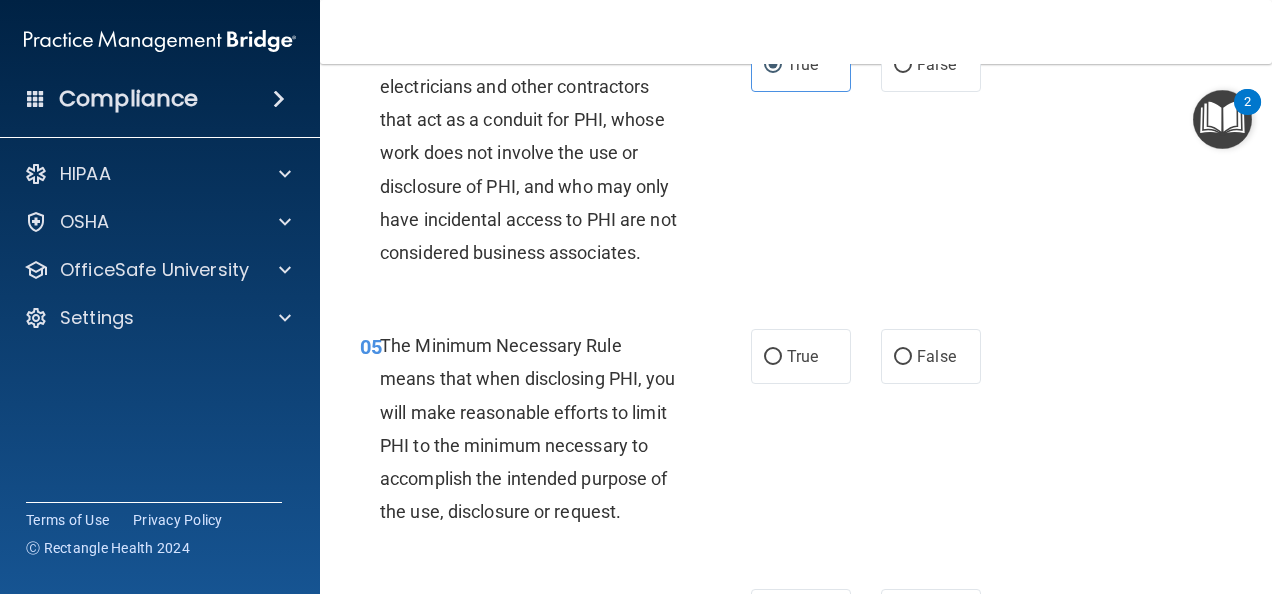 scroll, scrollTop: 900, scrollLeft: 0, axis: vertical 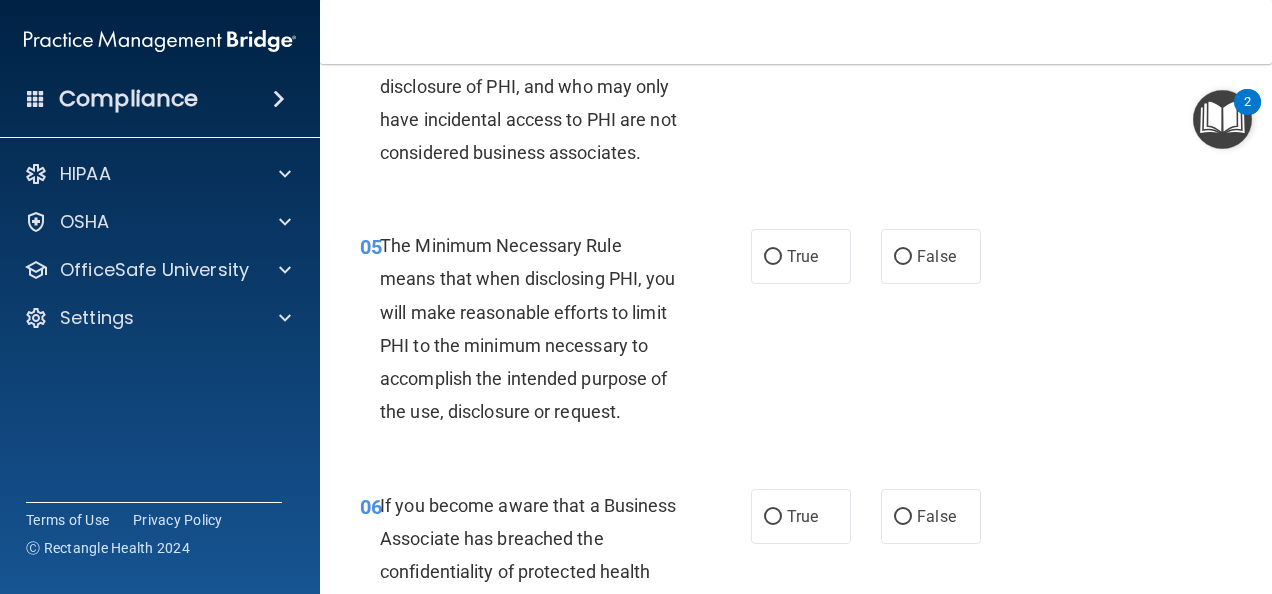 click on "True" at bounding box center [802, 256] 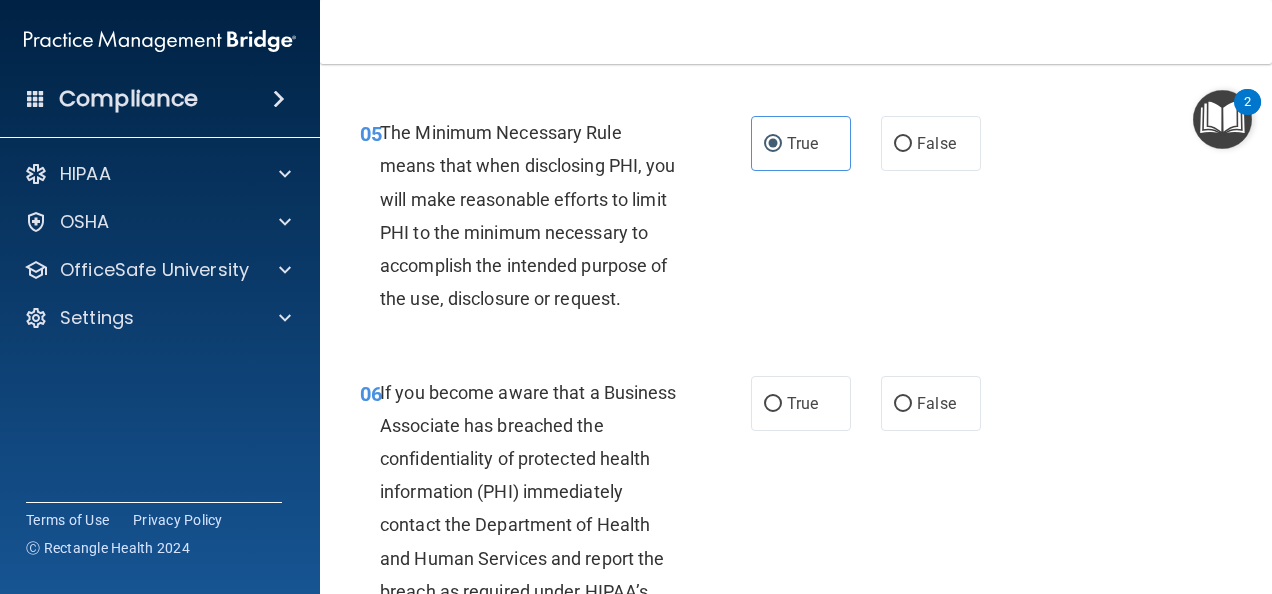 scroll, scrollTop: 1100, scrollLeft: 0, axis: vertical 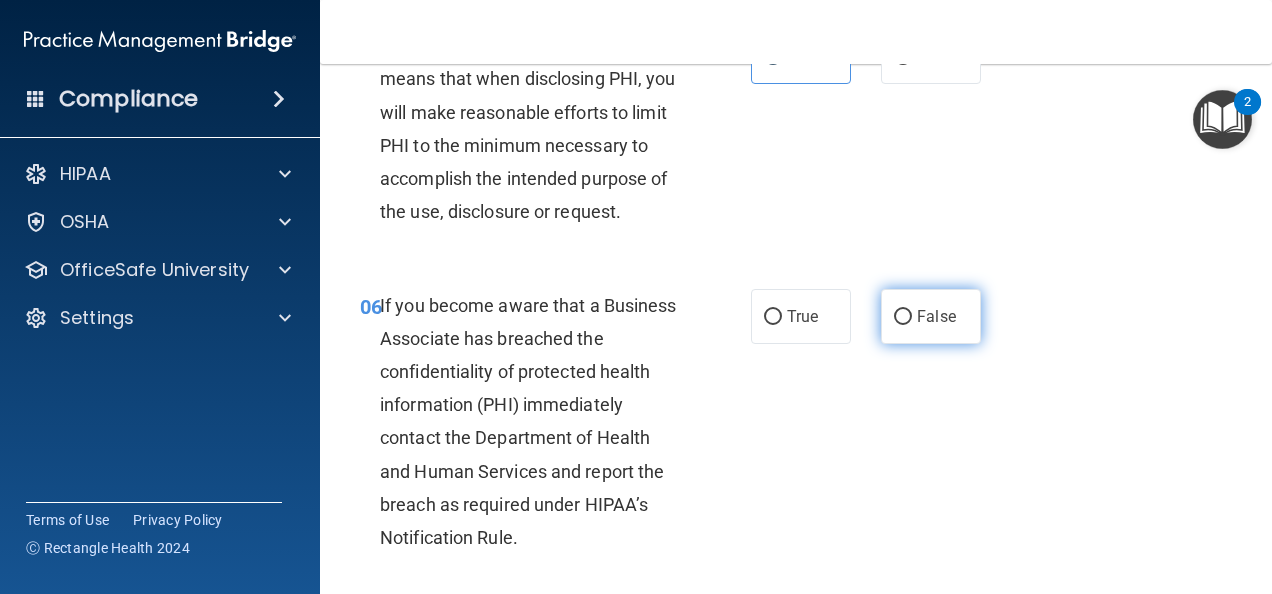 click on "False" at bounding box center (903, 317) 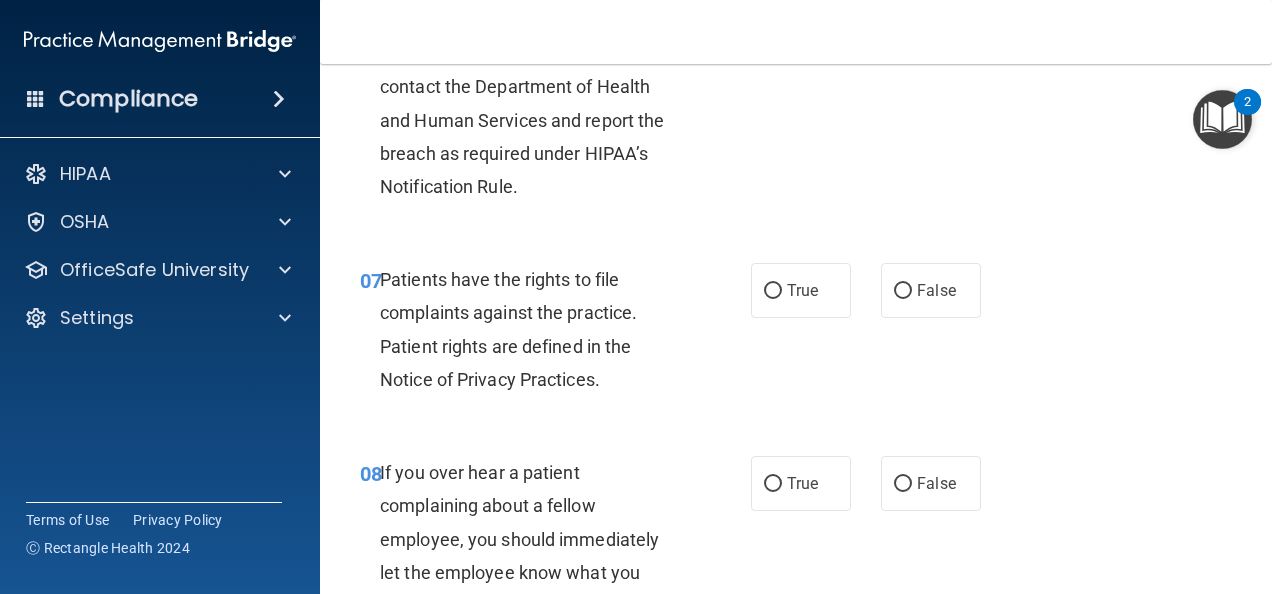 scroll, scrollTop: 1500, scrollLeft: 0, axis: vertical 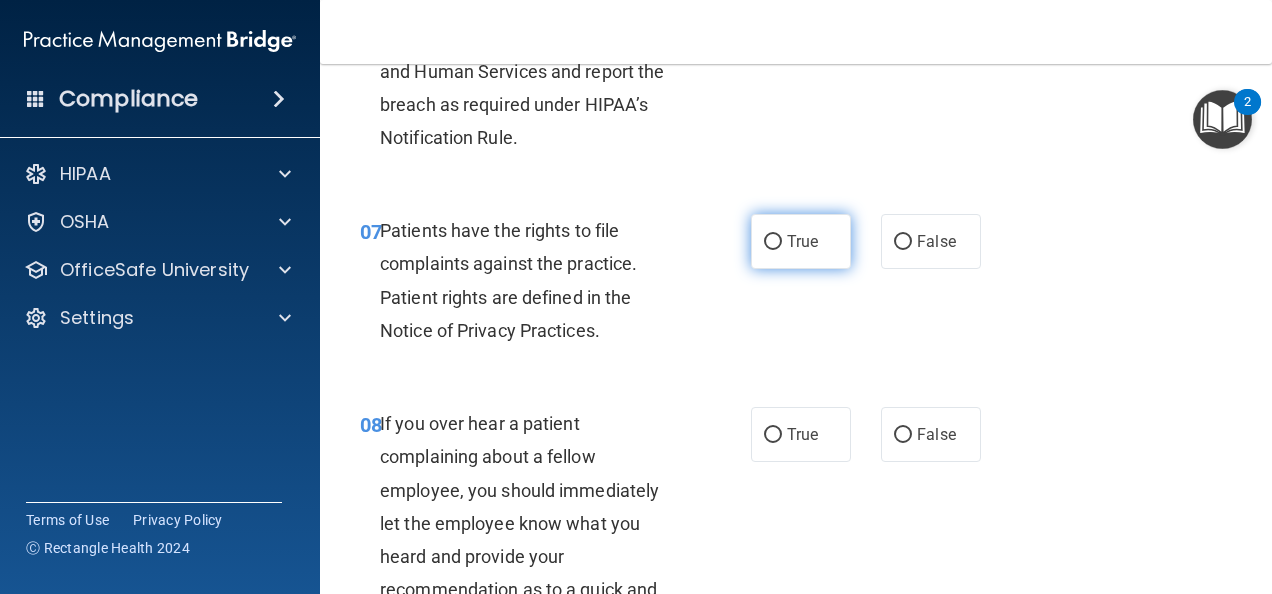 click on "True" at bounding box center (801, 241) 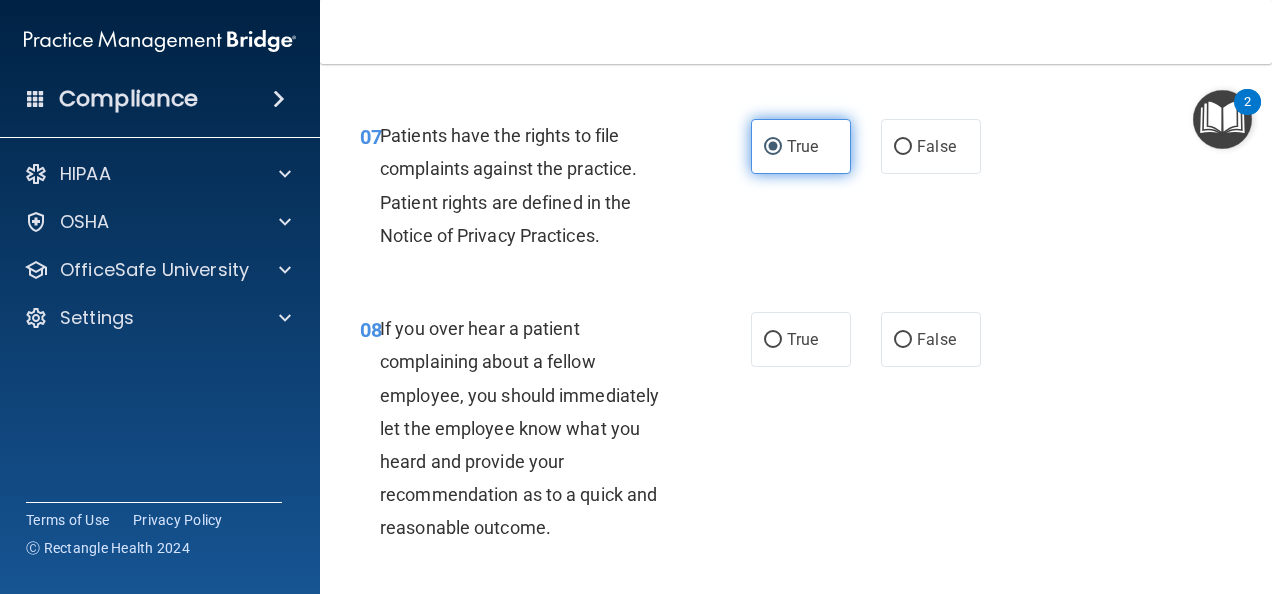 scroll, scrollTop: 1700, scrollLeft: 0, axis: vertical 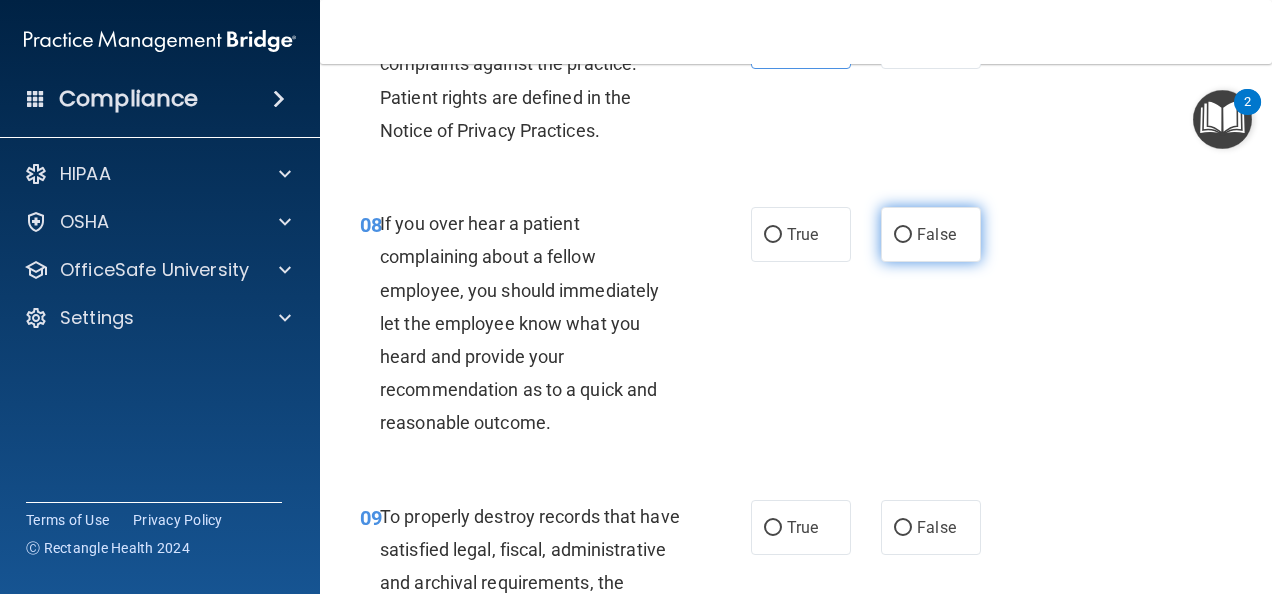 click on "False" at bounding box center [931, 234] 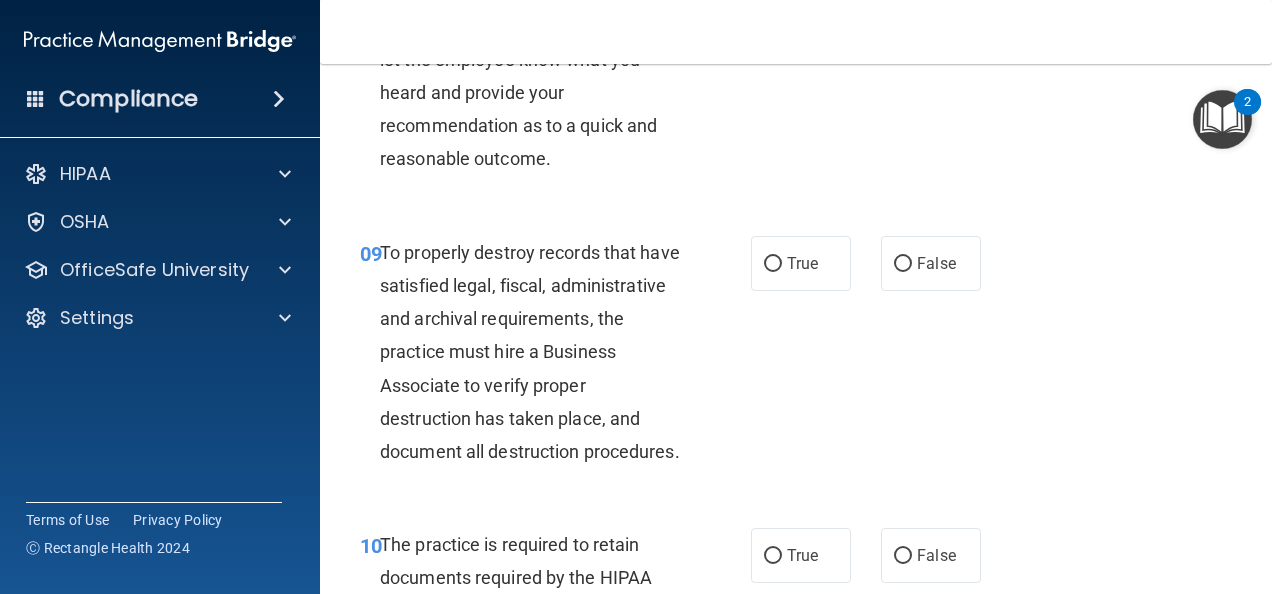 scroll, scrollTop: 2000, scrollLeft: 0, axis: vertical 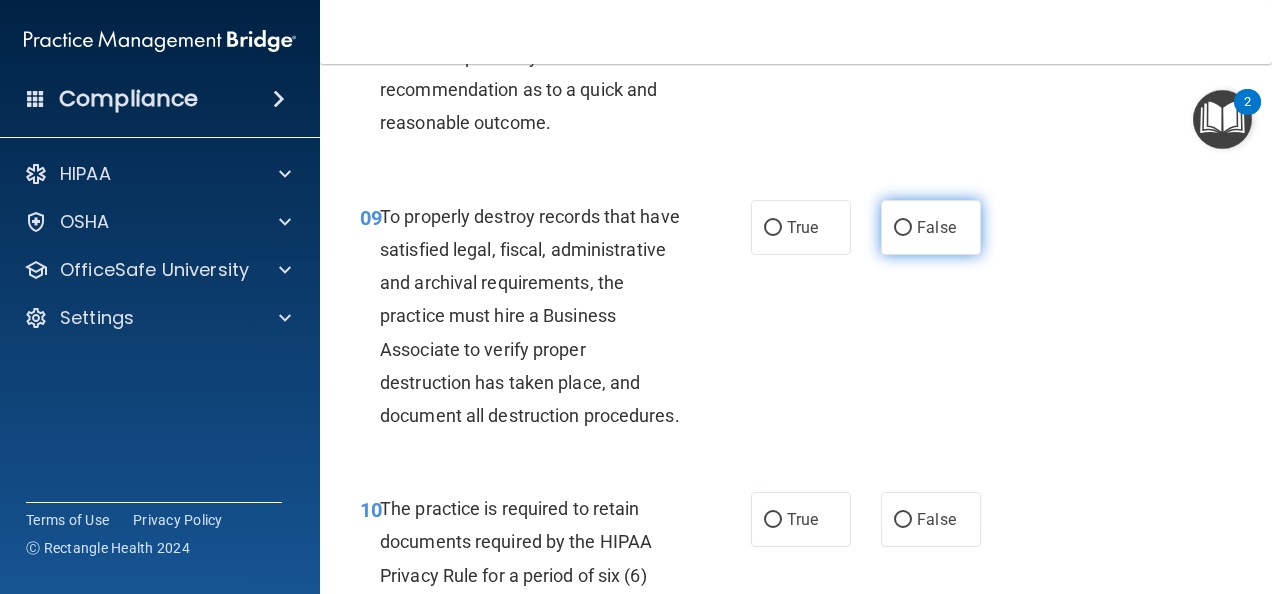 click on "False" at bounding box center (931, 227) 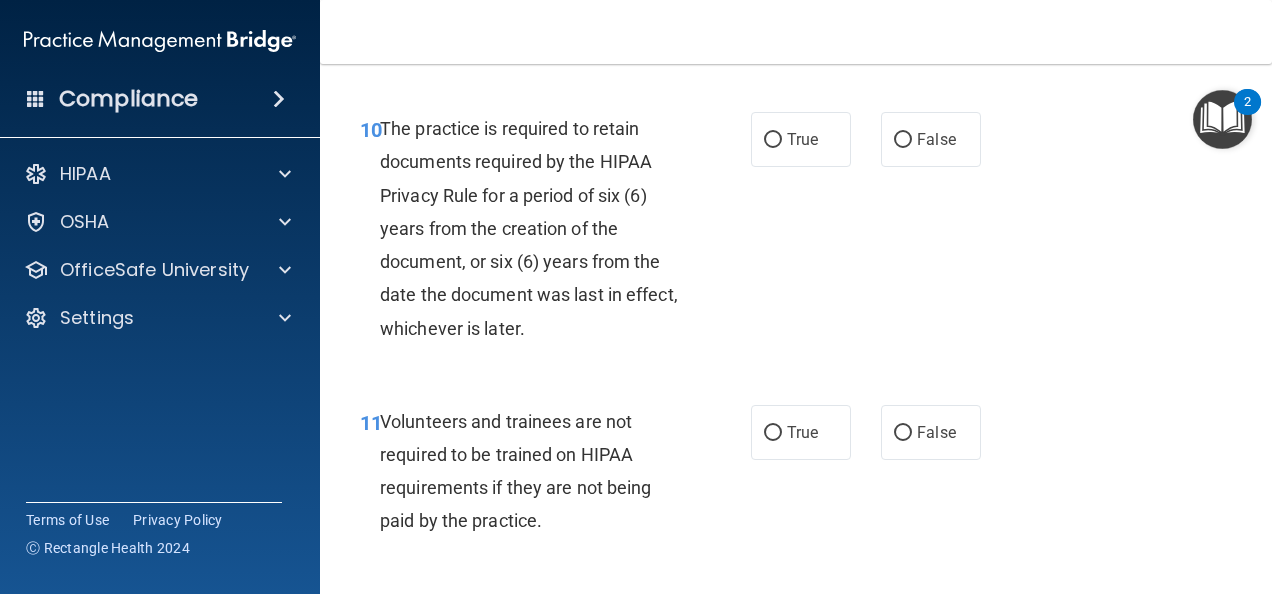 scroll, scrollTop: 2500, scrollLeft: 0, axis: vertical 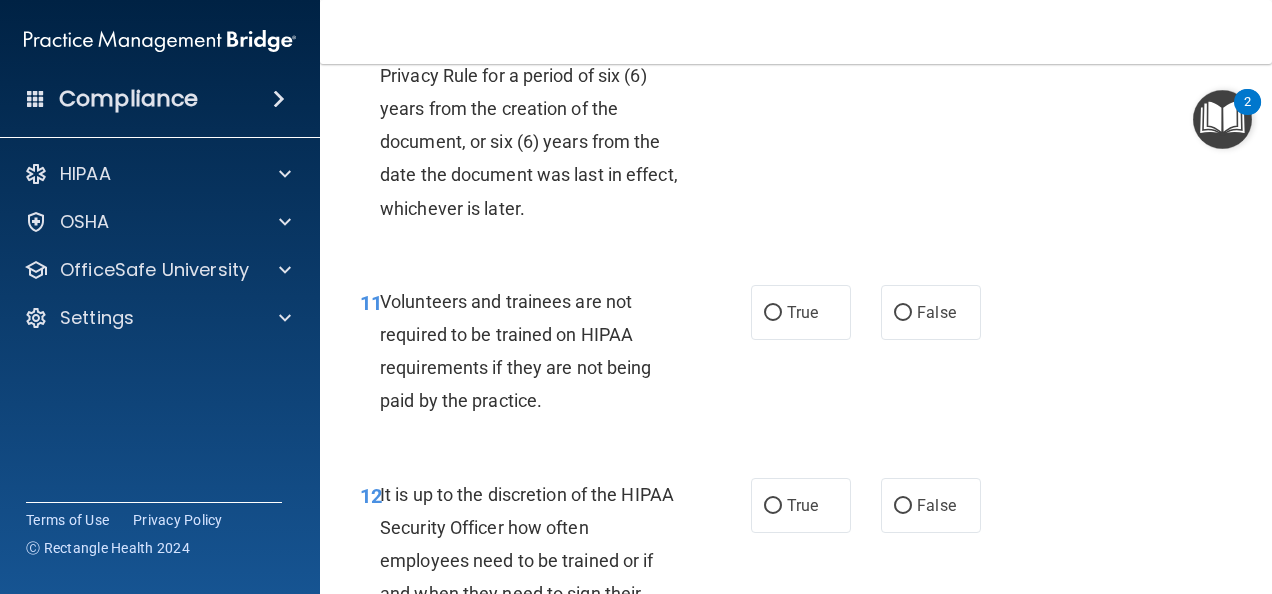 click on "True" at bounding box center (801, 19) 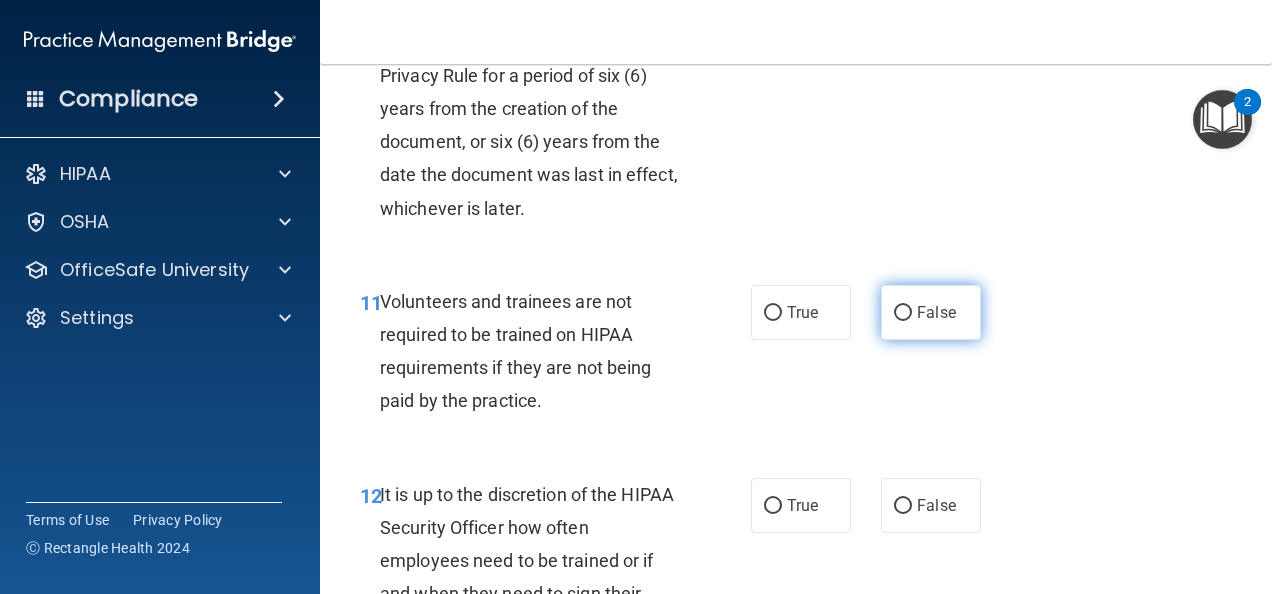click on "False" at bounding box center (931, 312) 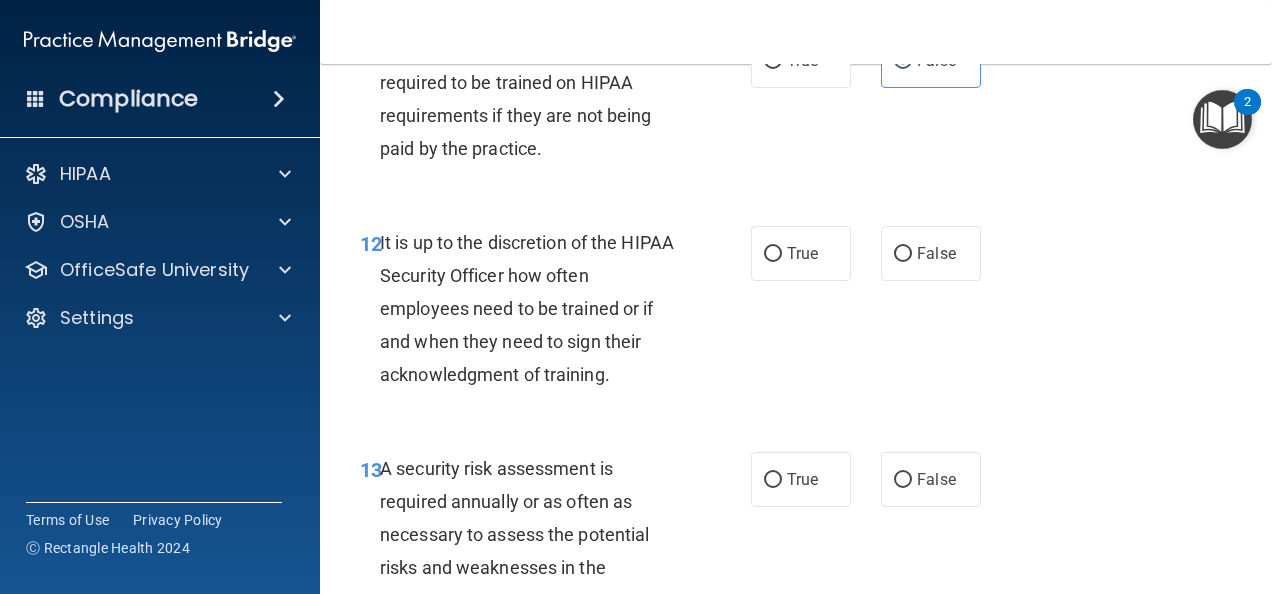 scroll, scrollTop: 2800, scrollLeft: 0, axis: vertical 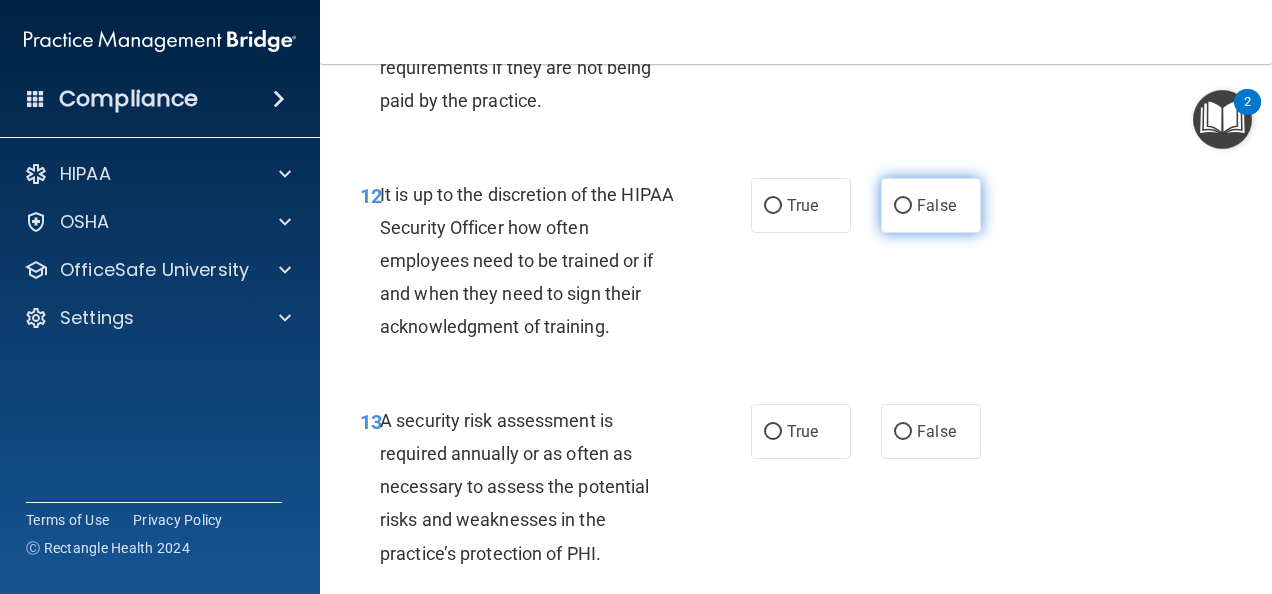 click on "False" at bounding box center [931, 205] 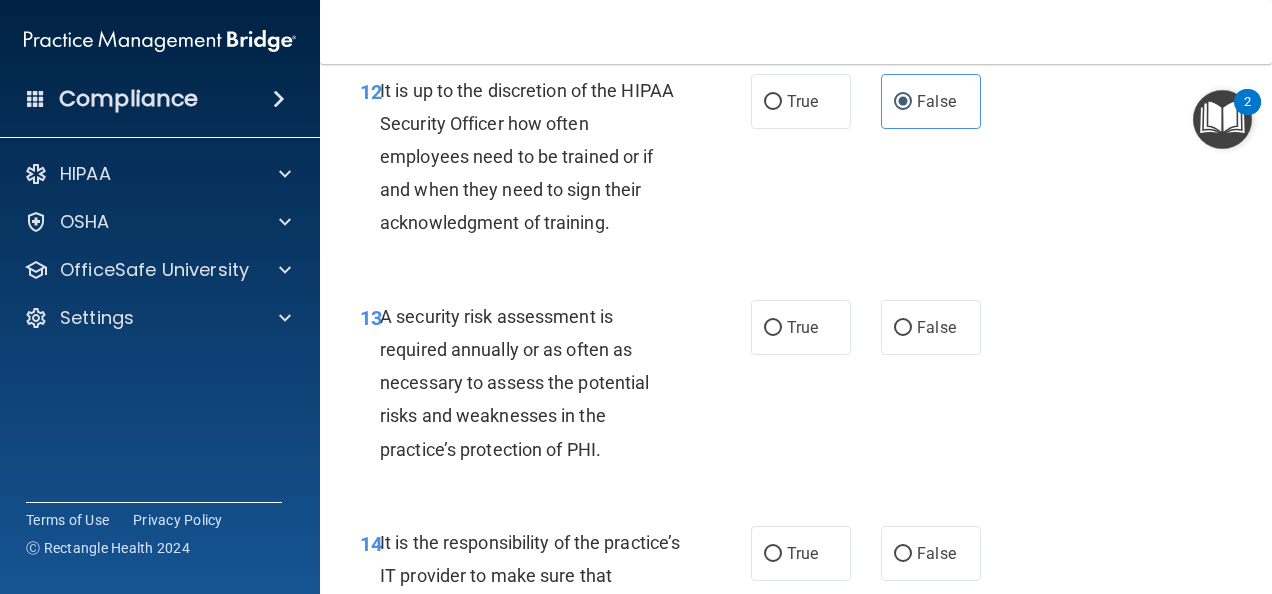 scroll, scrollTop: 3000, scrollLeft: 0, axis: vertical 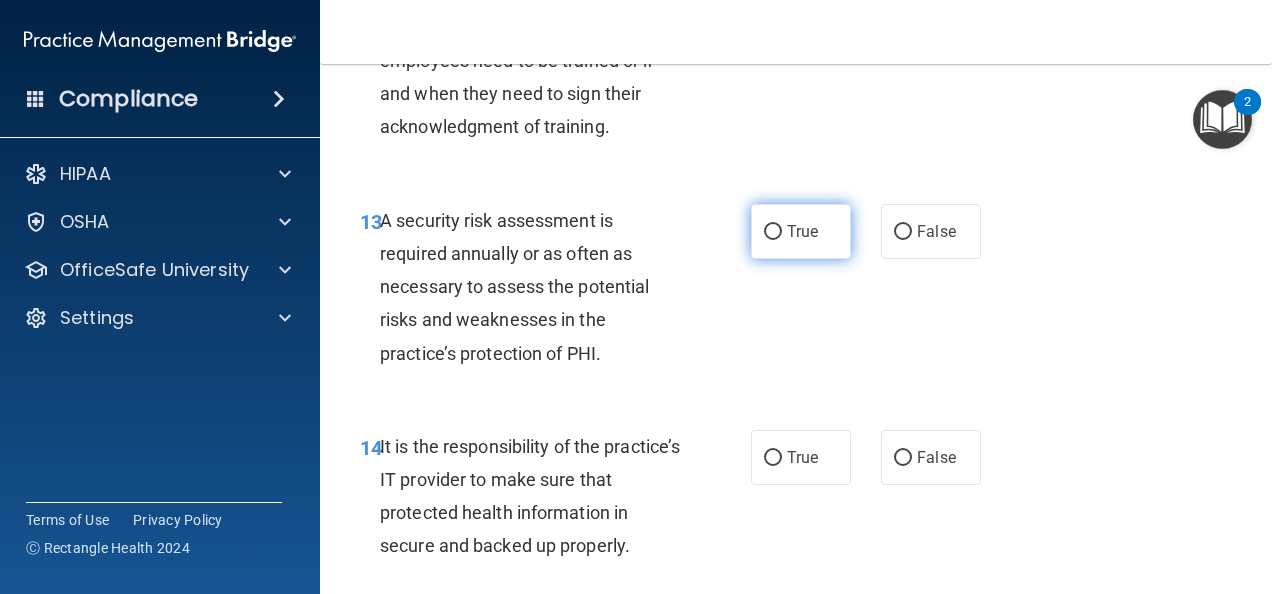 click on "True" at bounding box center (802, 231) 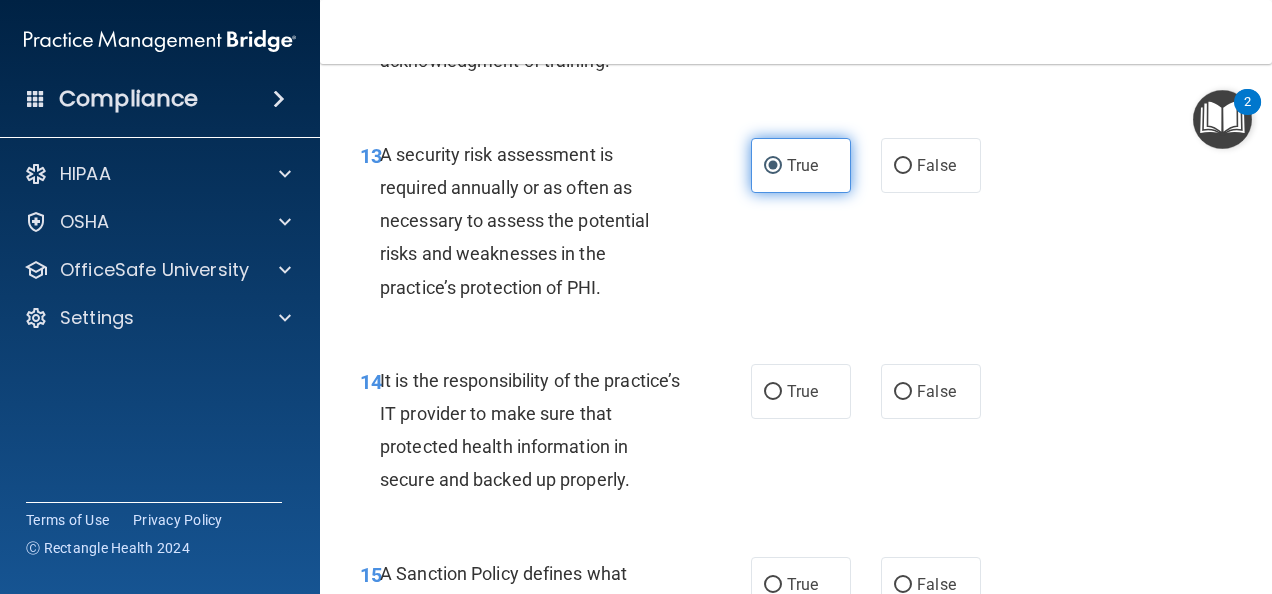 scroll, scrollTop: 3200, scrollLeft: 0, axis: vertical 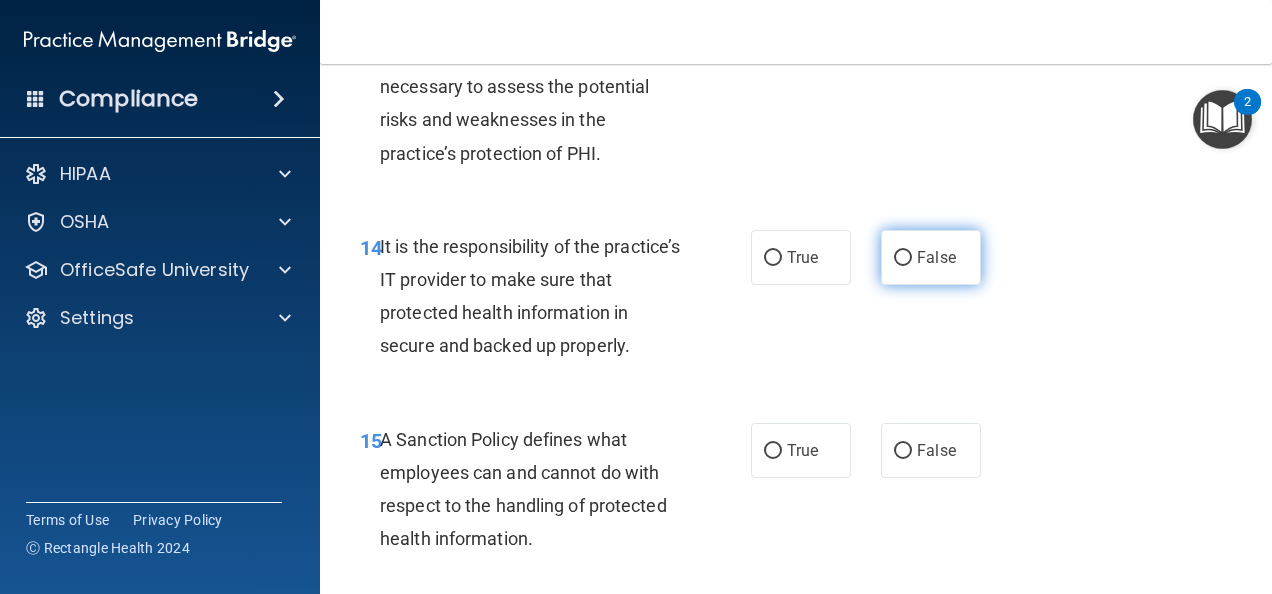 click on "False" at bounding box center (931, 257) 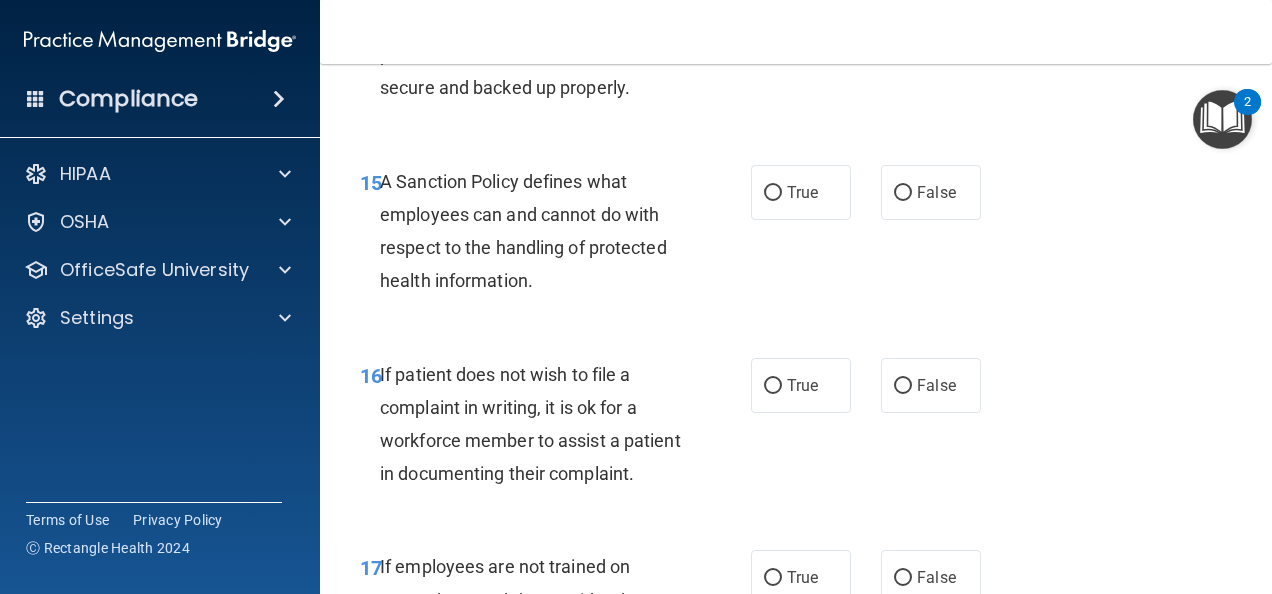 scroll, scrollTop: 3500, scrollLeft: 0, axis: vertical 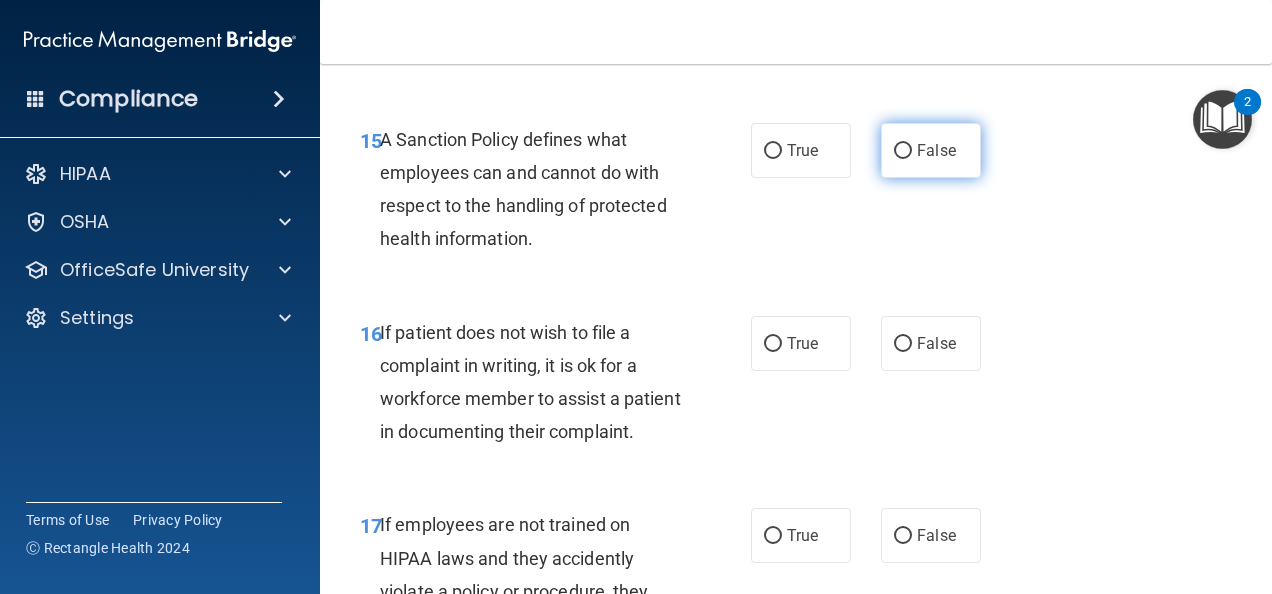 click on "False" at bounding box center [931, 150] 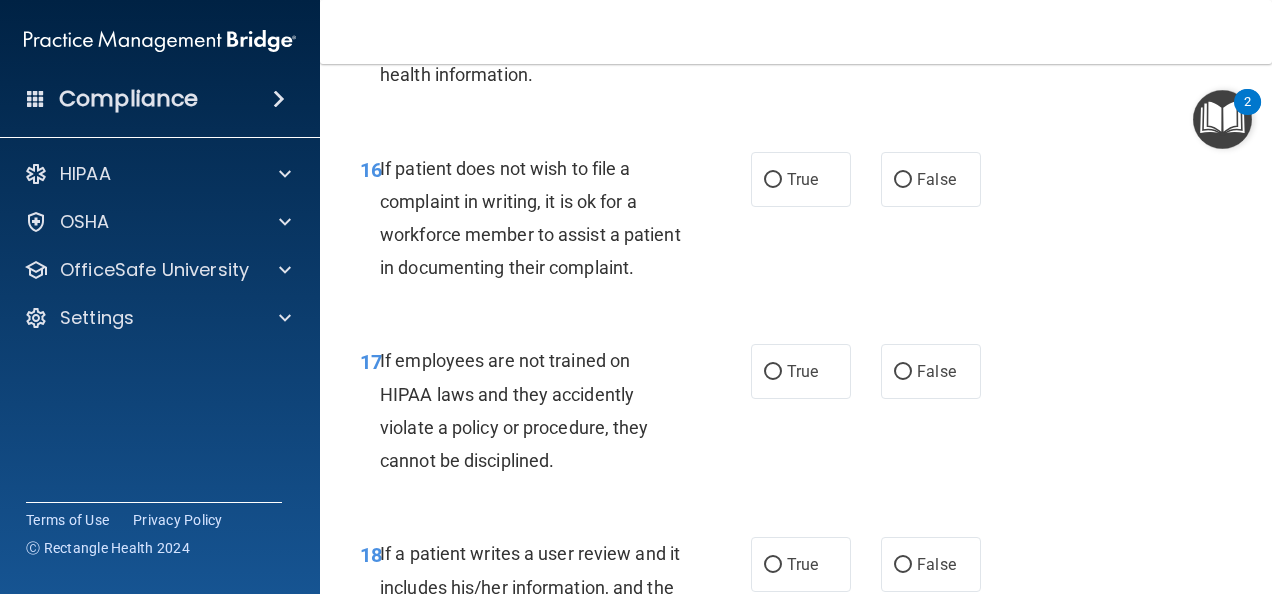 scroll, scrollTop: 3700, scrollLeft: 0, axis: vertical 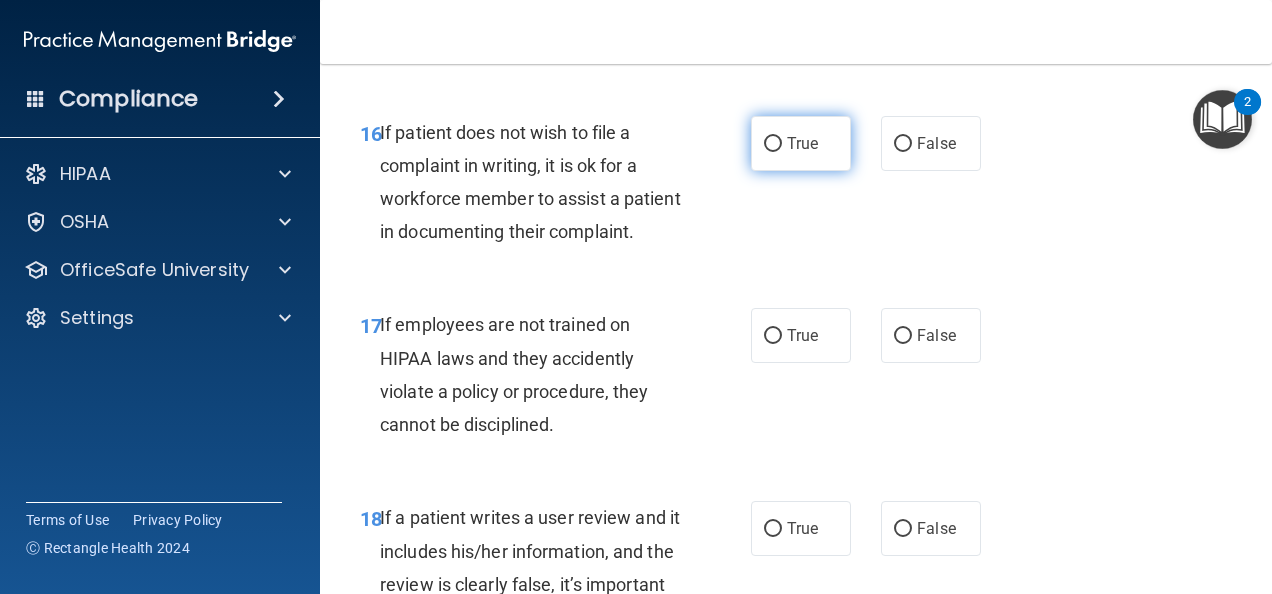 click on "True" at bounding box center (801, 143) 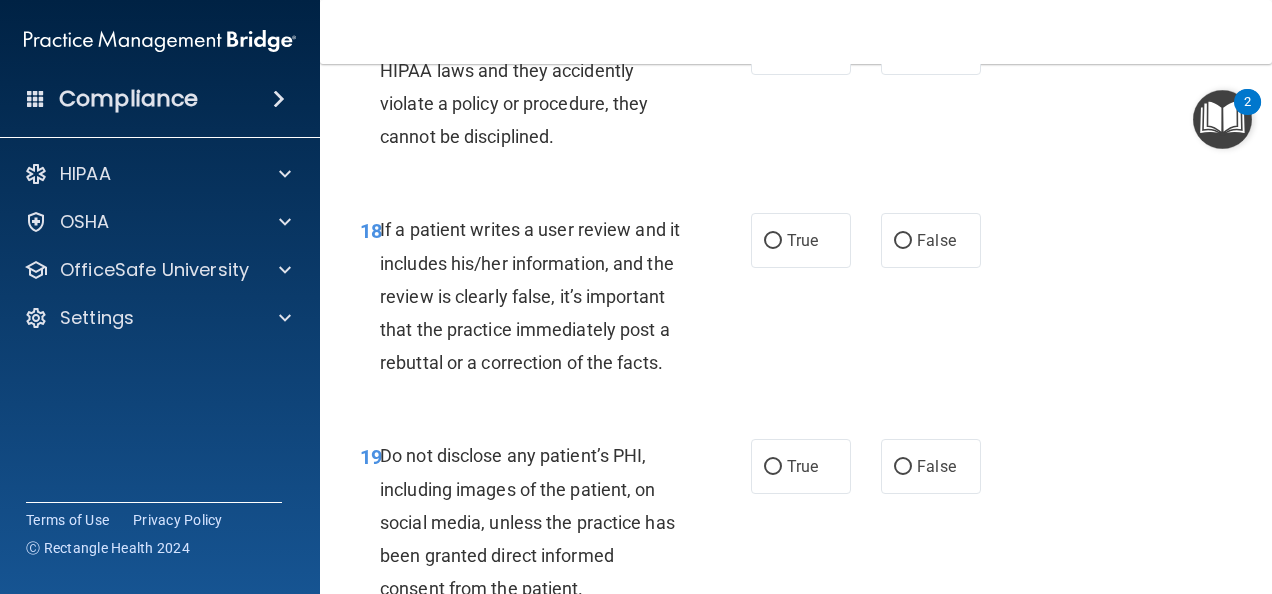 scroll, scrollTop: 4000, scrollLeft: 0, axis: vertical 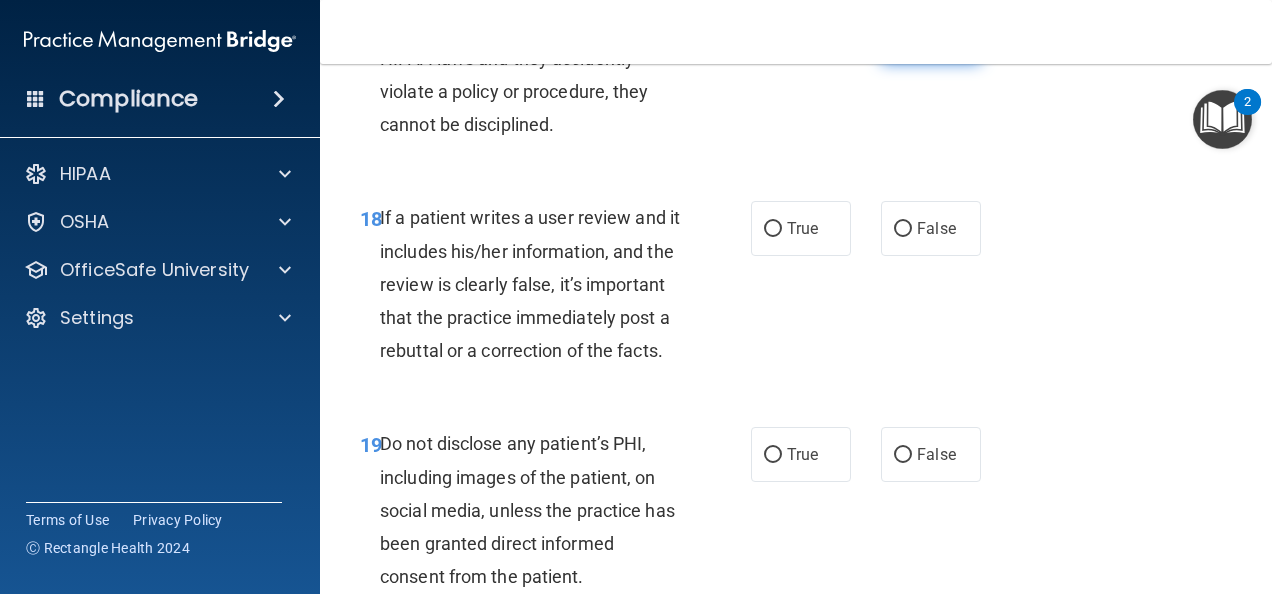 click on "False" at bounding box center (903, 36) 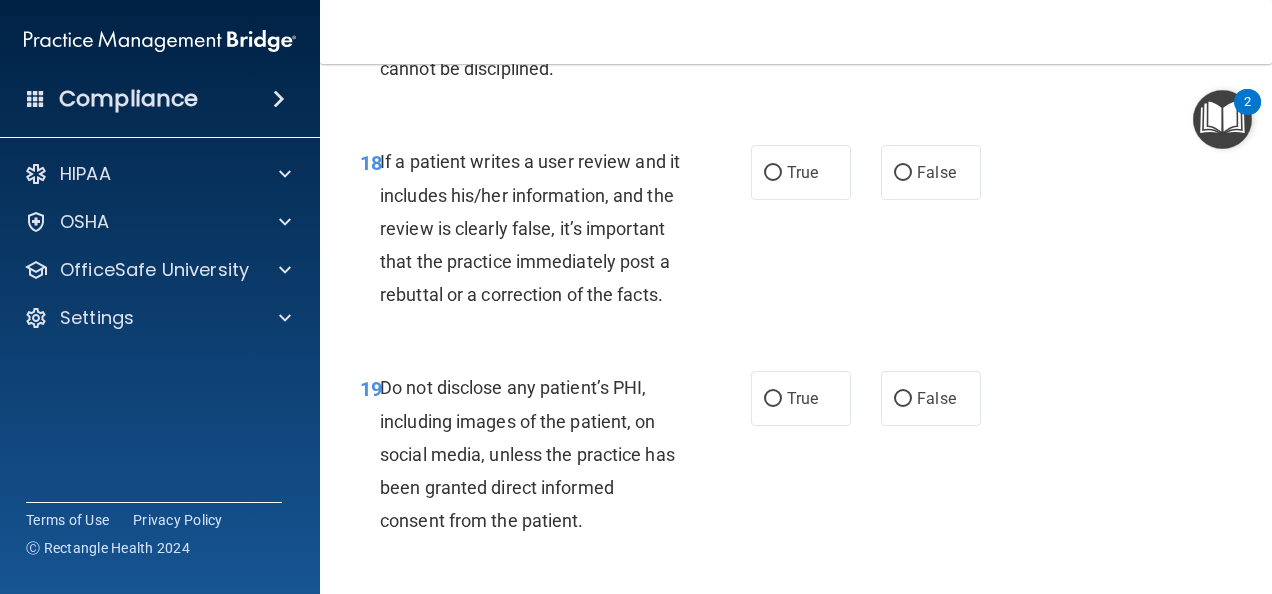 scroll, scrollTop: 4100, scrollLeft: 0, axis: vertical 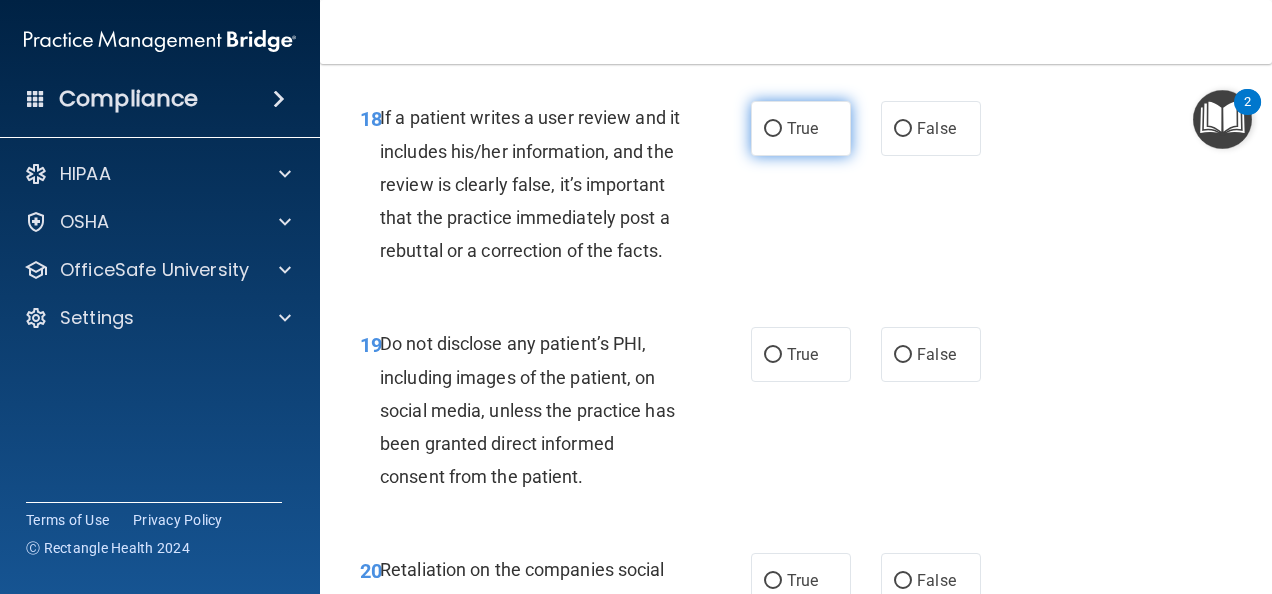click on "True" at bounding box center [801, 128] 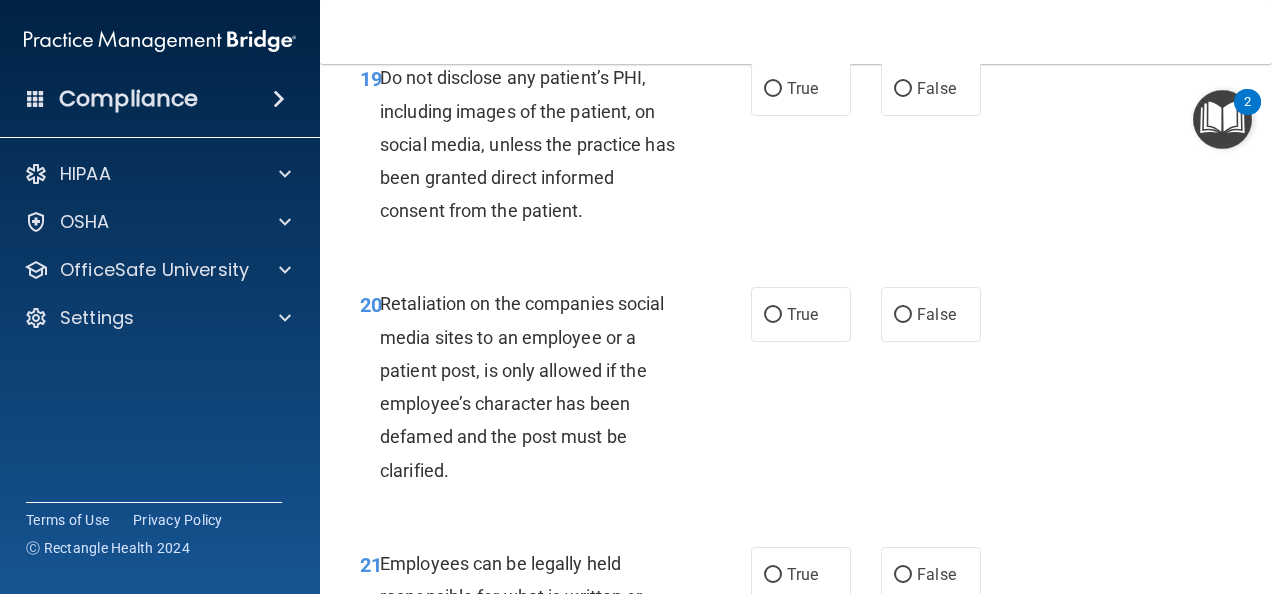 scroll, scrollTop: 4500, scrollLeft: 0, axis: vertical 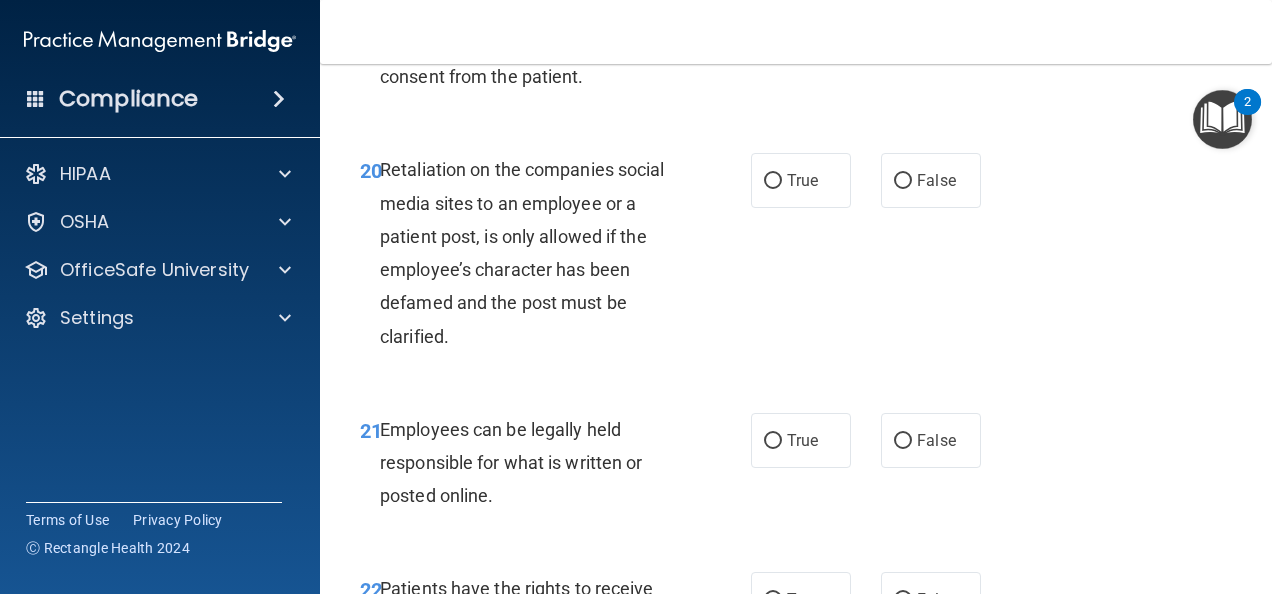 click on "True" at bounding box center [802, -46] 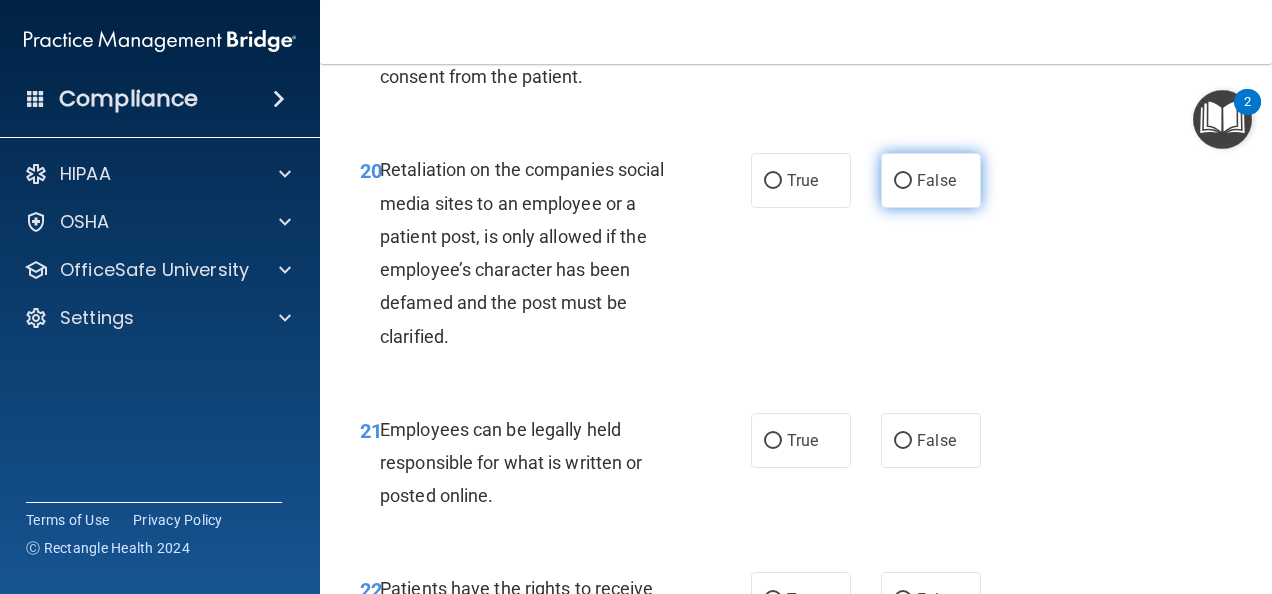click on "False" at bounding box center (931, 180) 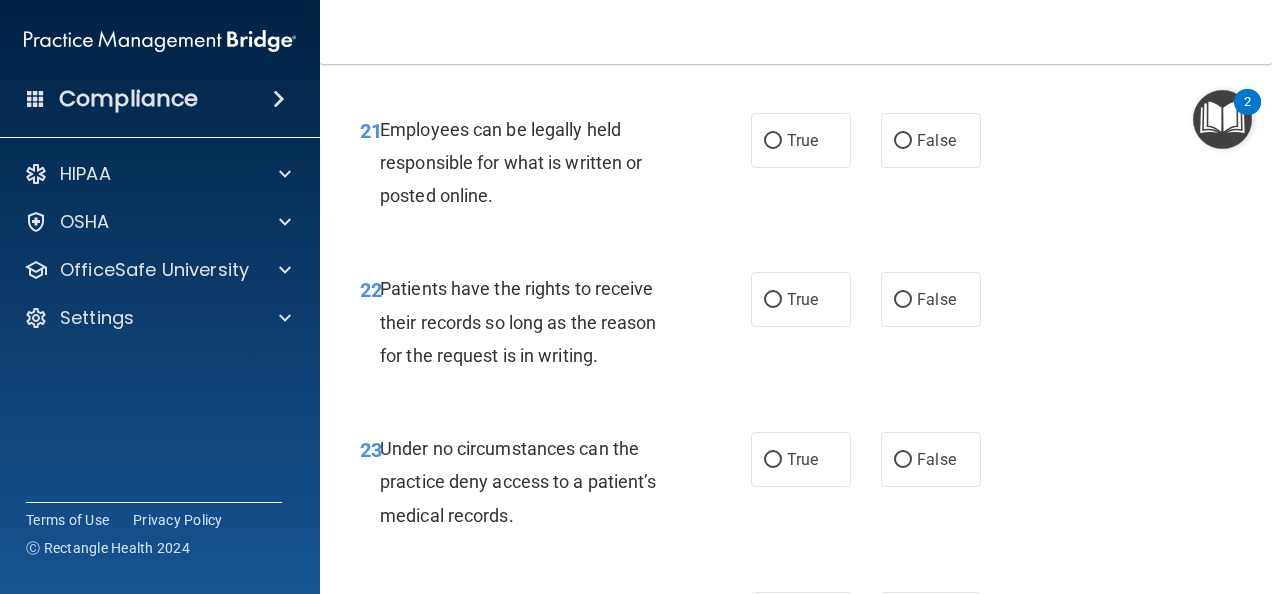 scroll, scrollTop: 4900, scrollLeft: 0, axis: vertical 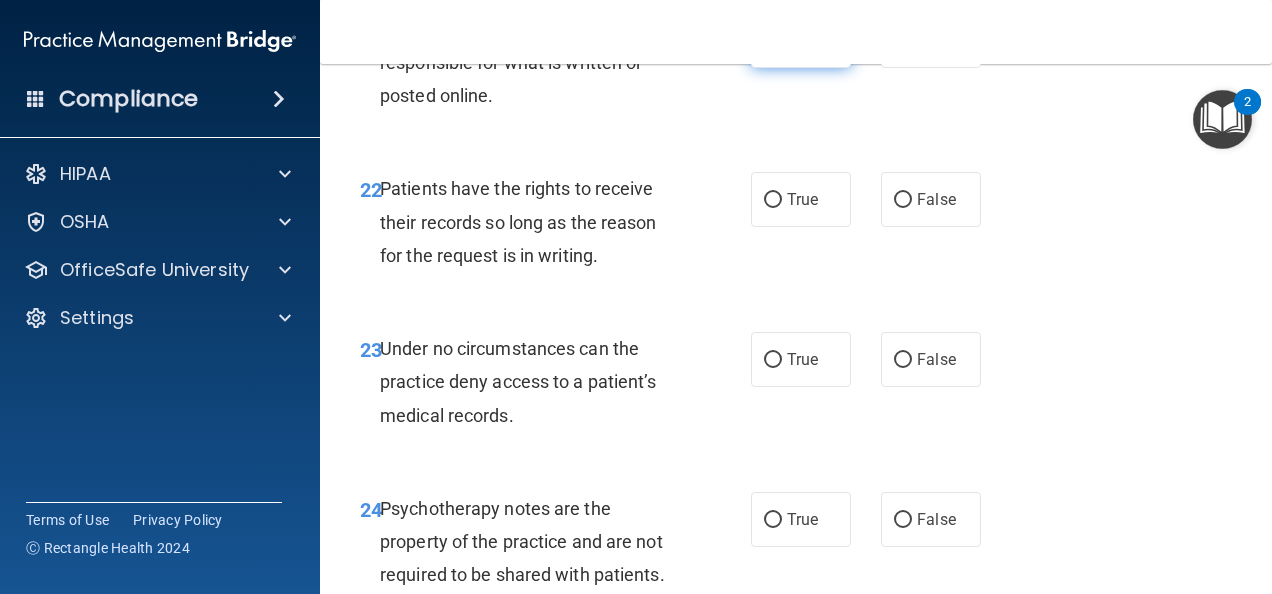 click on "True" at bounding box center [802, 40] 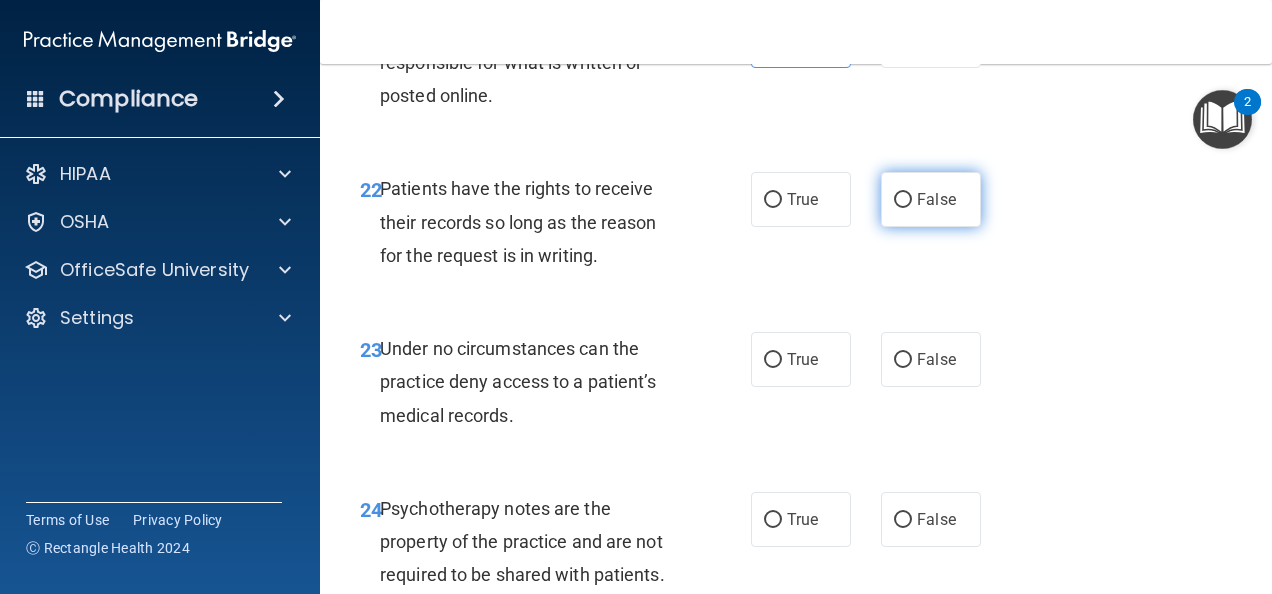 click on "False" at bounding box center (931, 199) 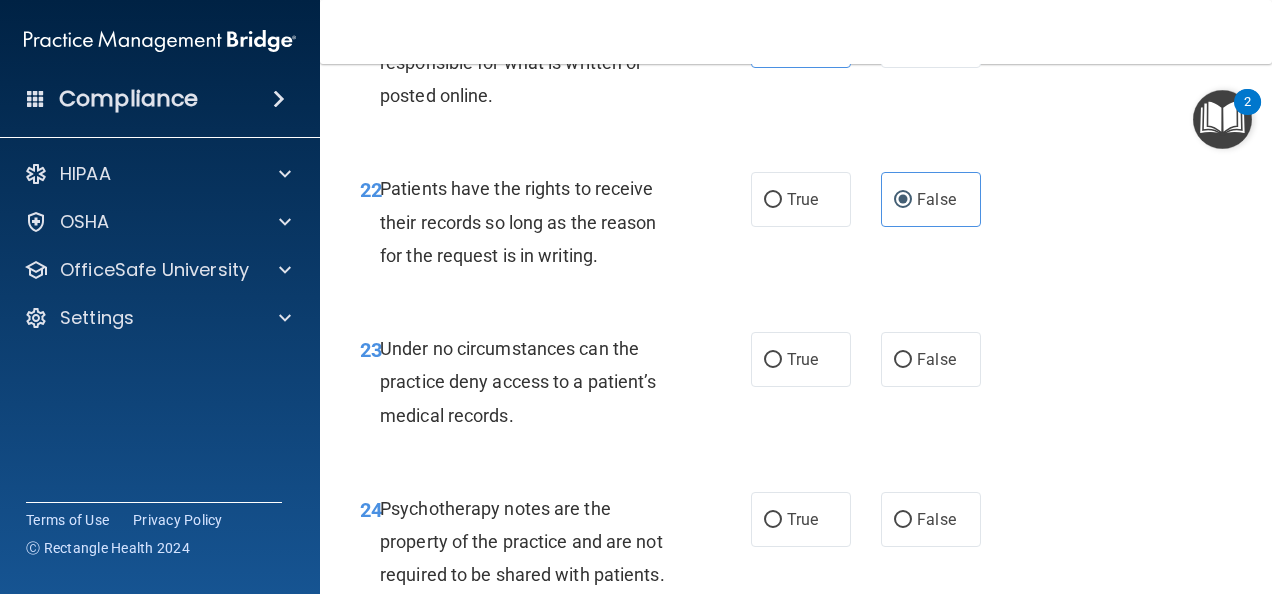 scroll, scrollTop: 5200, scrollLeft: 0, axis: vertical 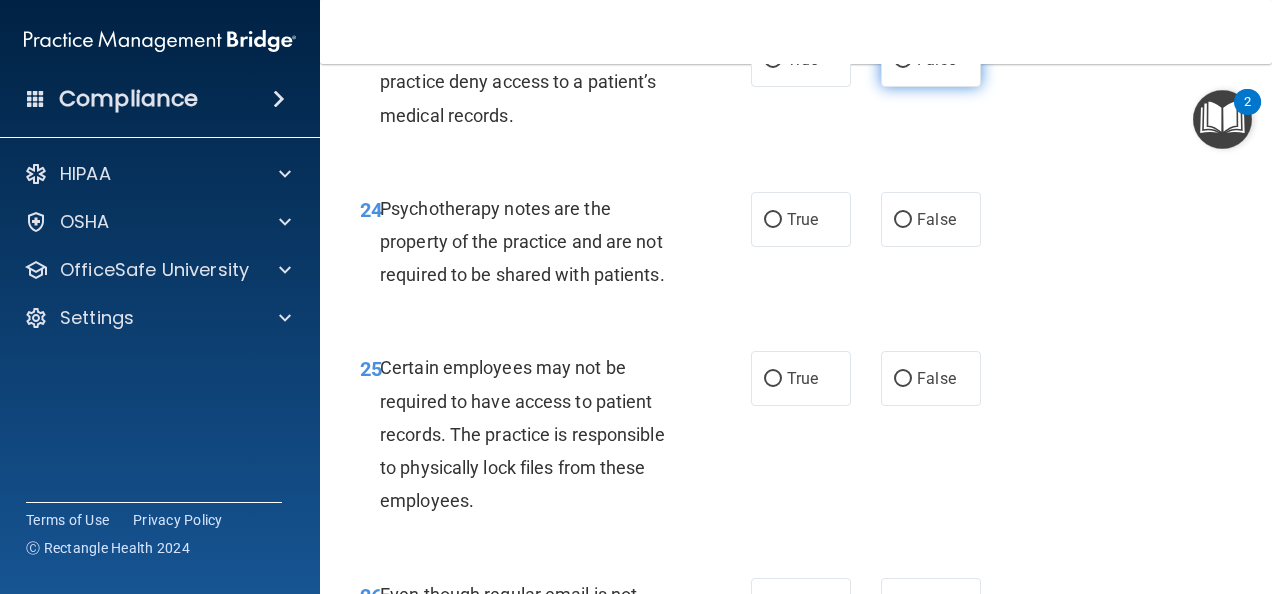 click on "False" at bounding box center [931, 59] 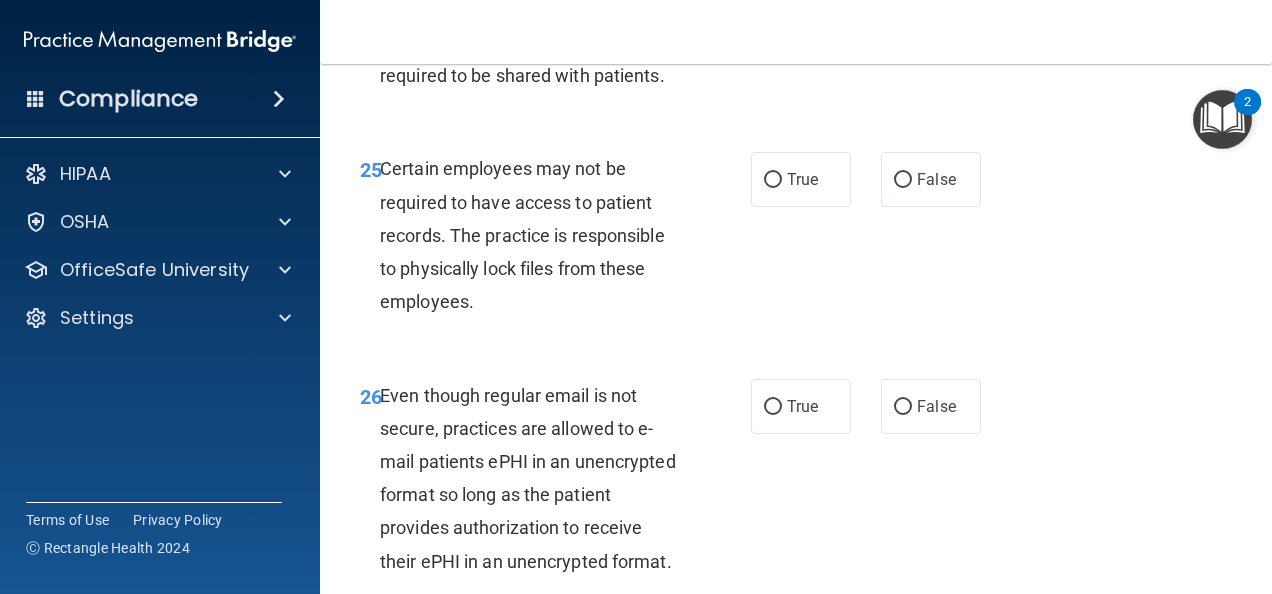 scroll, scrollTop: 5400, scrollLeft: 0, axis: vertical 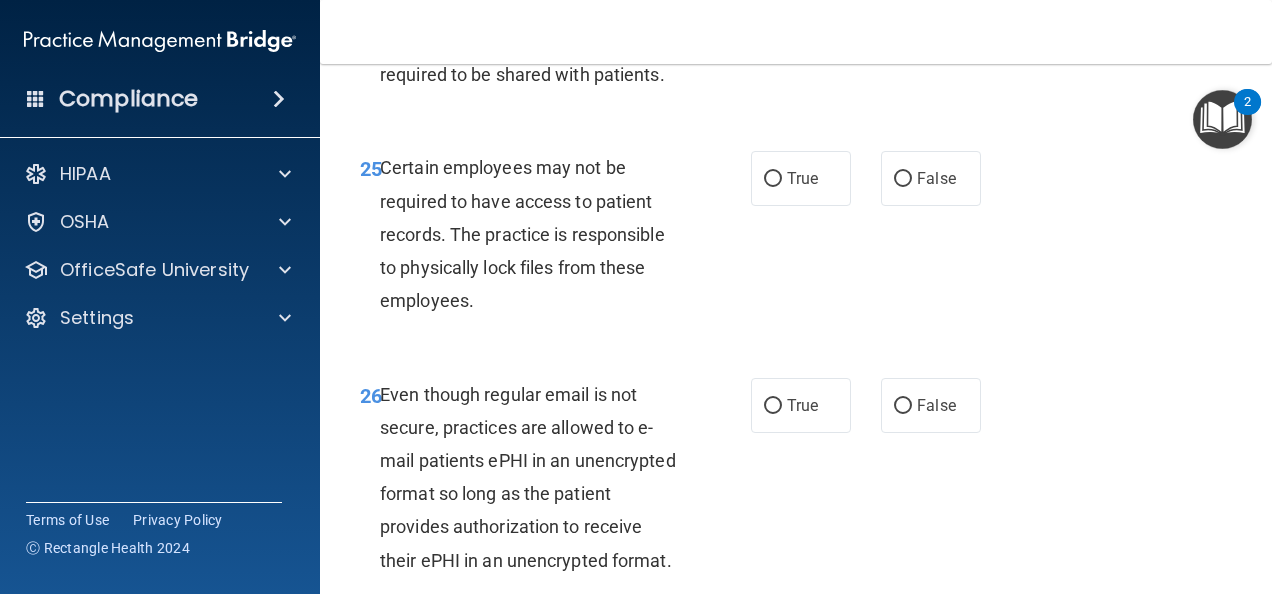 click on "True" at bounding box center [773, 20] 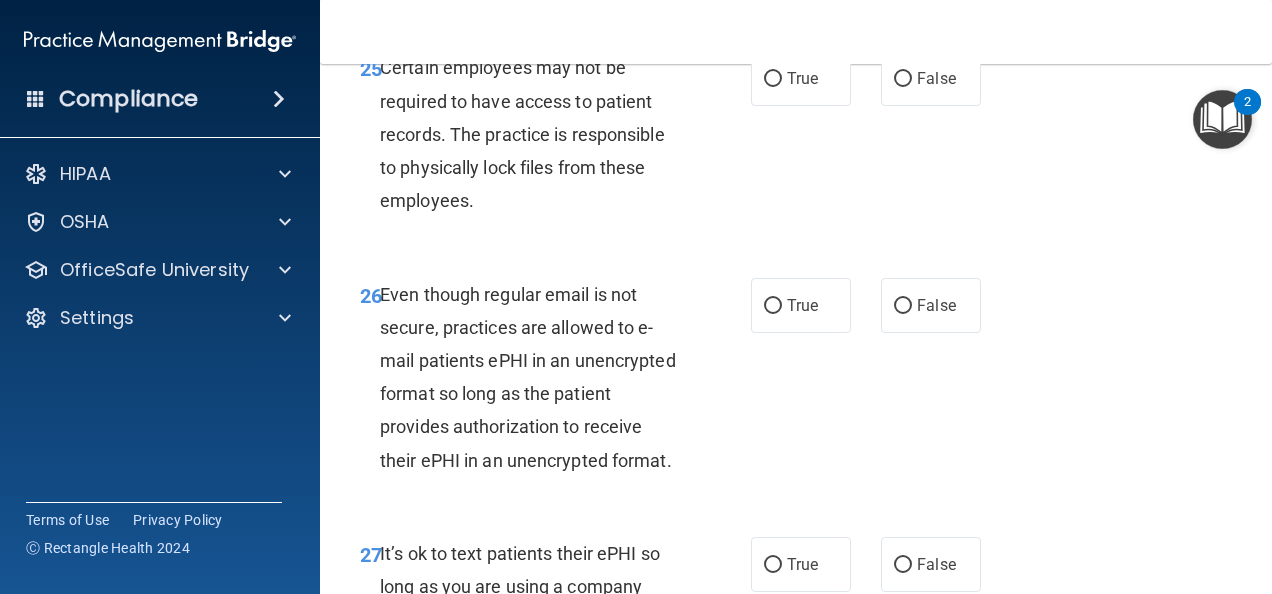 scroll, scrollTop: 5600, scrollLeft: 0, axis: vertical 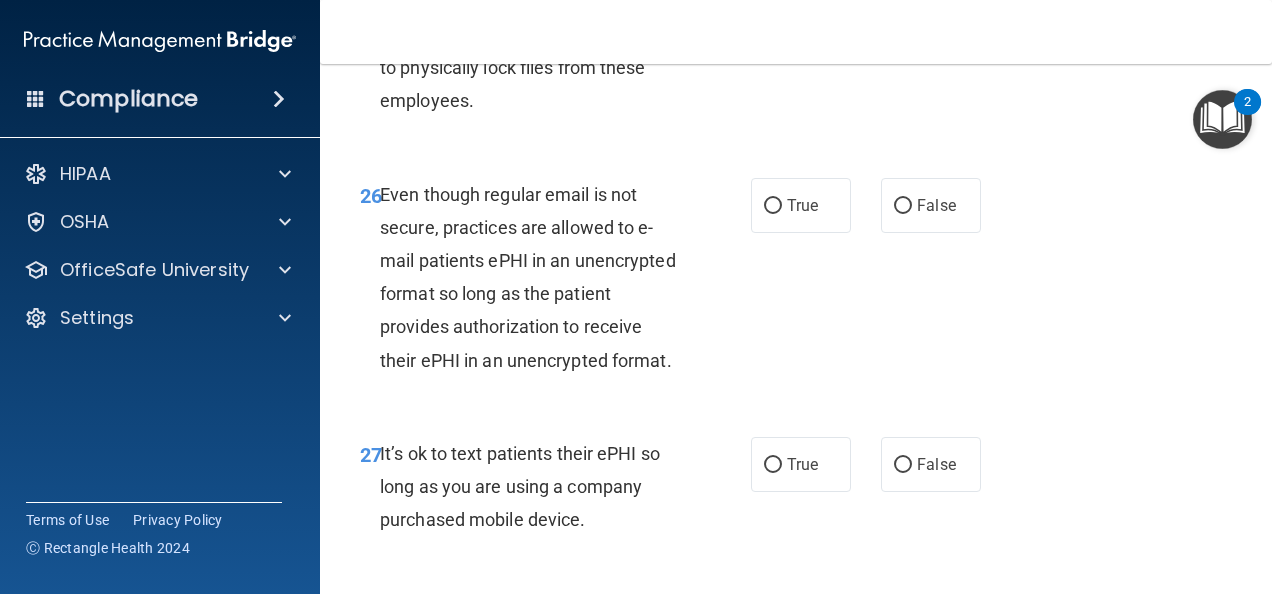 click on "True" at bounding box center [801, -22] 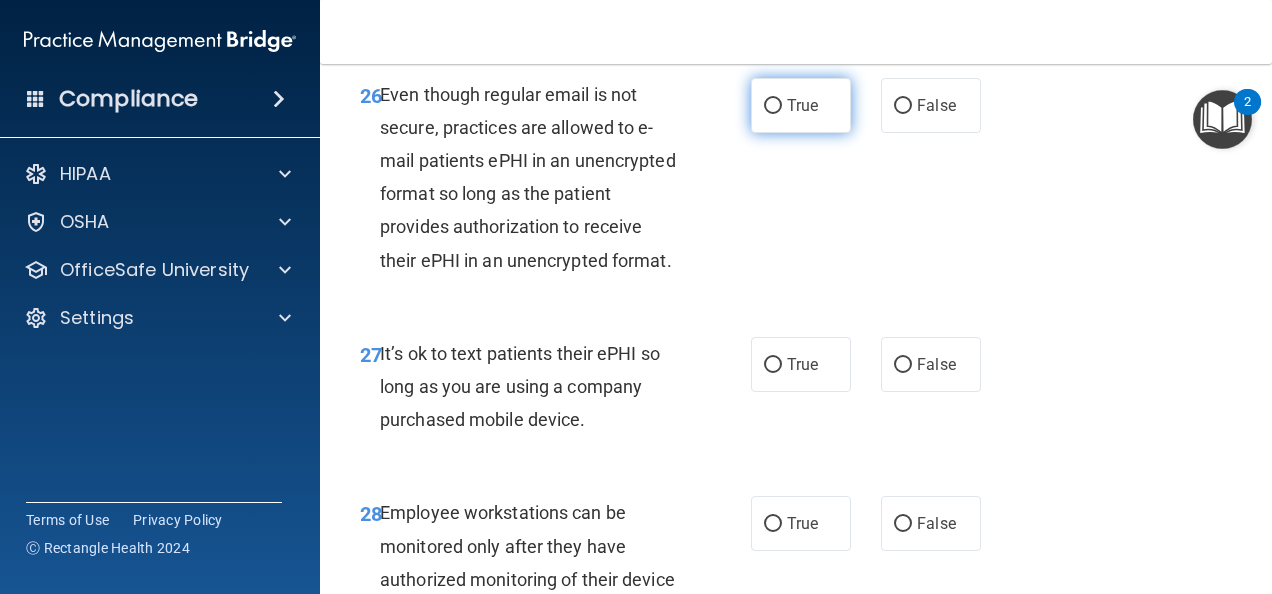 click on "True" at bounding box center [802, 105] 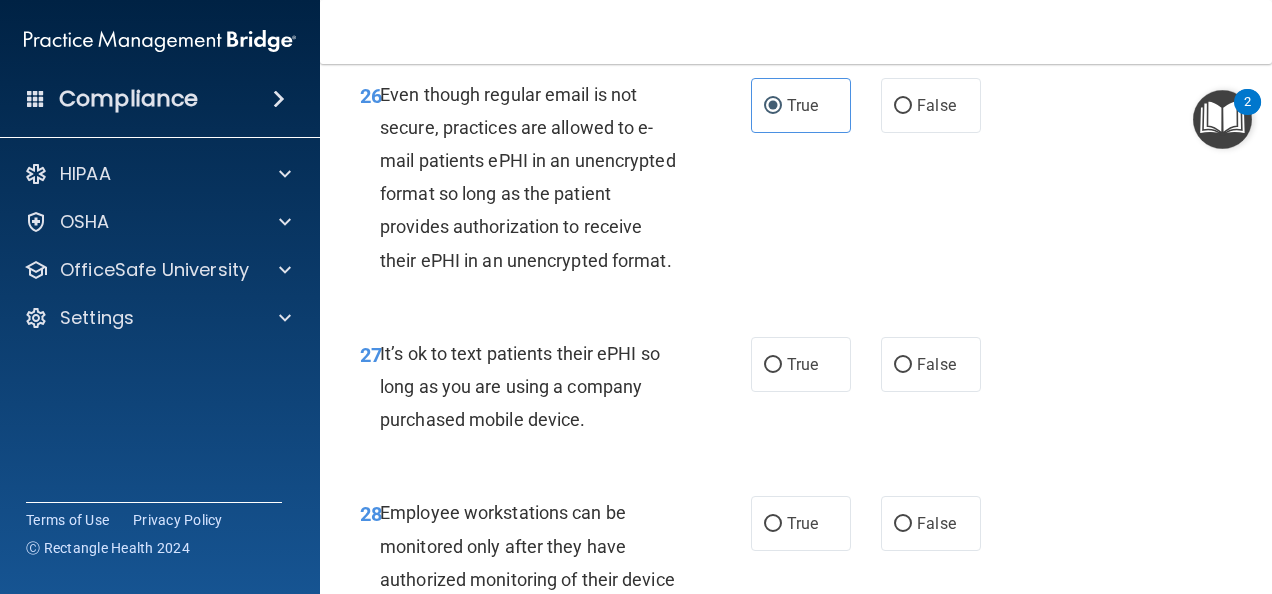 scroll, scrollTop: 5900, scrollLeft: 0, axis: vertical 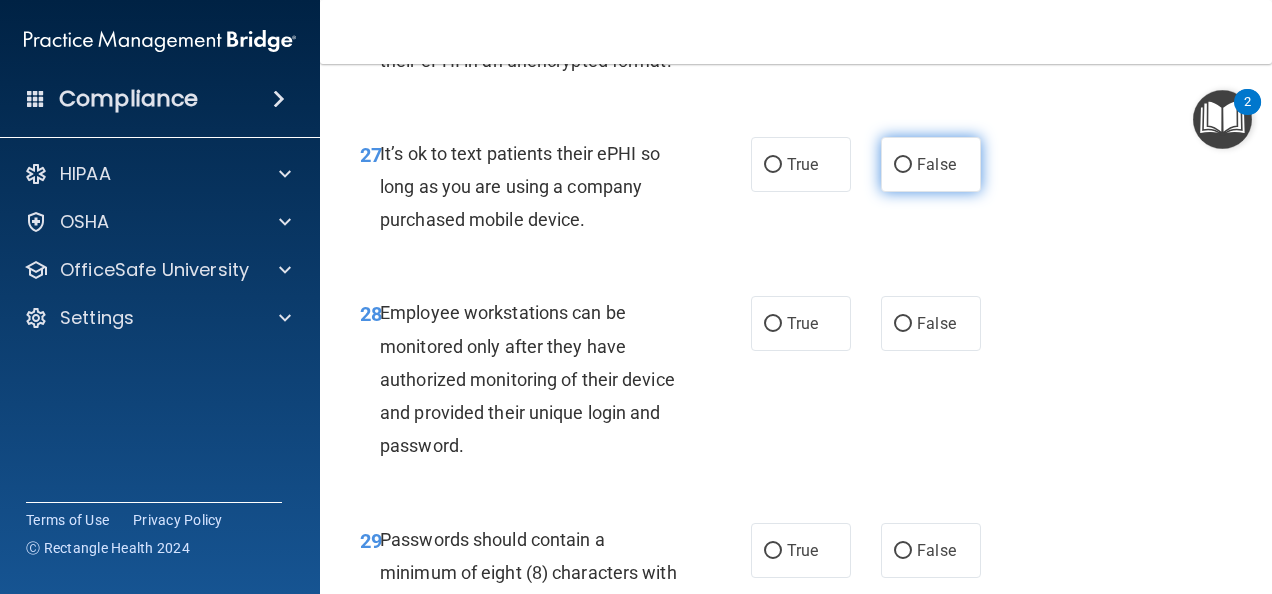click on "False" at bounding box center (936, 164) 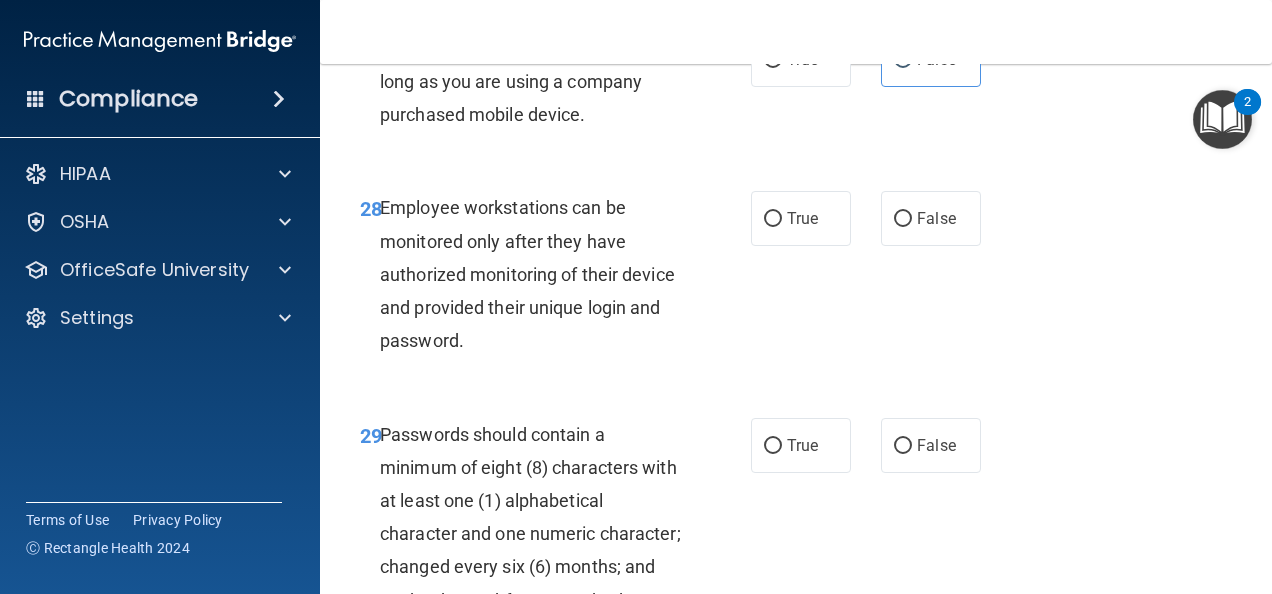 scroll, scrollTop: 6100, scrollLeft: 0, axis: vertical 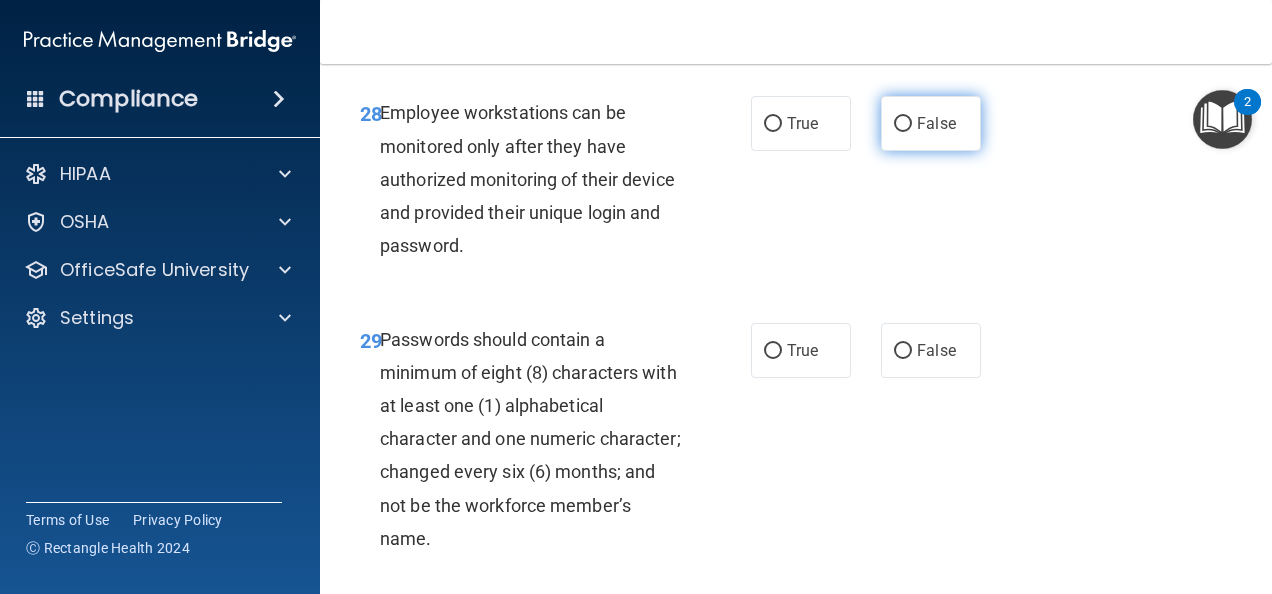 click on "False" at bounding box center [936, 123] 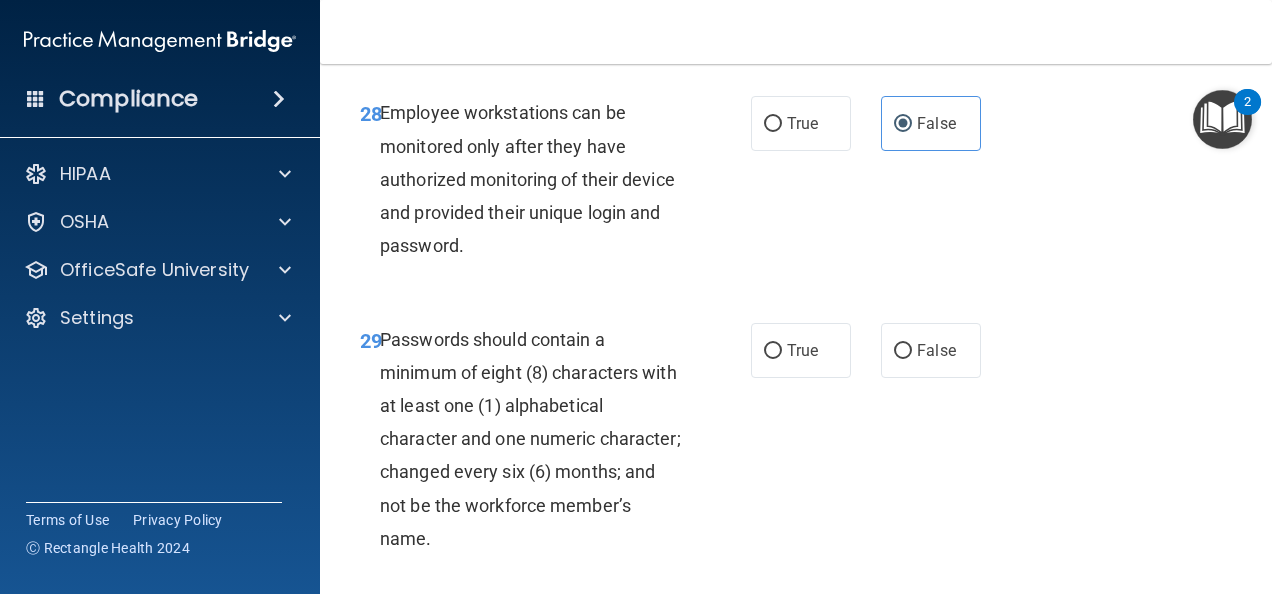 scroll, scrollTop: 6300, scrollLeft: 0, axis: vertical 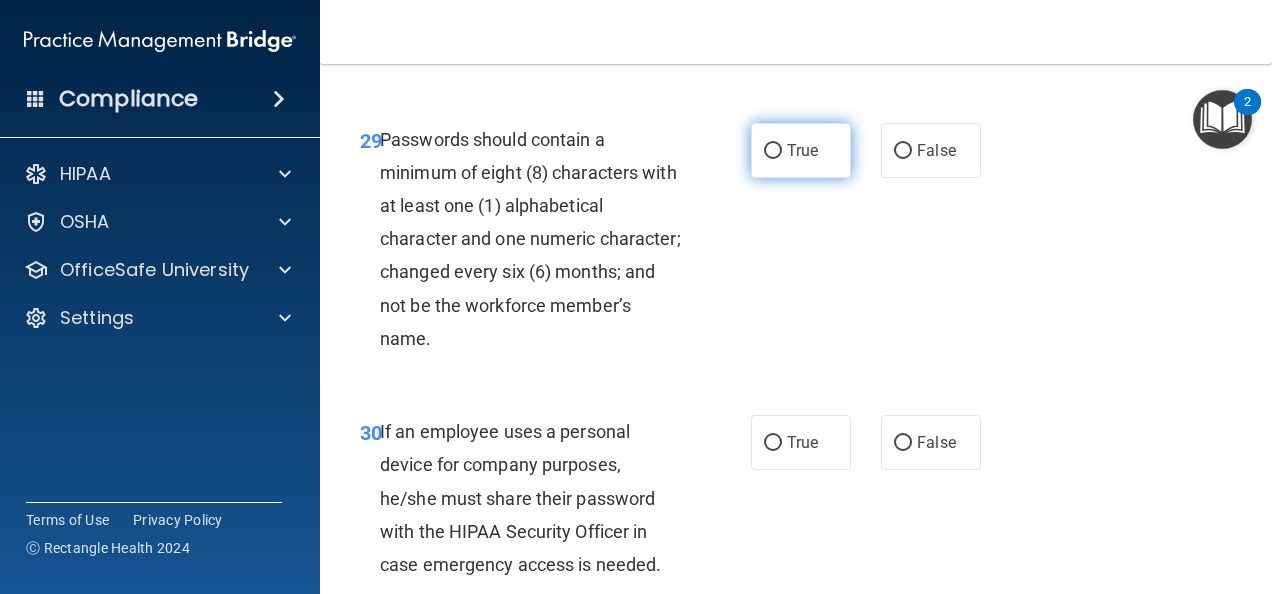 click on "True" at bounding box center [801, 150] 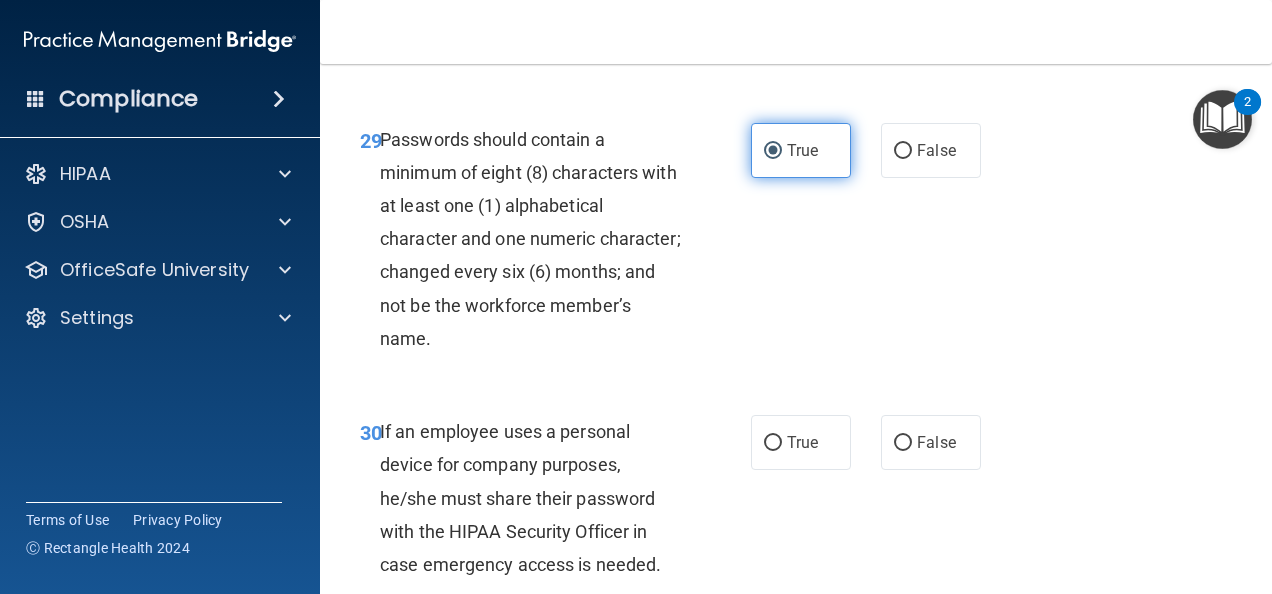 scroll, scrollTop: 6600, scrollLeft: 0, axis: vertical 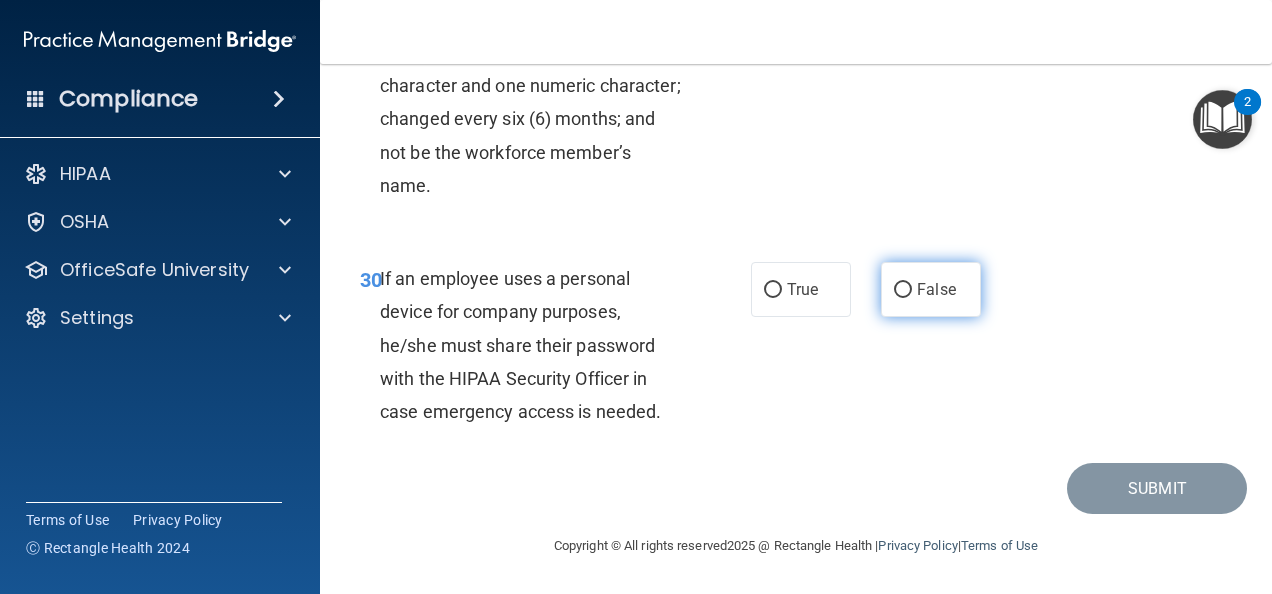click on "False" at bounding box center [931, 289] 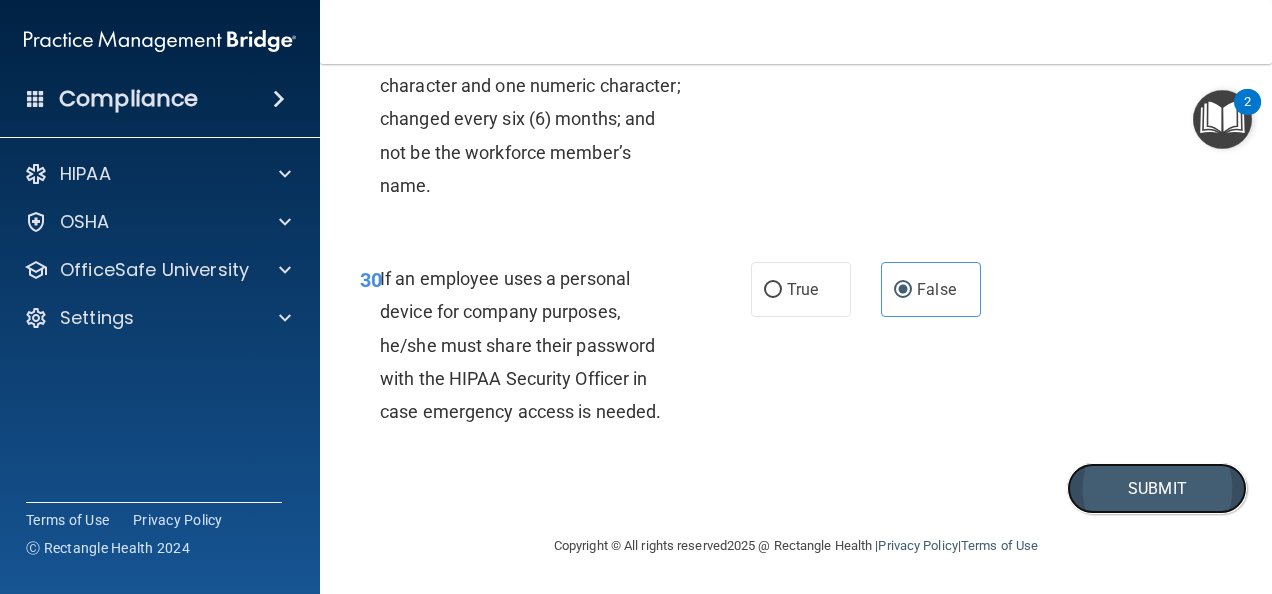 drag, startPoint x: 1083, startPoint y: 559, endPoint x: 1073, endPoint y: 553, distance: 11.661903 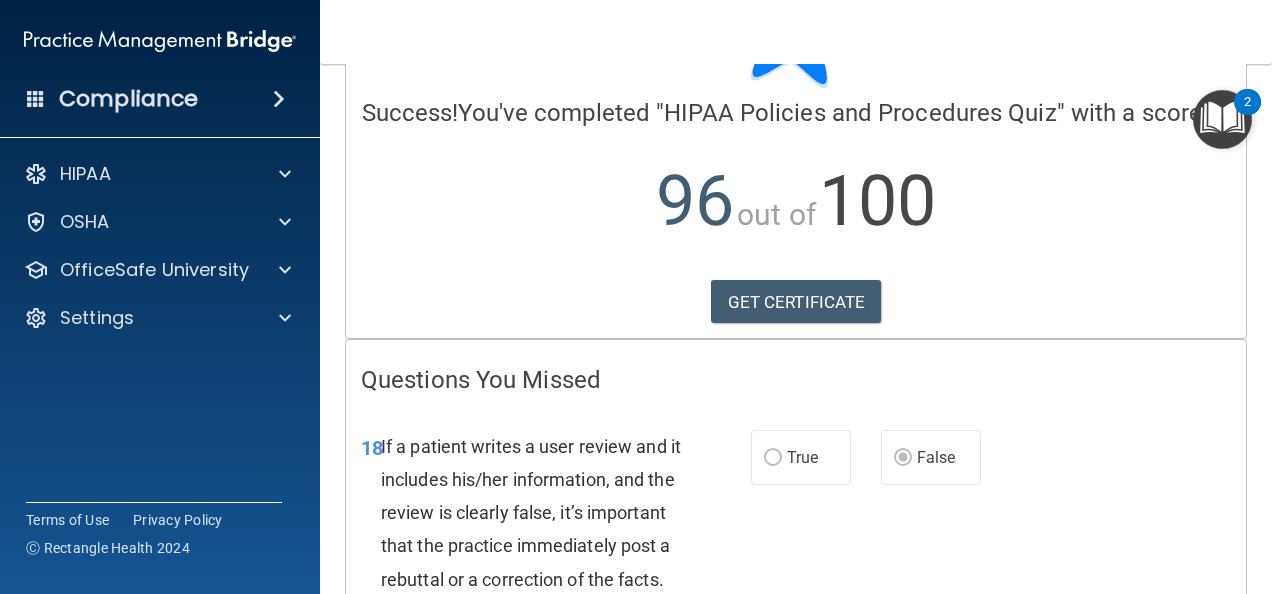 scroll, scrollTop: 400, scrollLeft: 0, axis: vertical 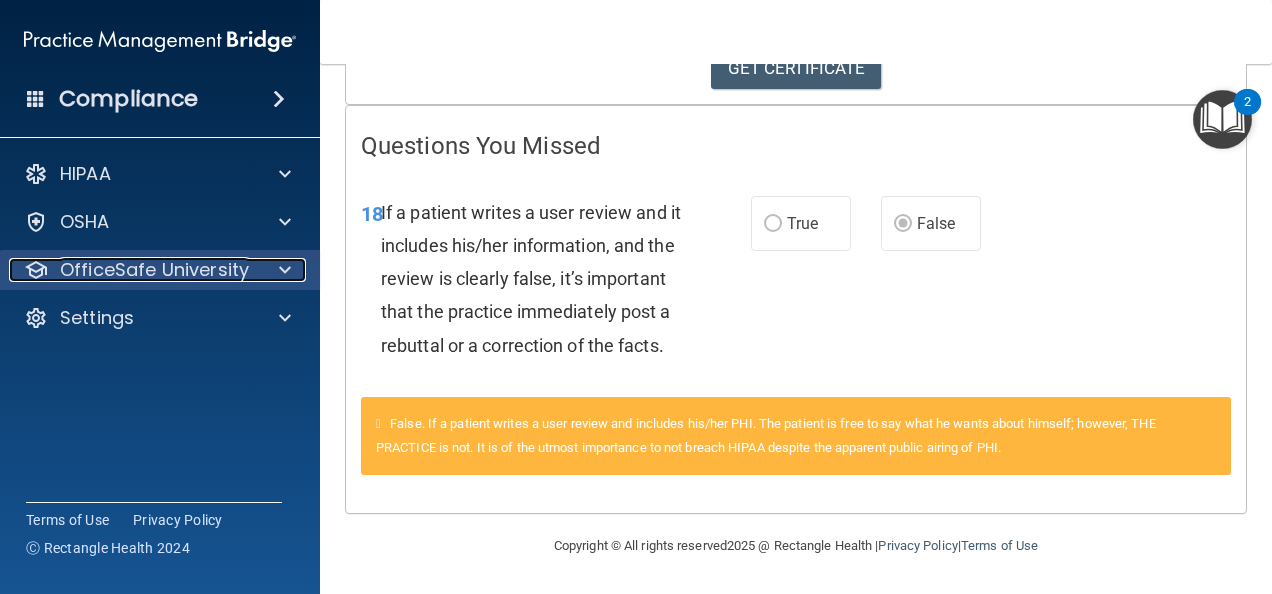 click at bounding box center (282, 270) 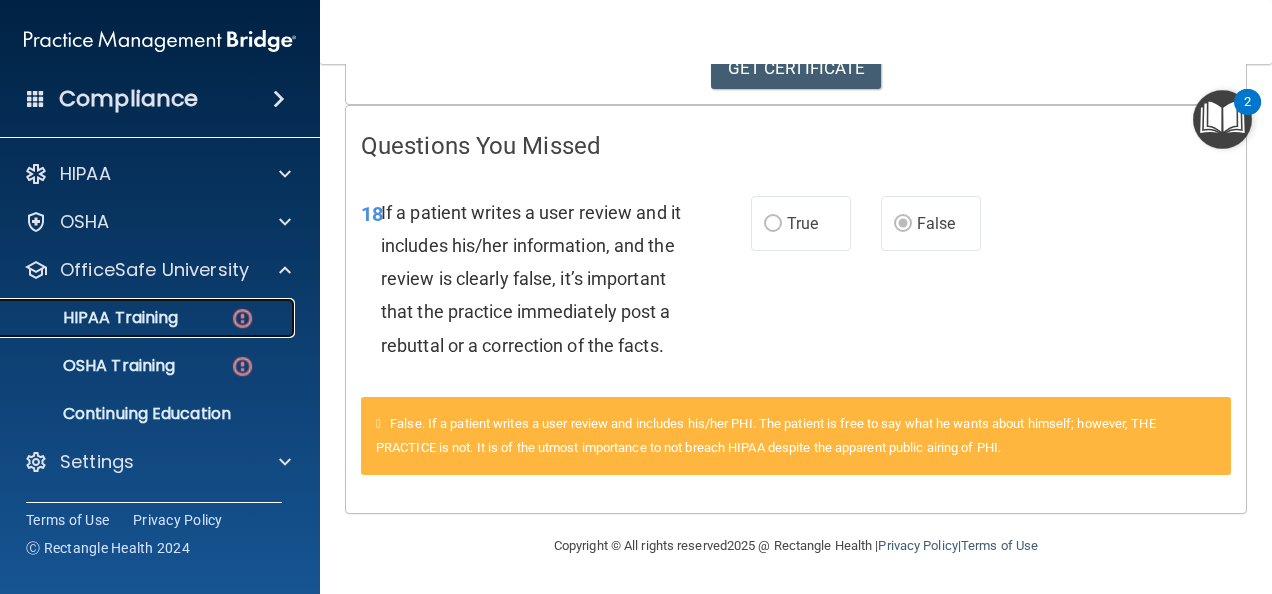click on "HIPAA Training" at bounding box center [149, 318] 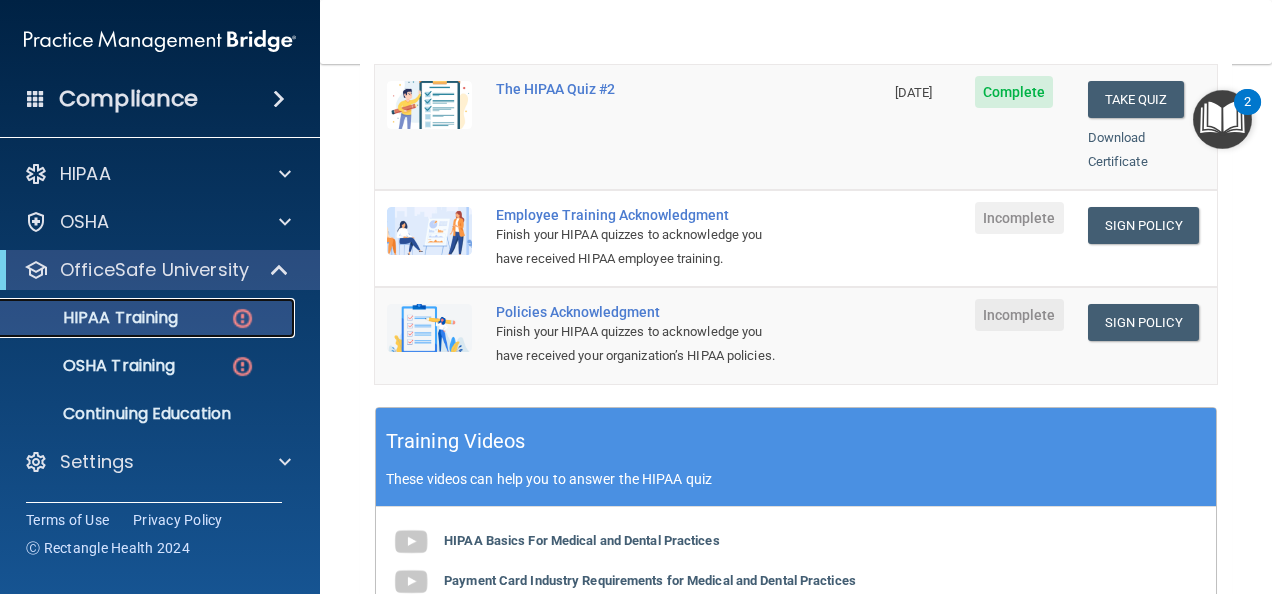 scroll, scrollTop: 571, scrollLeft: 0, axis: vertical 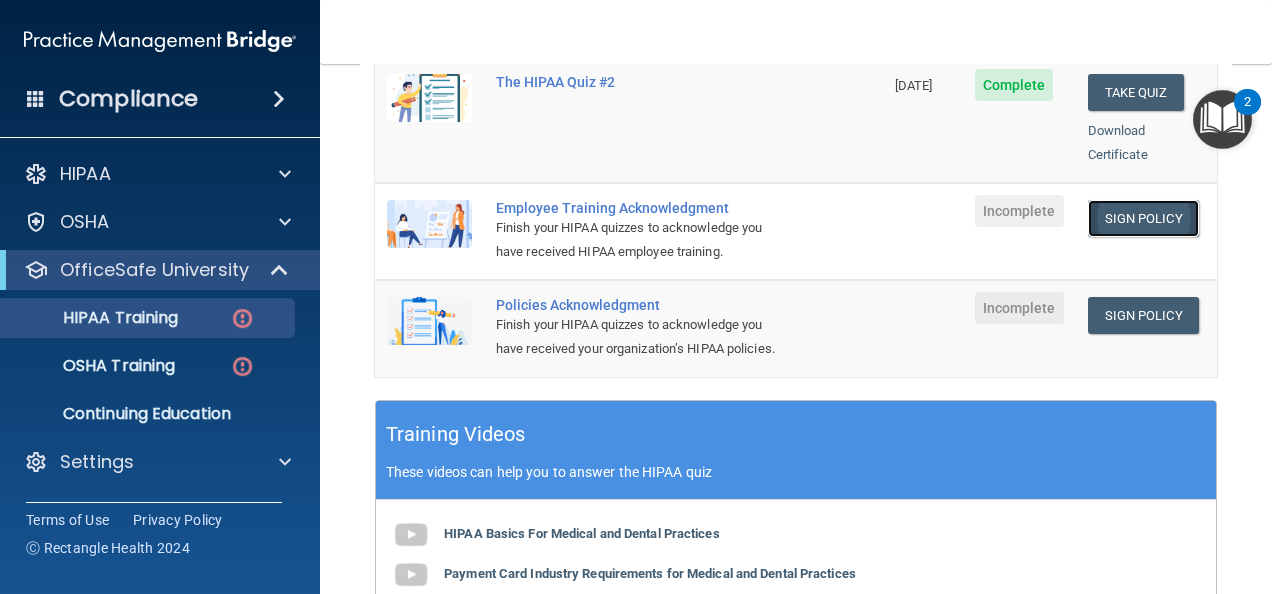 click on "Sign Policy" at bounding box center [1143, 218] 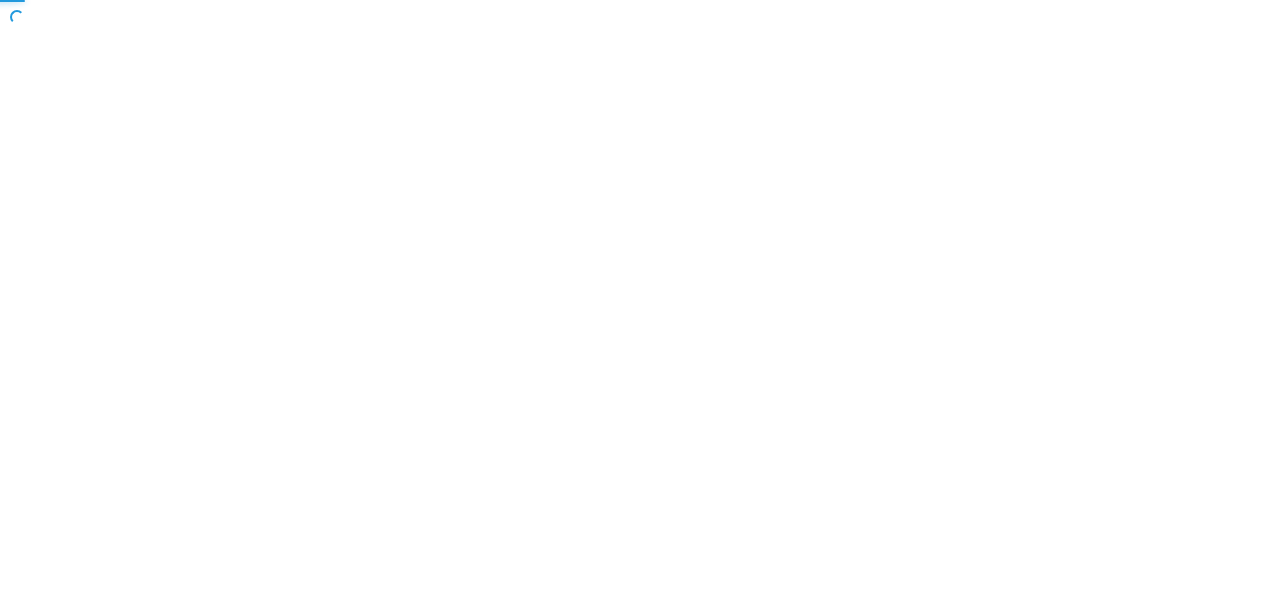 scroll, scrollTop: 0, scrollLeft: 0, axis: both 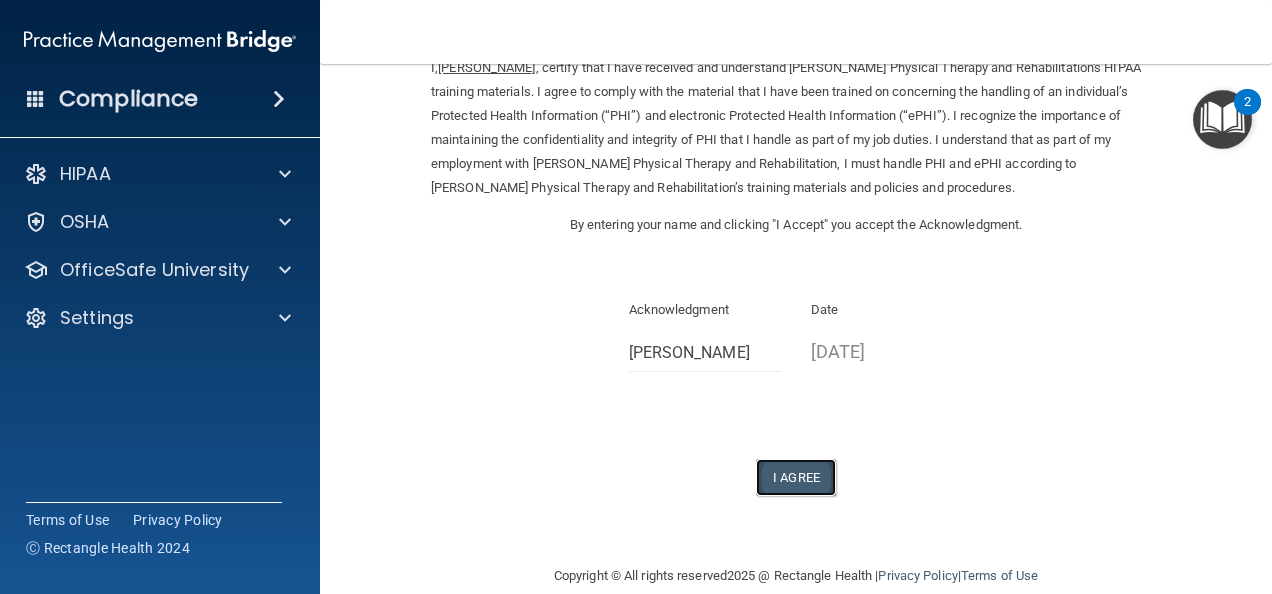 click on "I Agree" at bounding box center [796, 477] 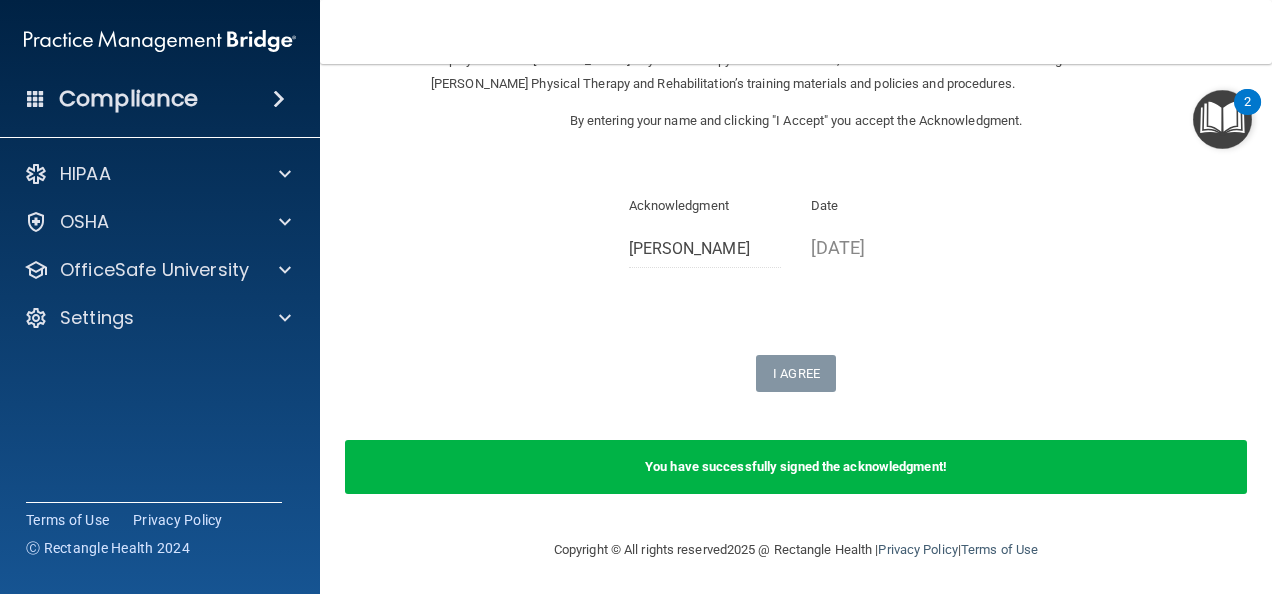 scroll, scrollTop: 207, scrollLeft: 0, axis: vertical 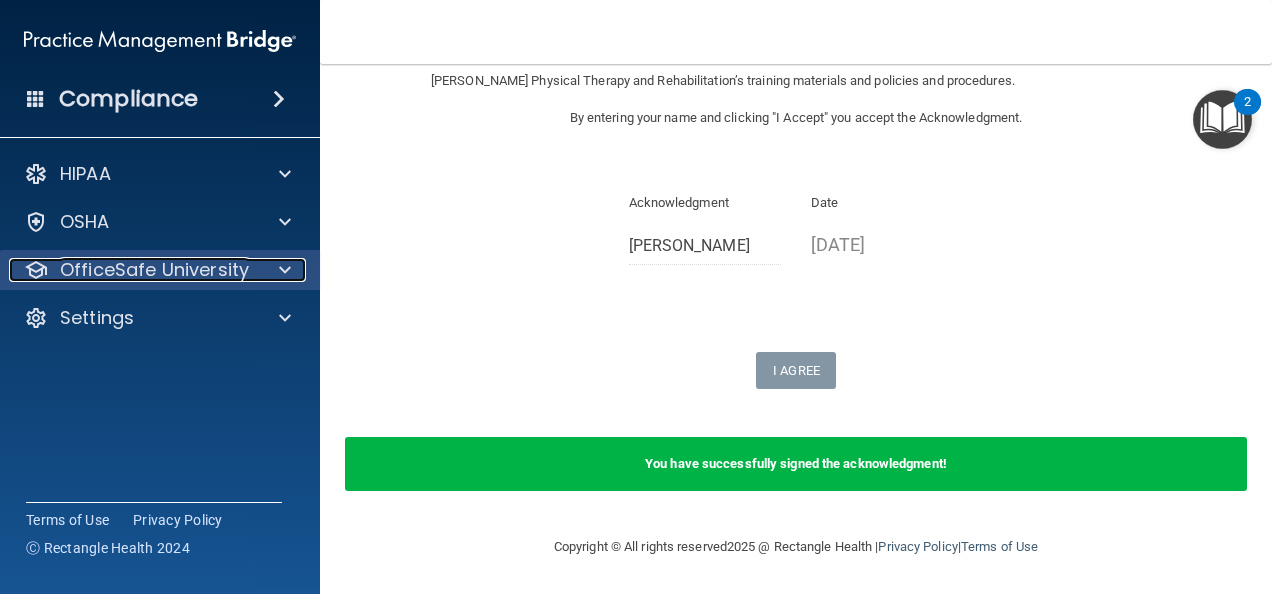 click at bounding box center (285, 270) 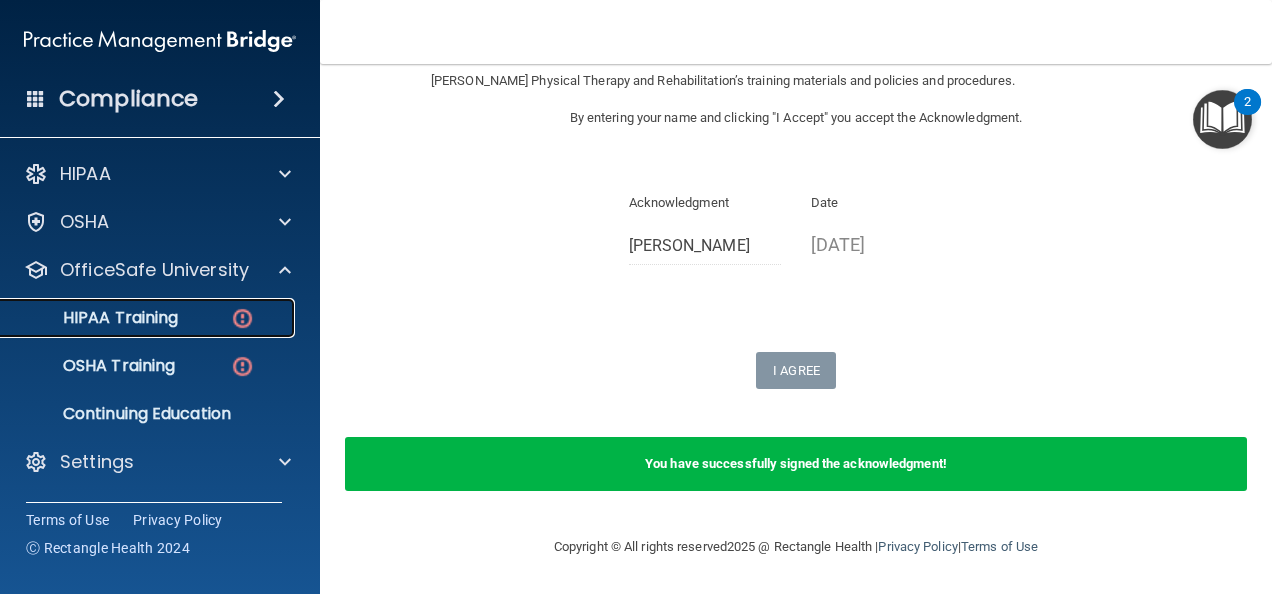 click on "HIPAA Training" at bounding box center (149, 318) 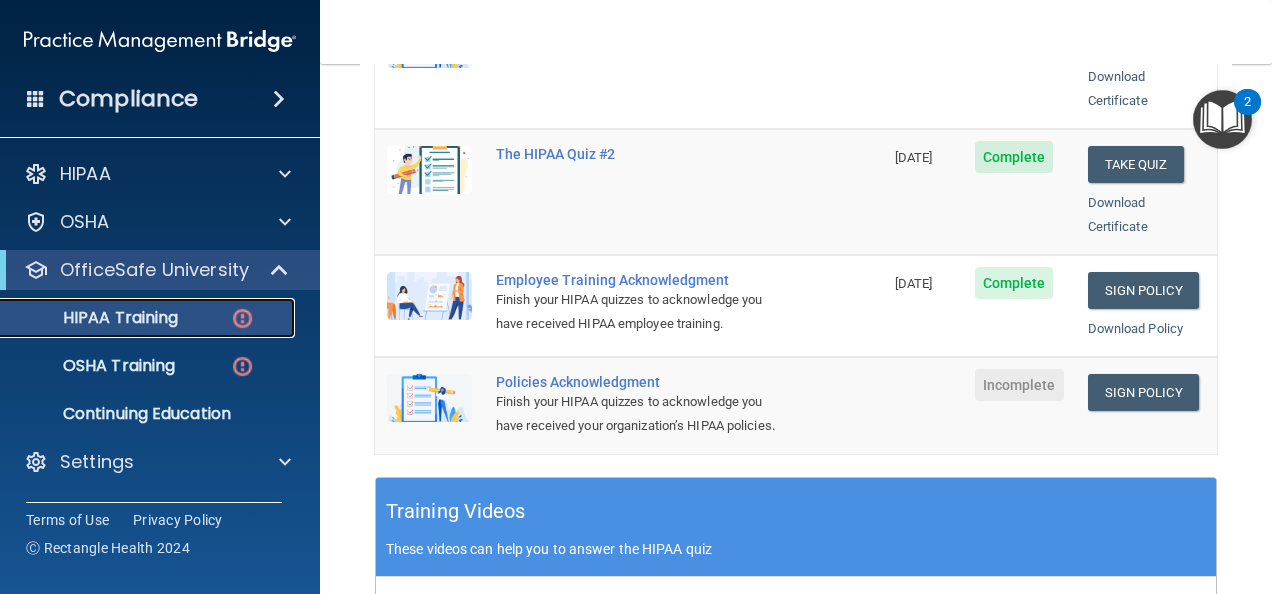 scroll, scrollTop: 599, scrollLeft: 0, axis: vertical 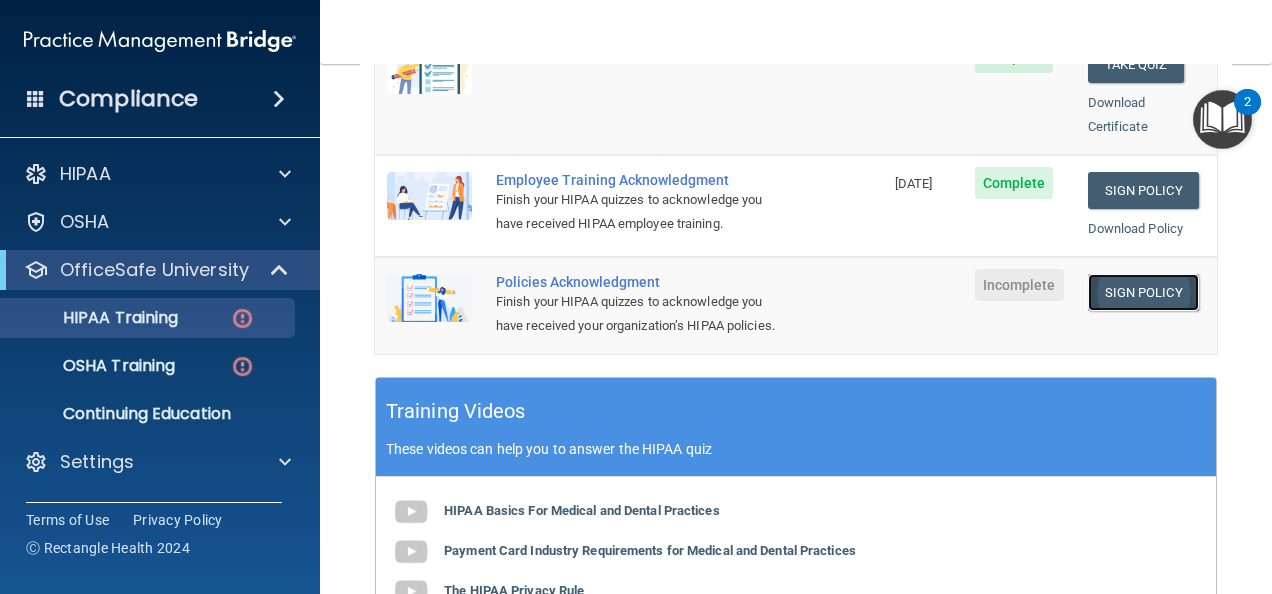 click on "Sign Policy" at bounding box center (1143, 292) 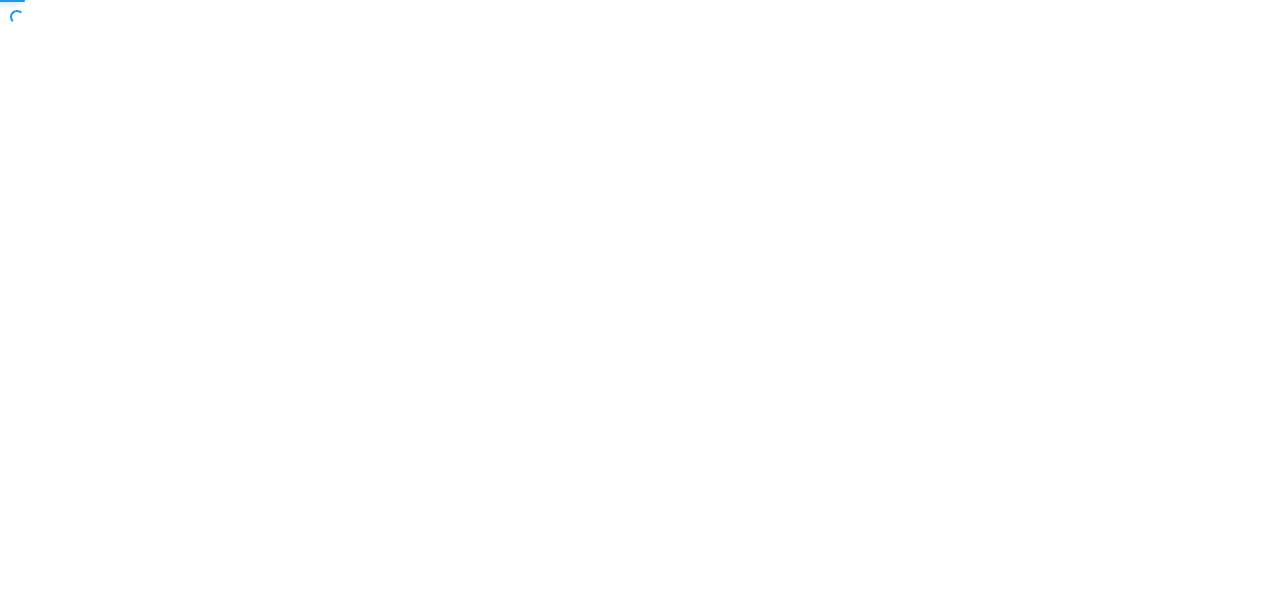 scroll, scrollTop: 0, scrollLeft: 0, axis: both 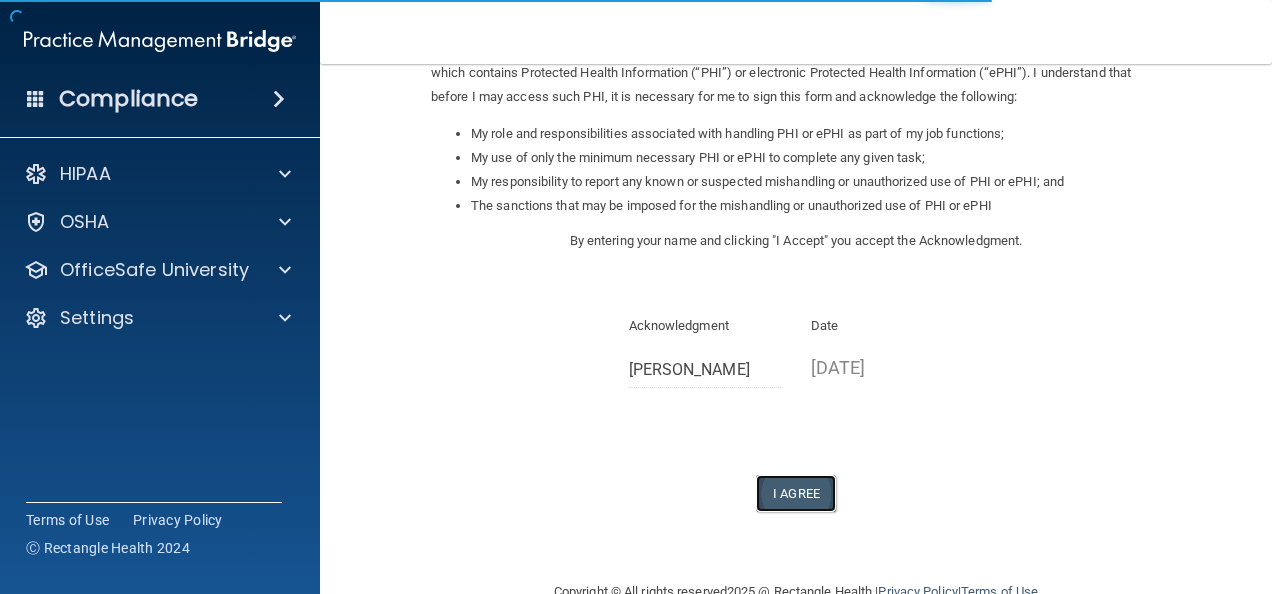 click on "I Agree" at bounding box center [796, 493] 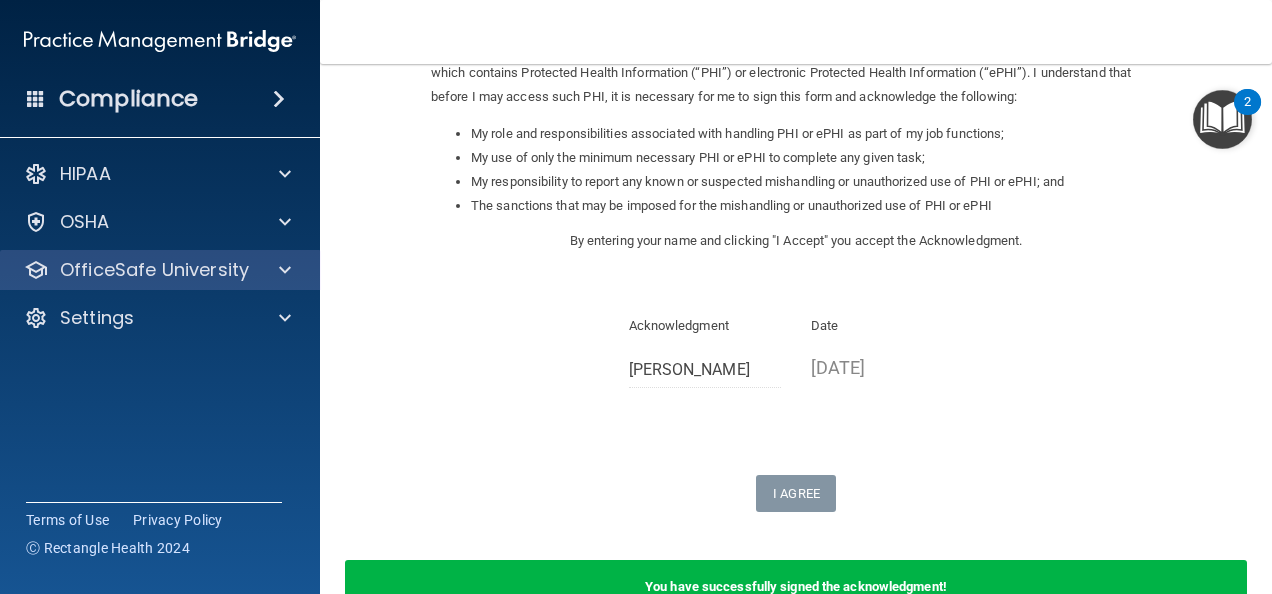 click on "OfficeSafe University" at bounding box center (160, 270) 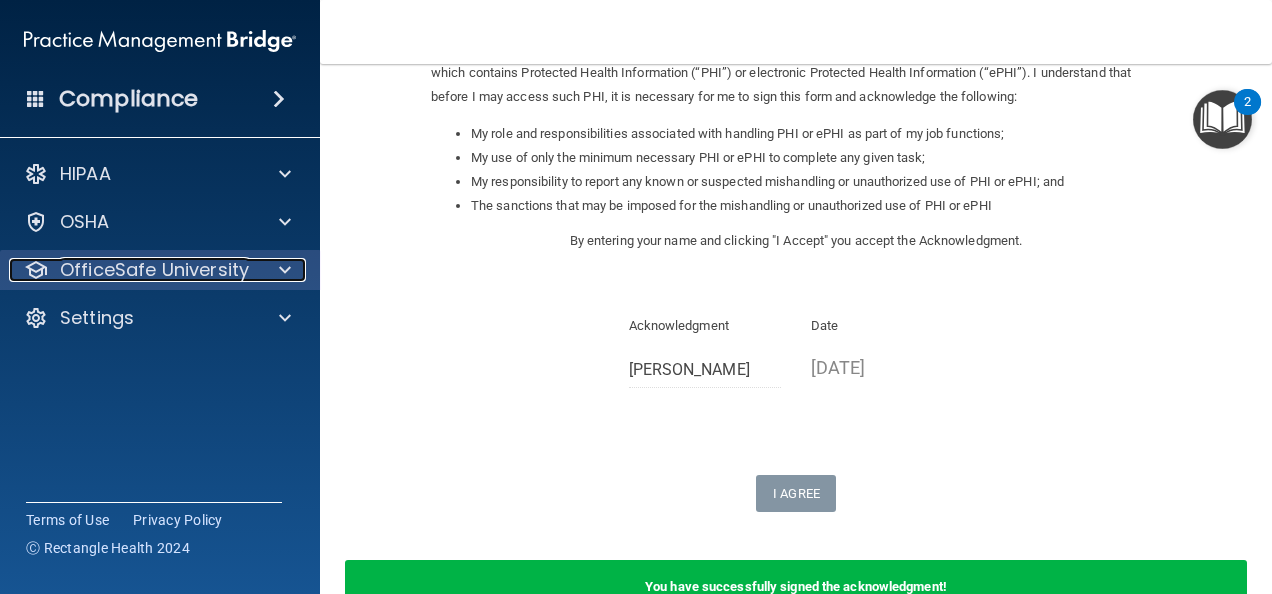 click at bounding box center [285, 270] 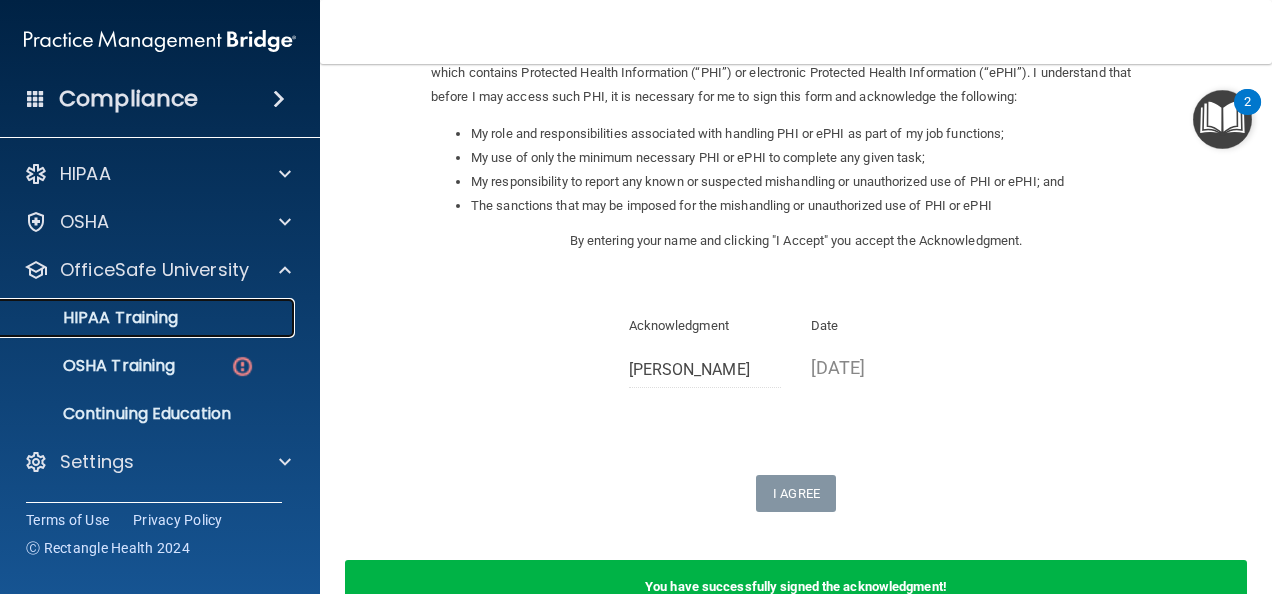 click on "HIPAA Training" at bounding box center [95, 318] 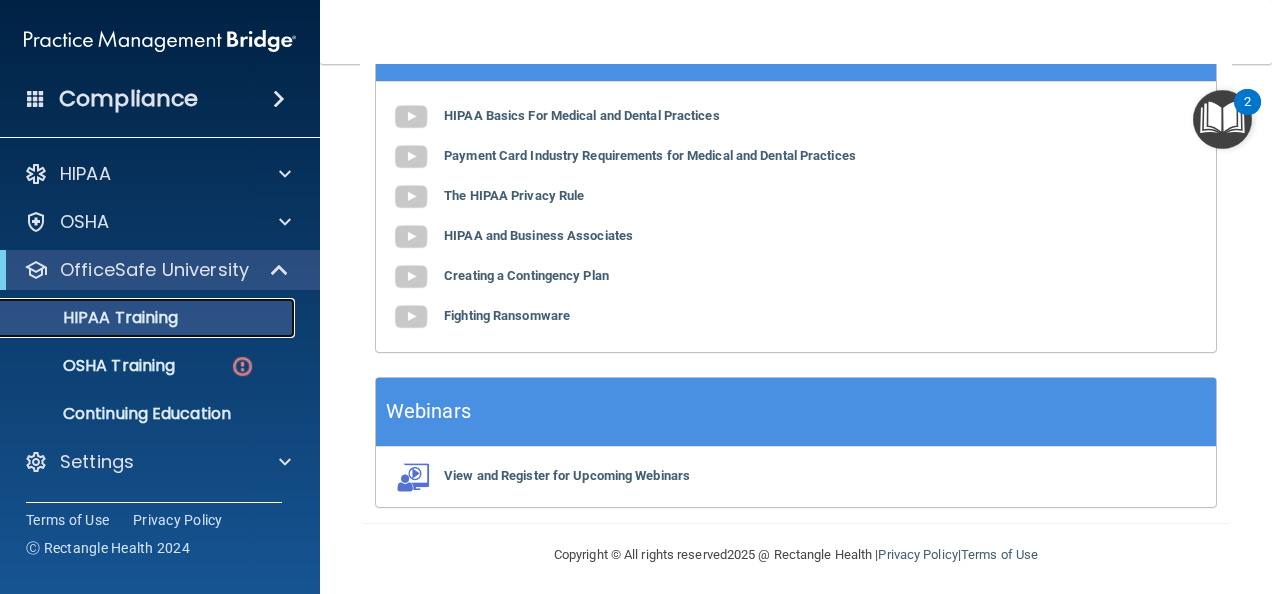 scroll, scrollTop: 799, scrollLeft: 0, axis: vertical 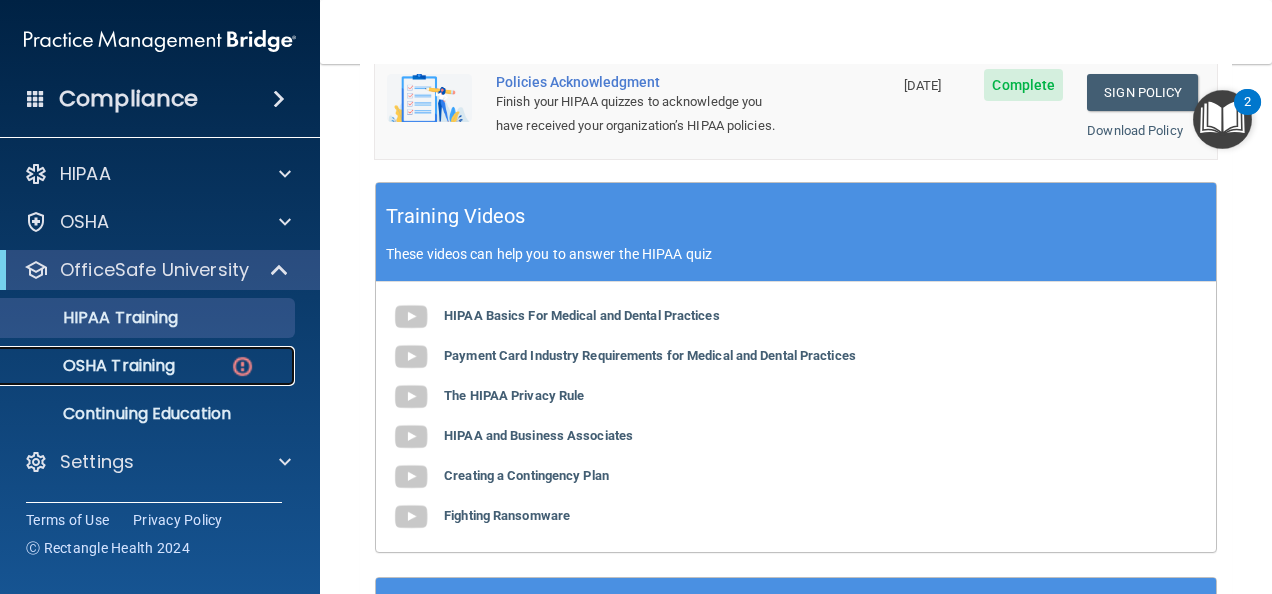 click on "OSHA Training" at bounding box center [149, 366] 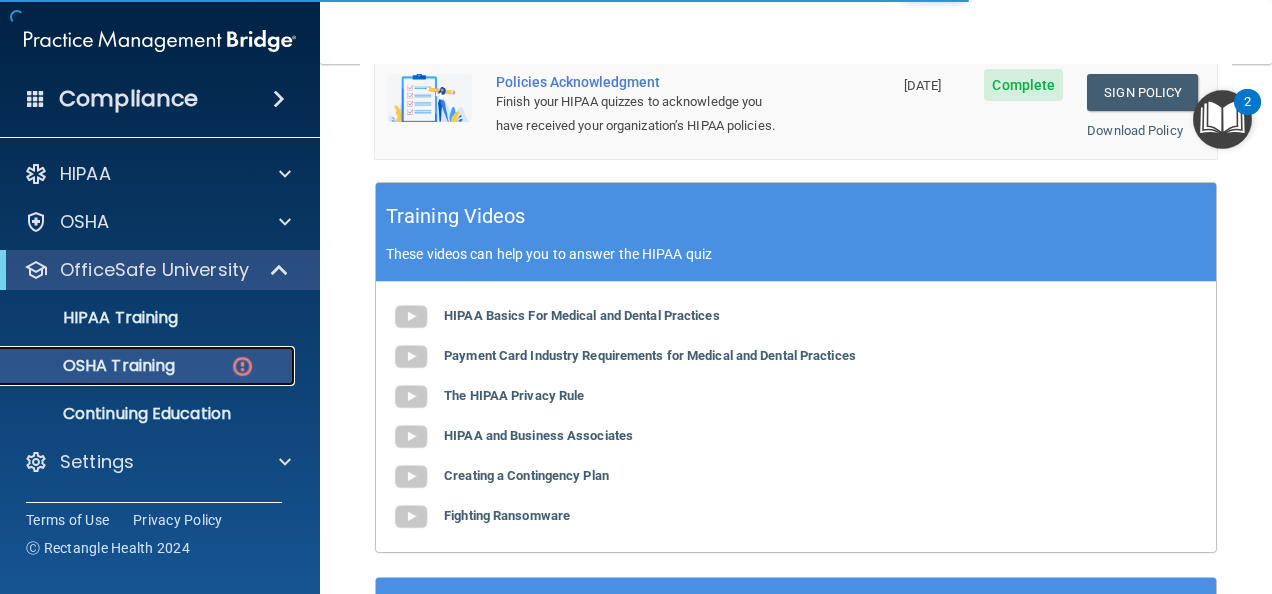 scroll, scrollTop: 708, scrollLeft: 0, axis: vertical 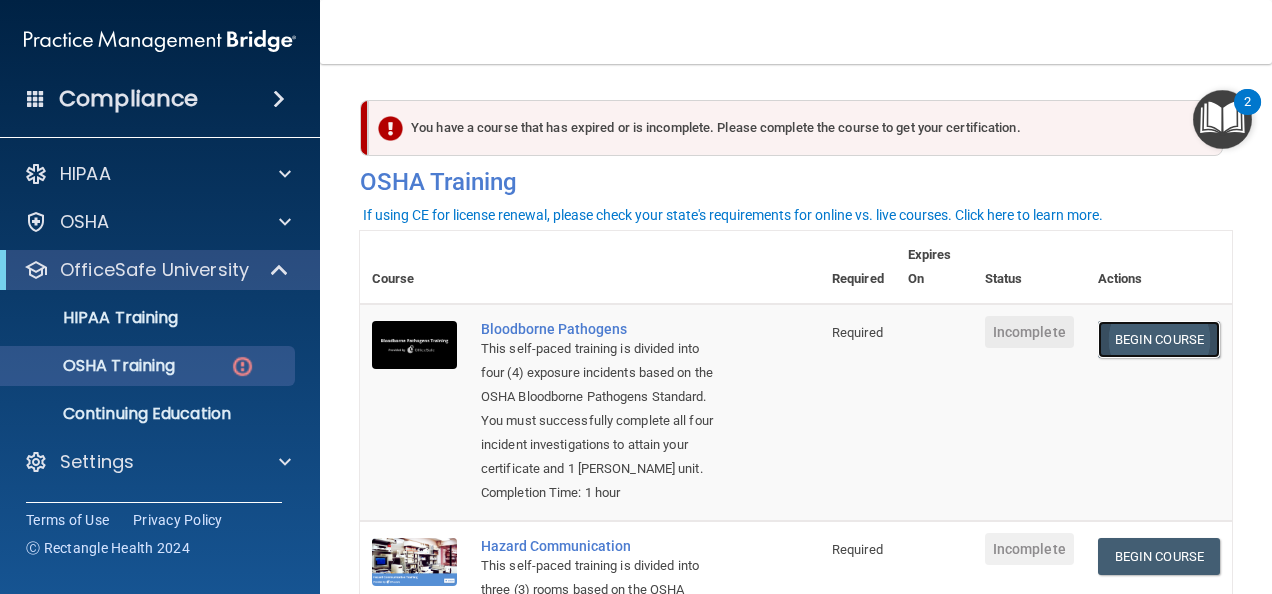 click on "Begin Course" at bounding box center [1159, 339] 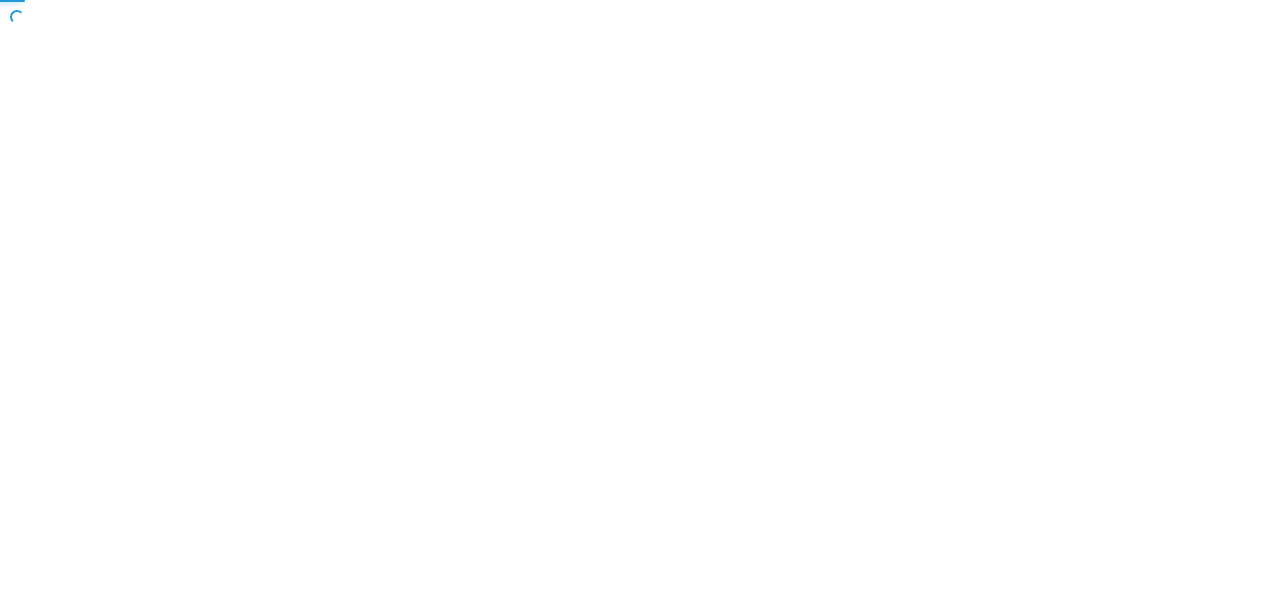 scroll, scrollTop: 0, scrollLeft: 0, axis: both 